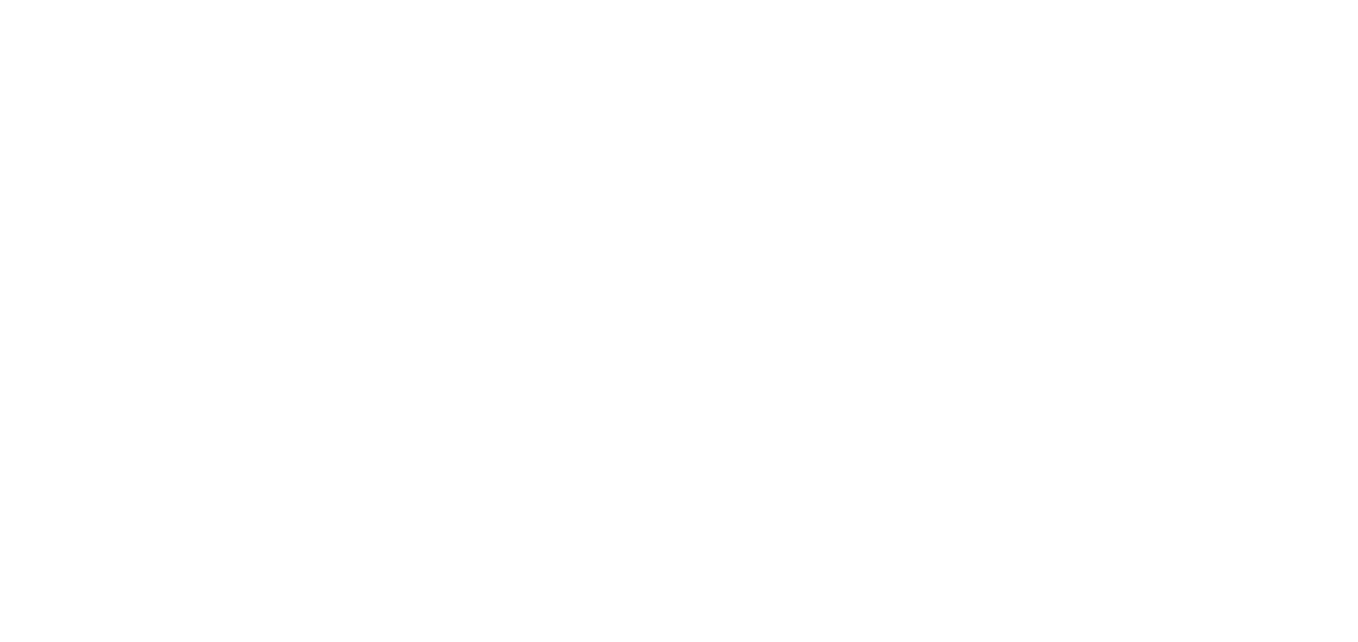 scroll, scrollTop: 0, scrollLeft: 0, axis: both 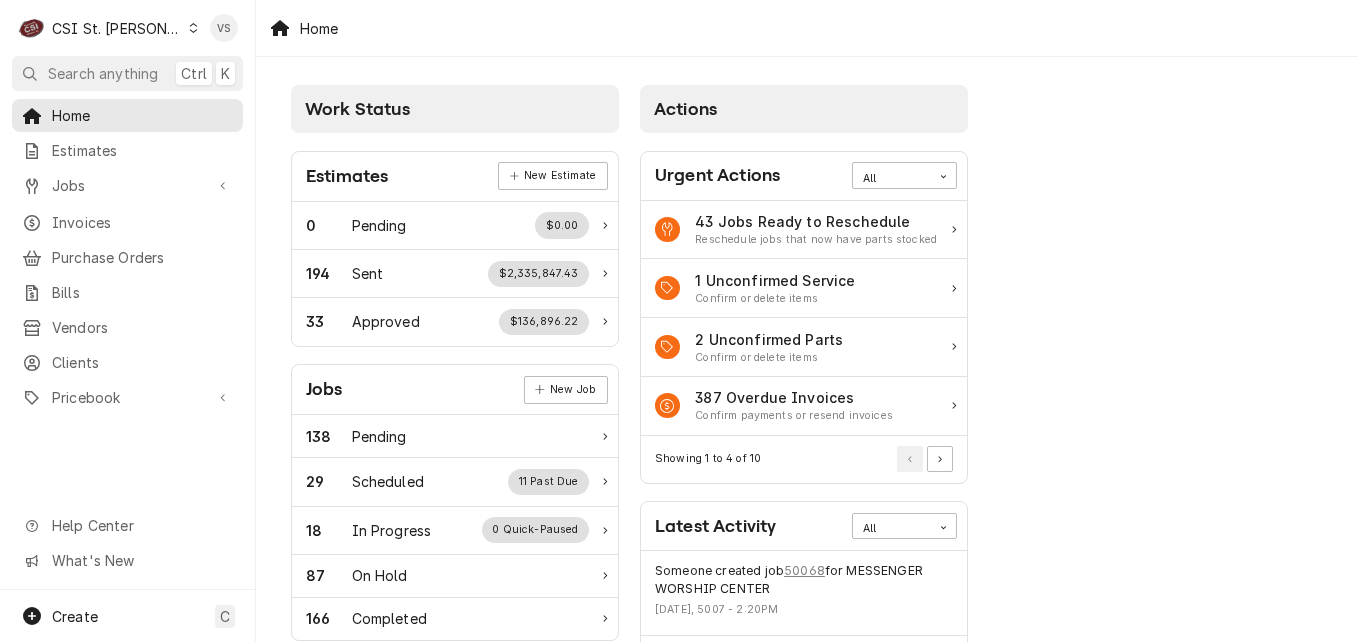 click 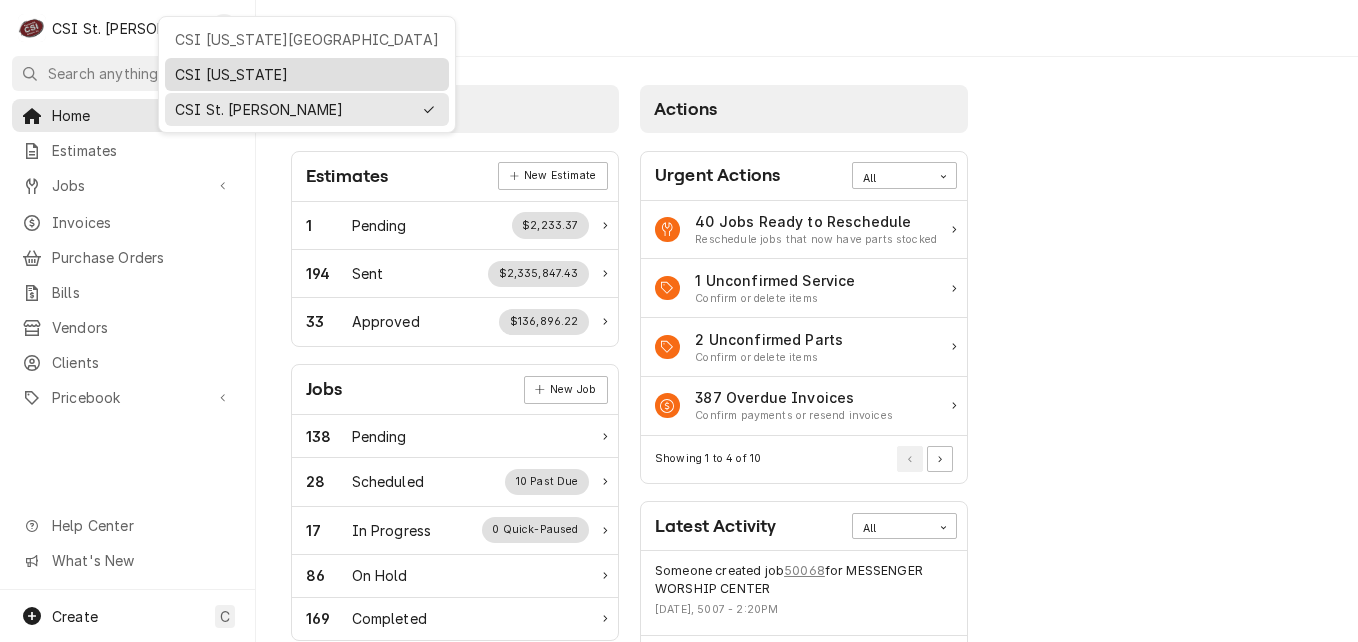 click on "CSI [US_STATE]" at bounding box center [307, 74] 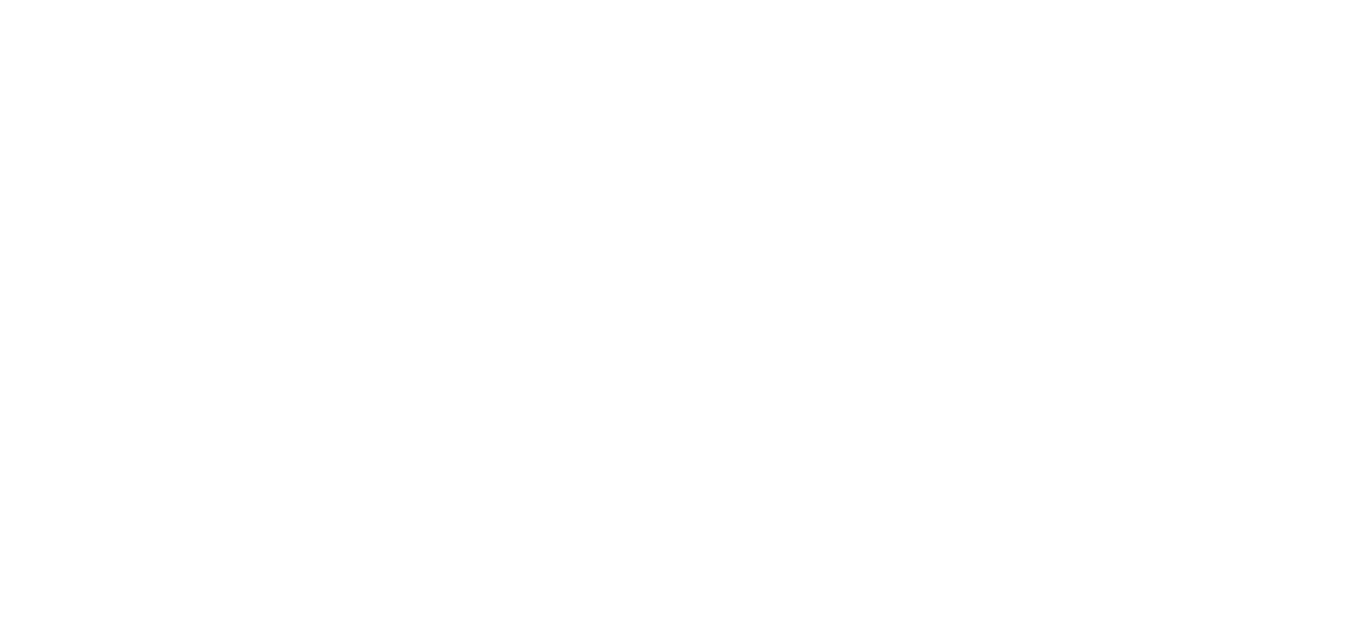 scroll, scrollTop: 0, scrollLeft: 0, axis: both 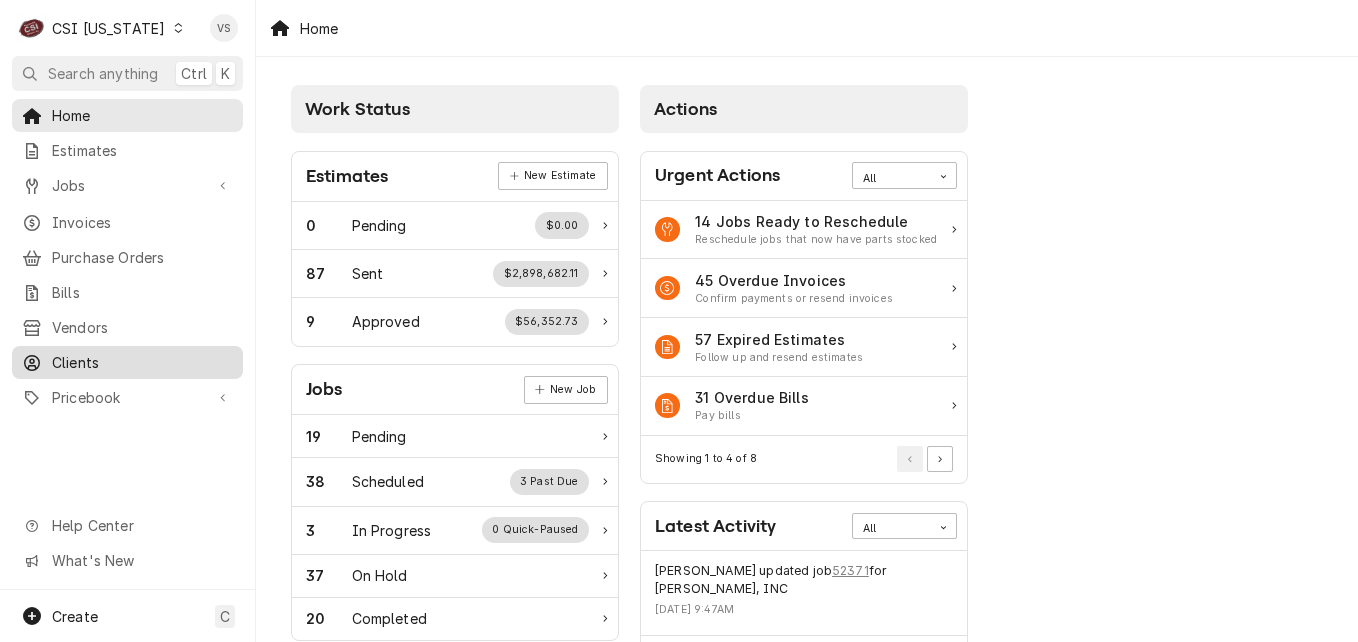 click on "Clients" at bounding box center (142, 362) 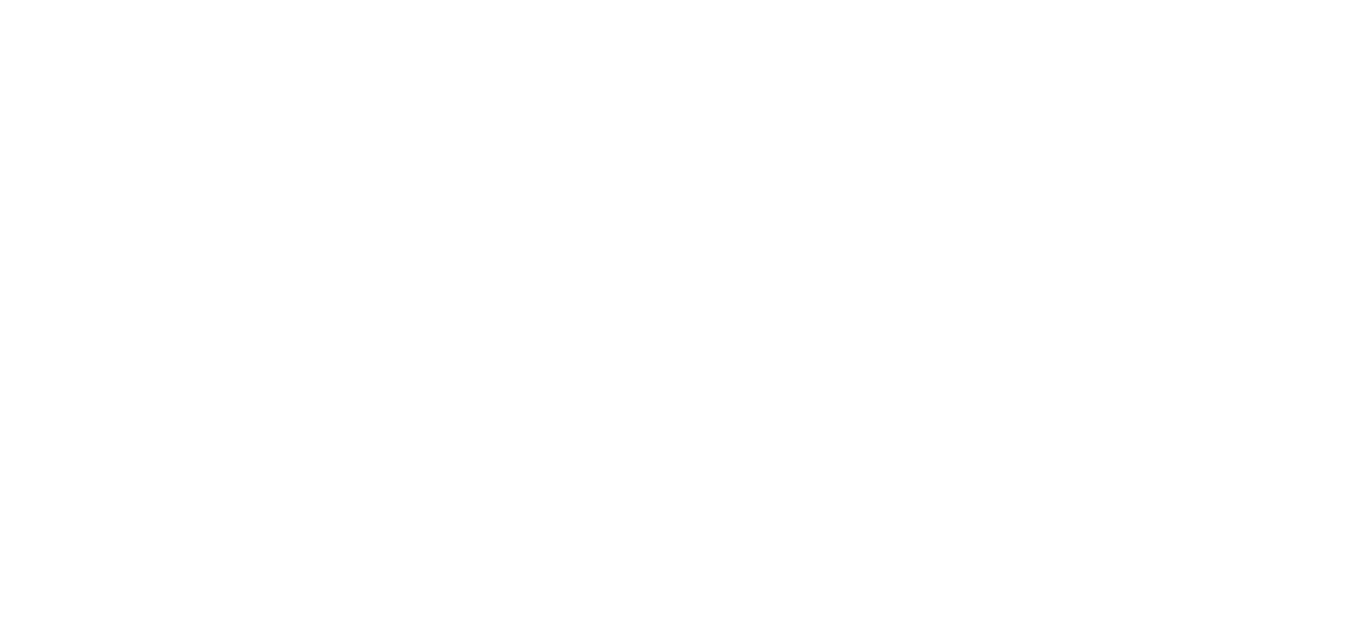 scroll, scrollTop: 0, scrollLeft: 0, axis: both 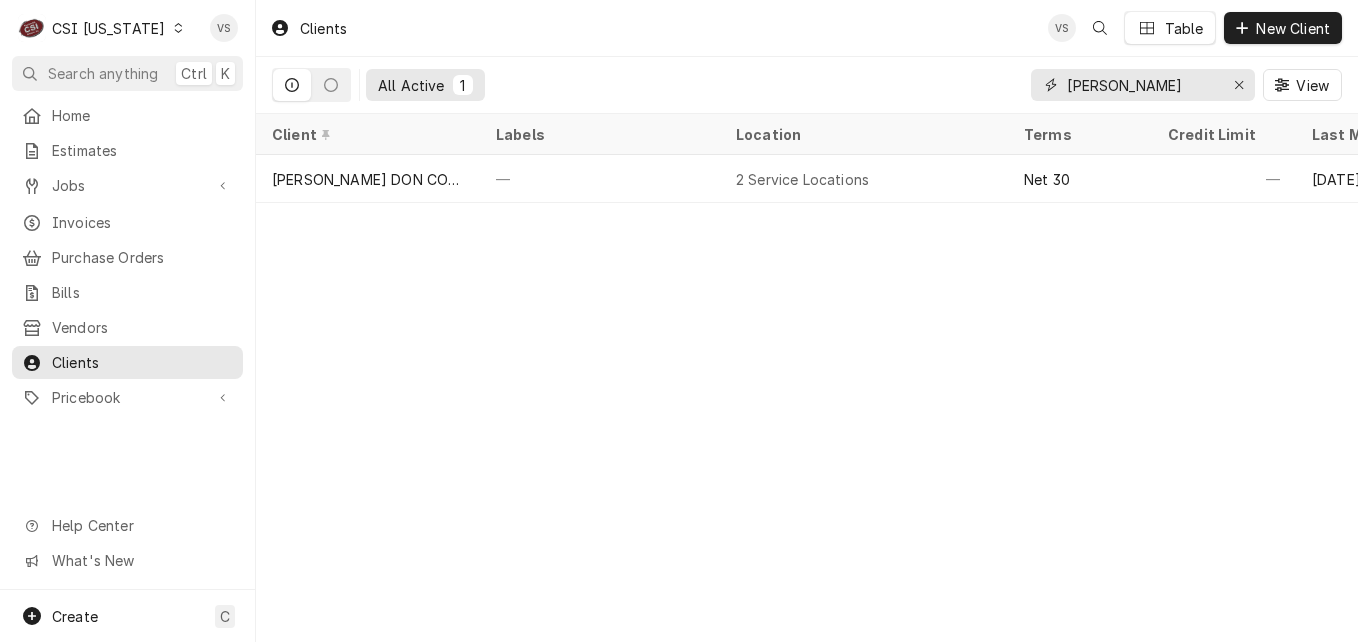 click on "EDWARD DON" at bounding box center [1142, 85] 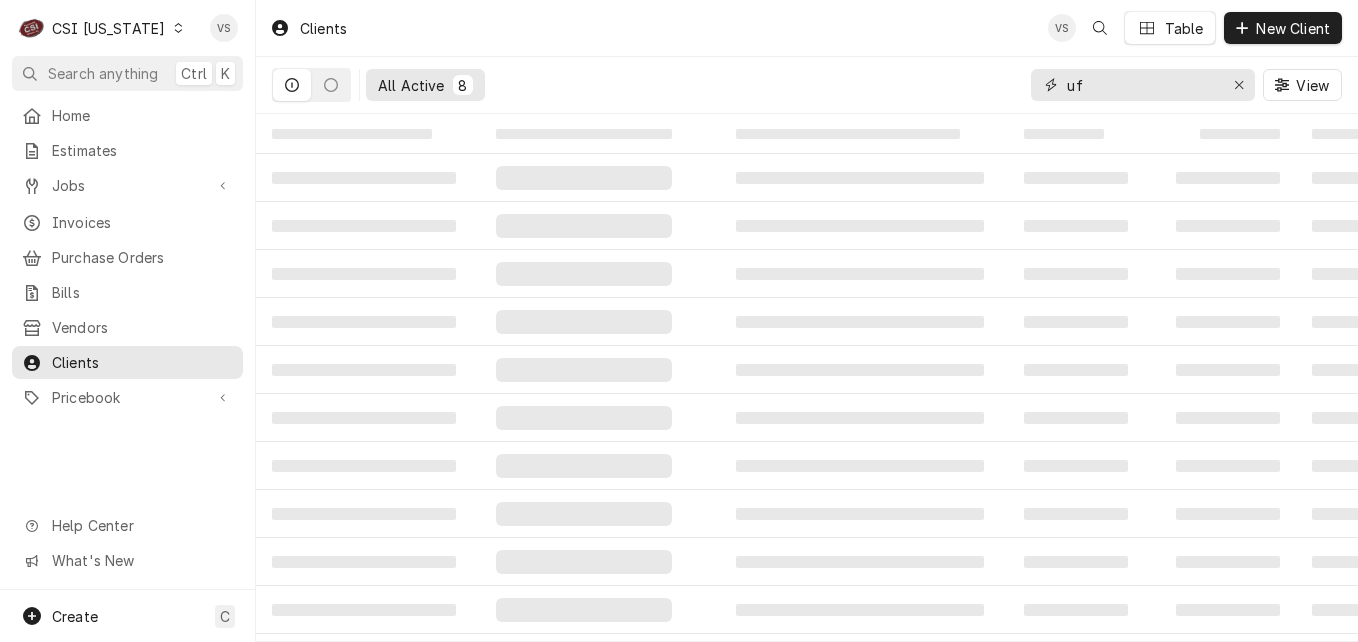 type on "u" 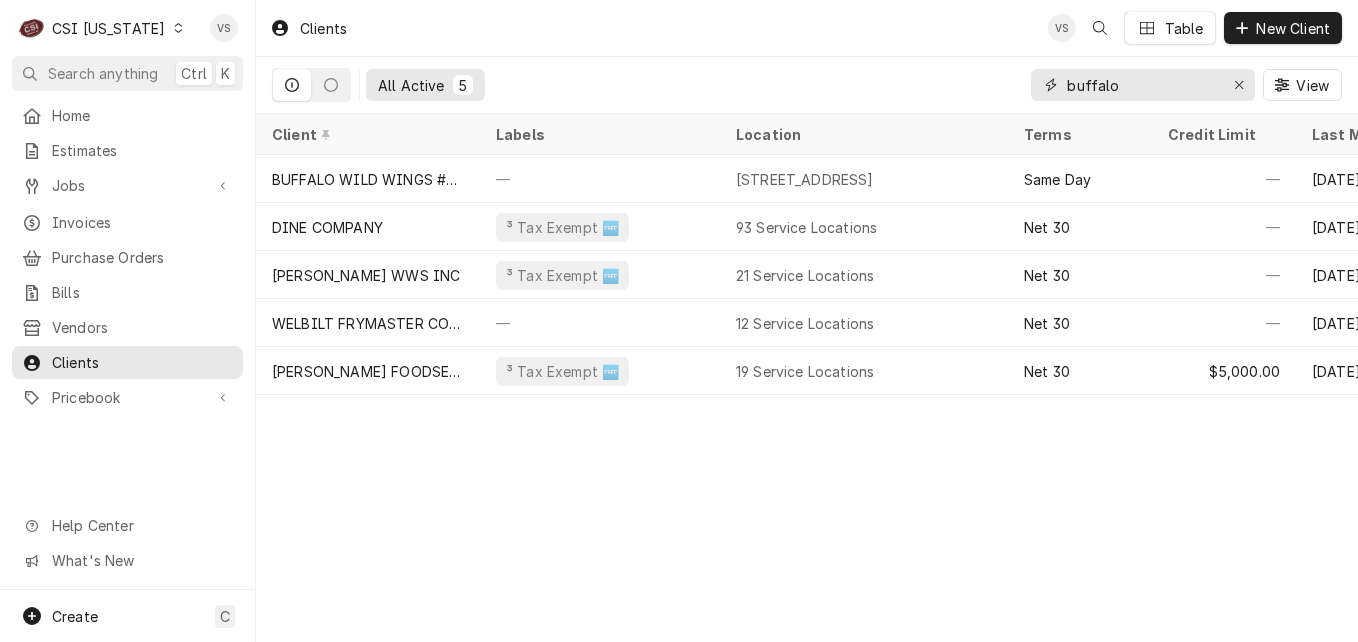 type on "buffalo" 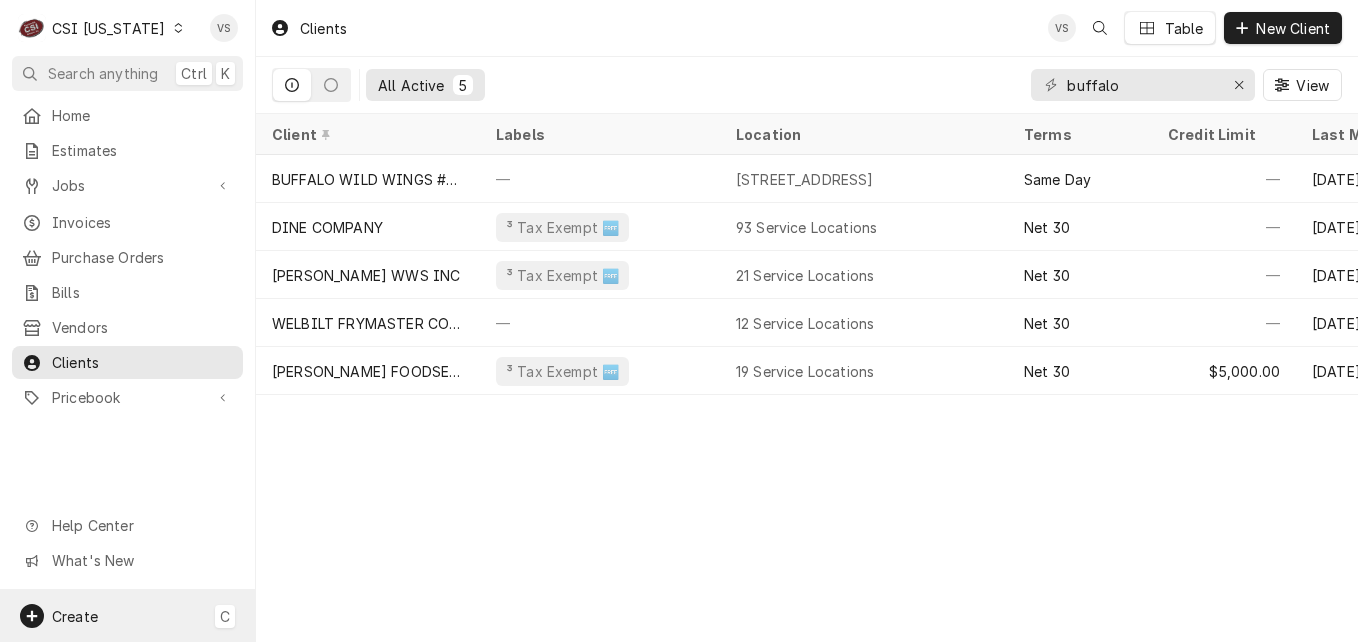 click on "Create" at bounding box center (75, 616) 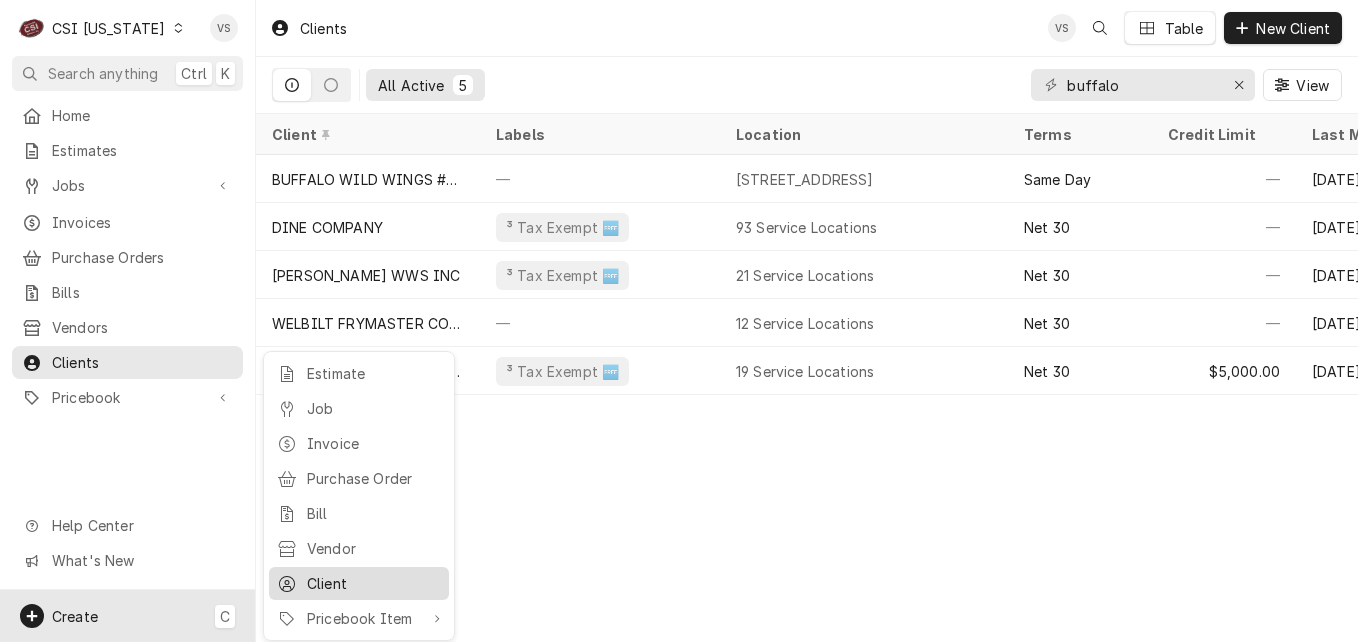 click on "Client" at bounding box center [374, 583] 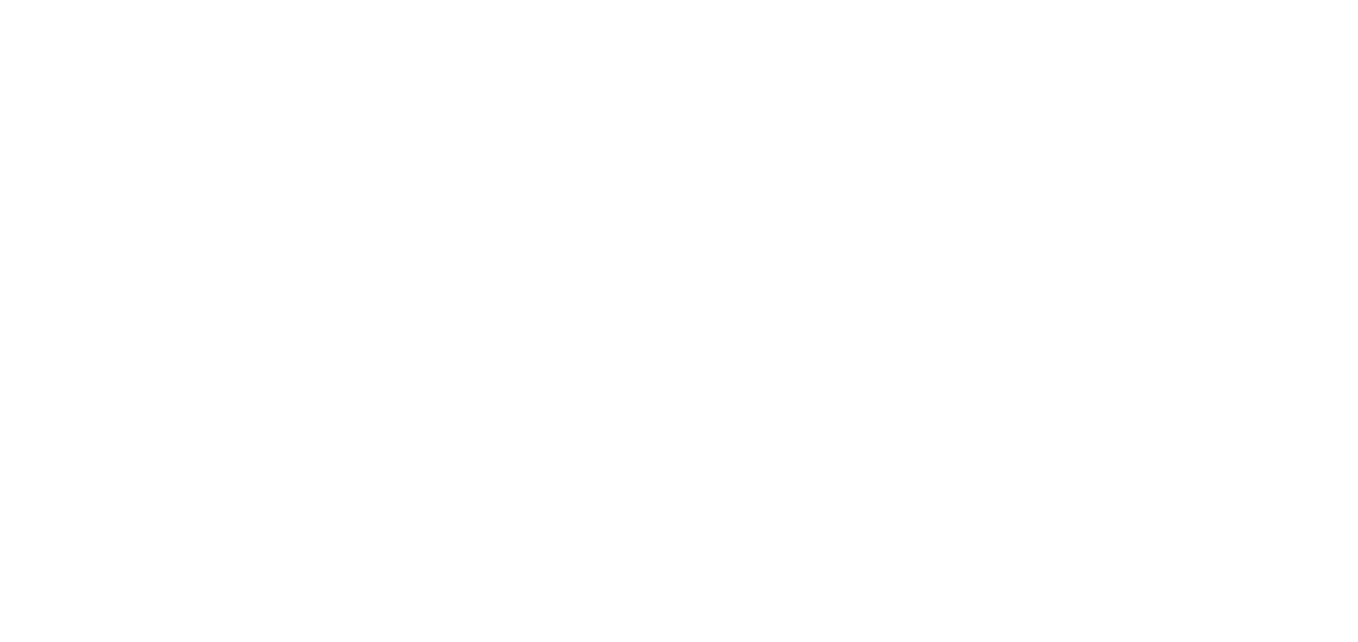 scroll, scrollTop: 0, scrollLeft: 0, axis: both 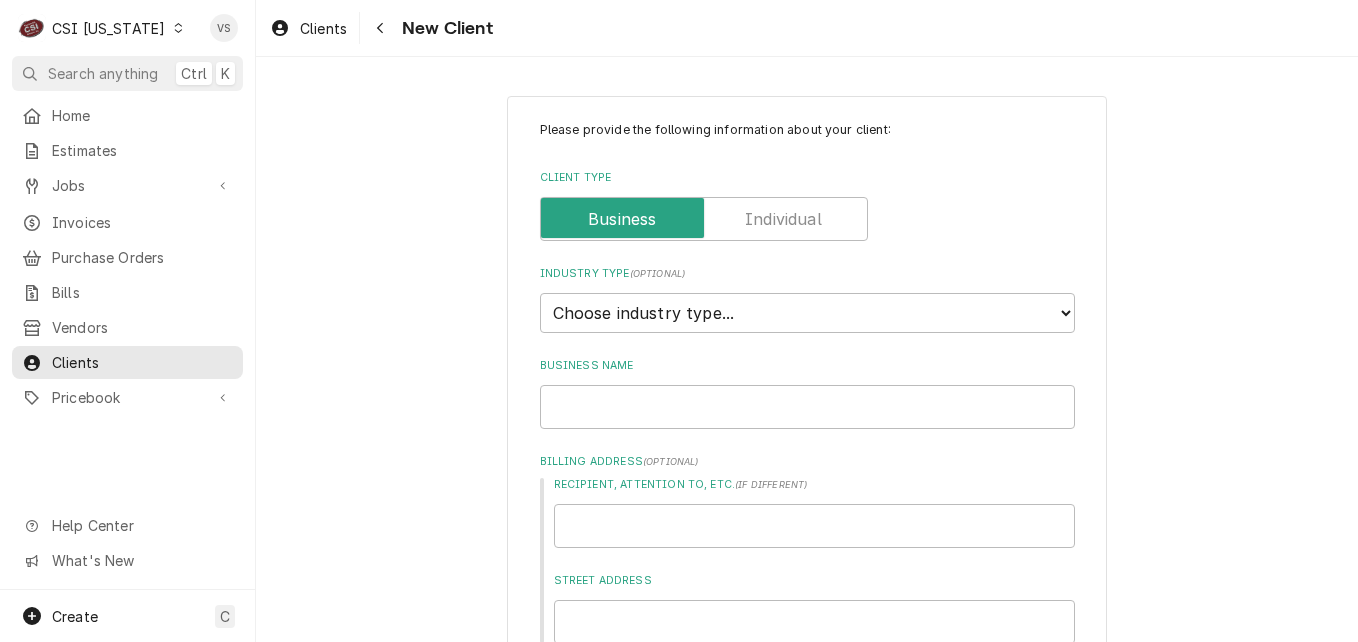type on "x" 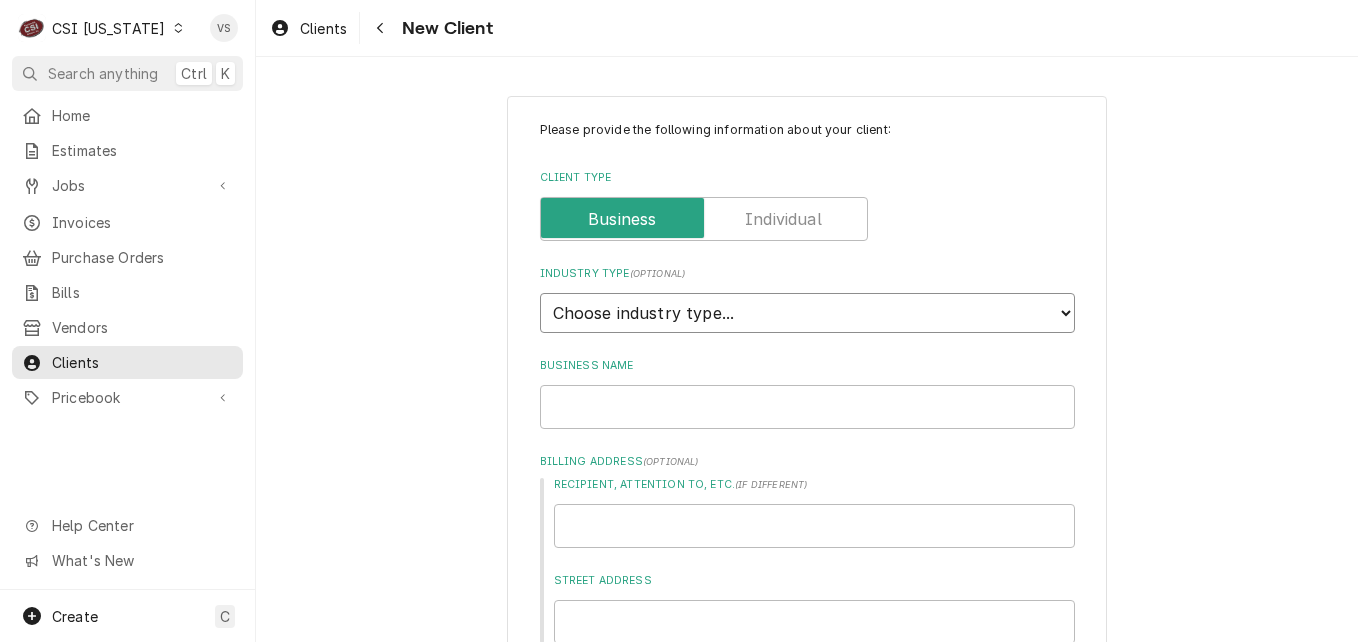 click on "Choose industry type... Residential Commercial Industrial Government" at bounding box center (807, 313) 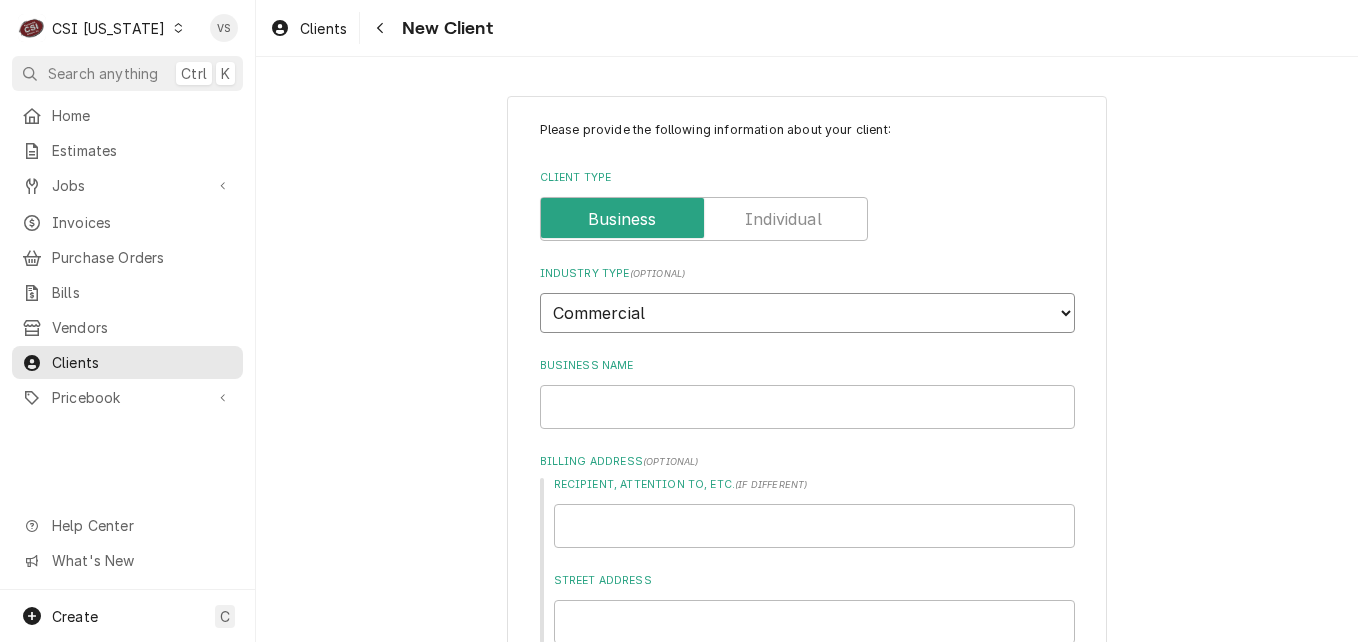 click on "Choose industry type... Residential Commercial Industrial Government" at bounding box center (807, 313) 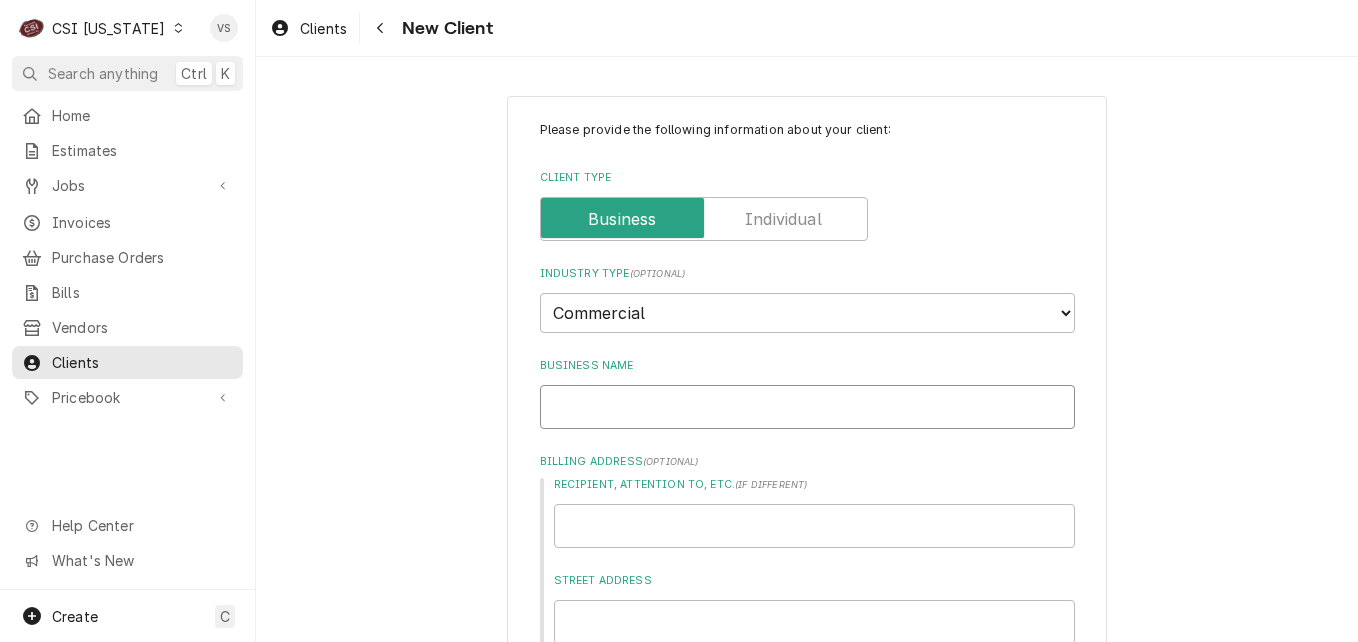click on "Business Name" at bounding box center (807, 407) 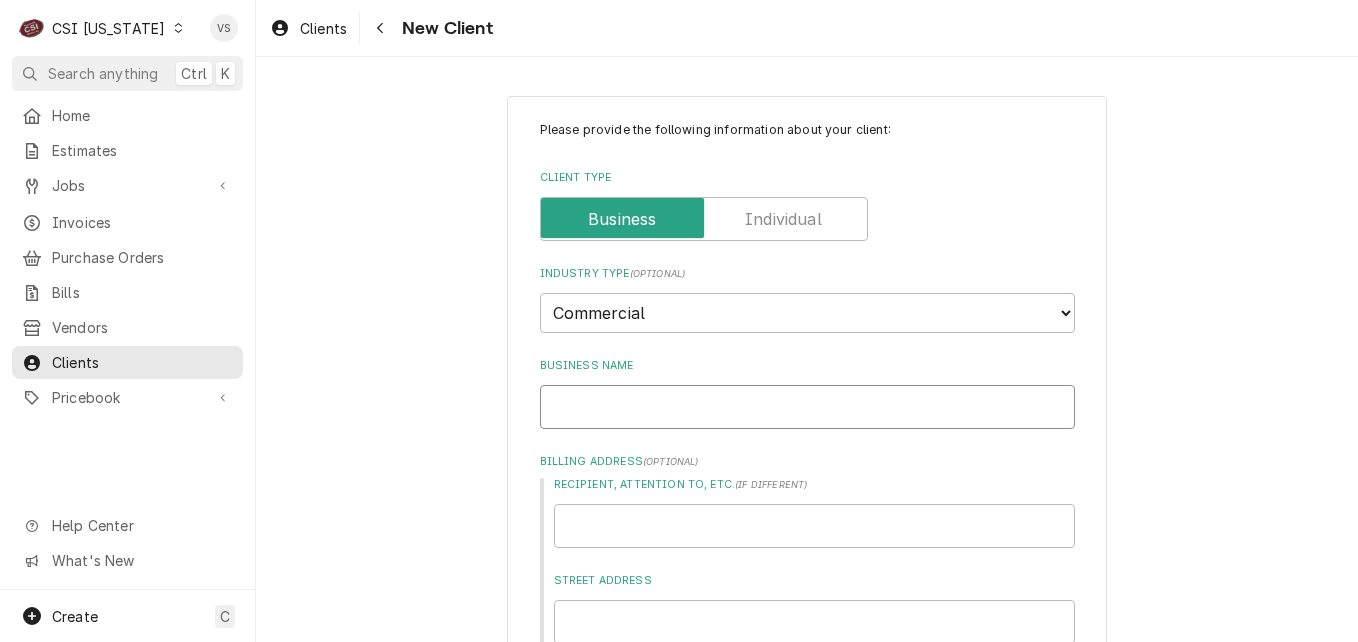 type on "x" 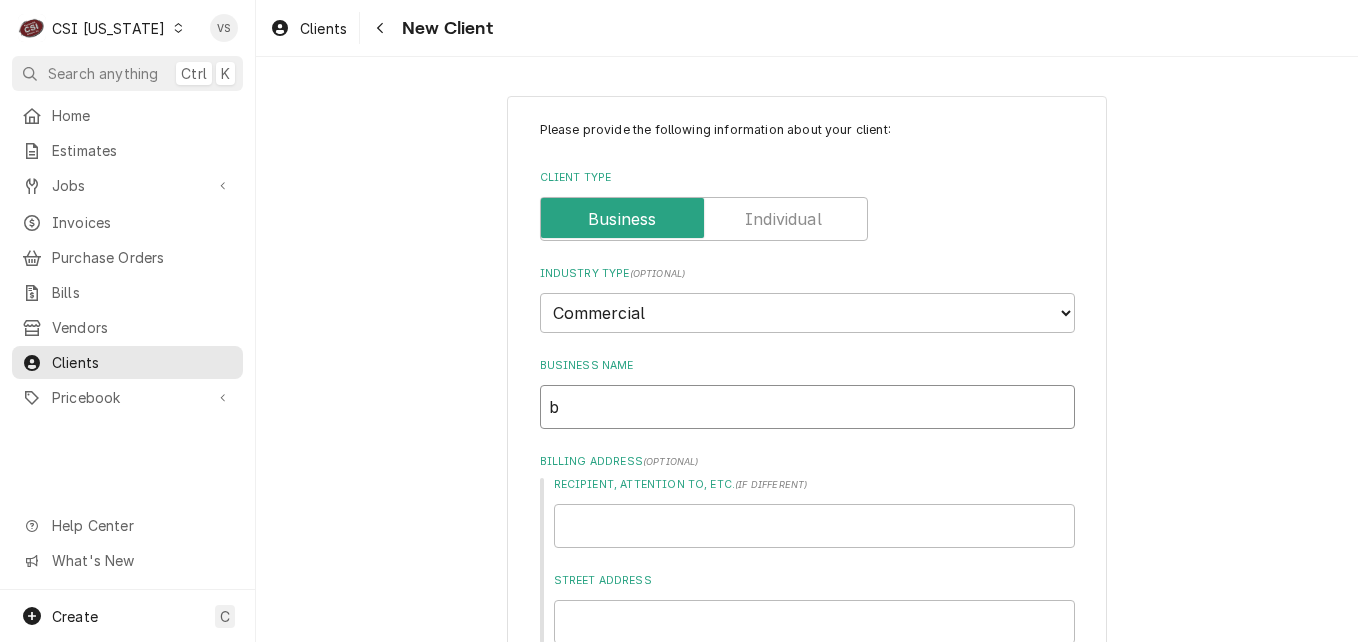 type on "x" 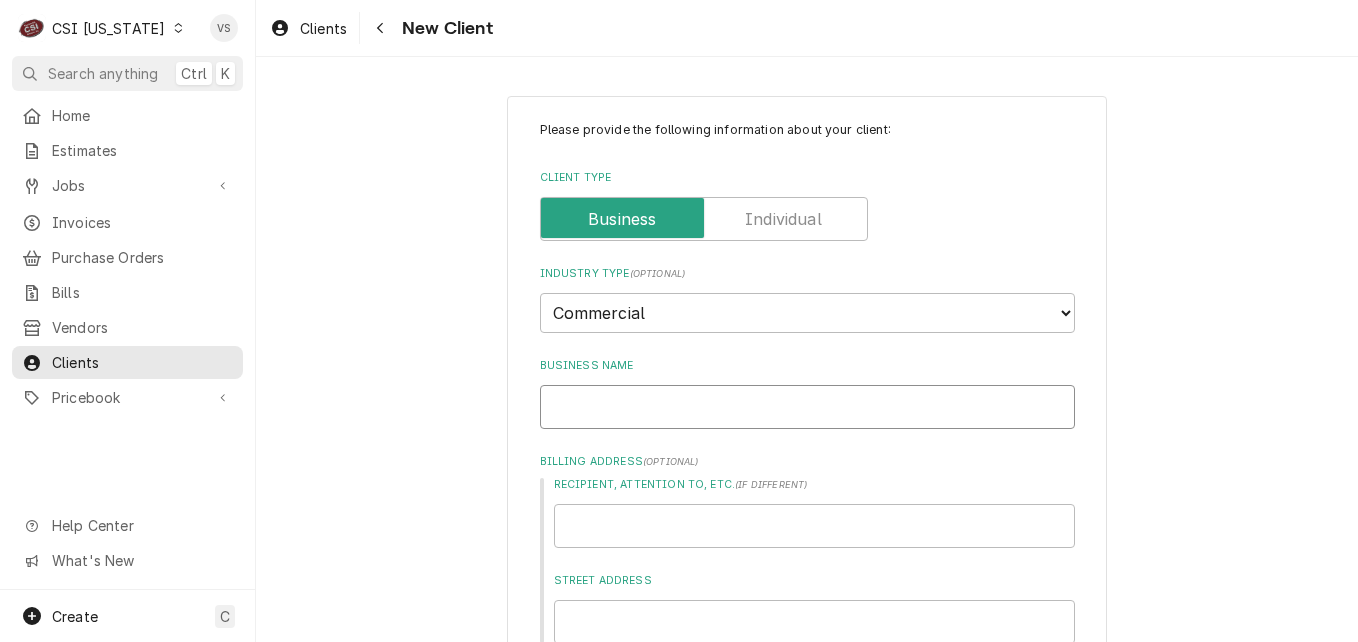 type on "x" 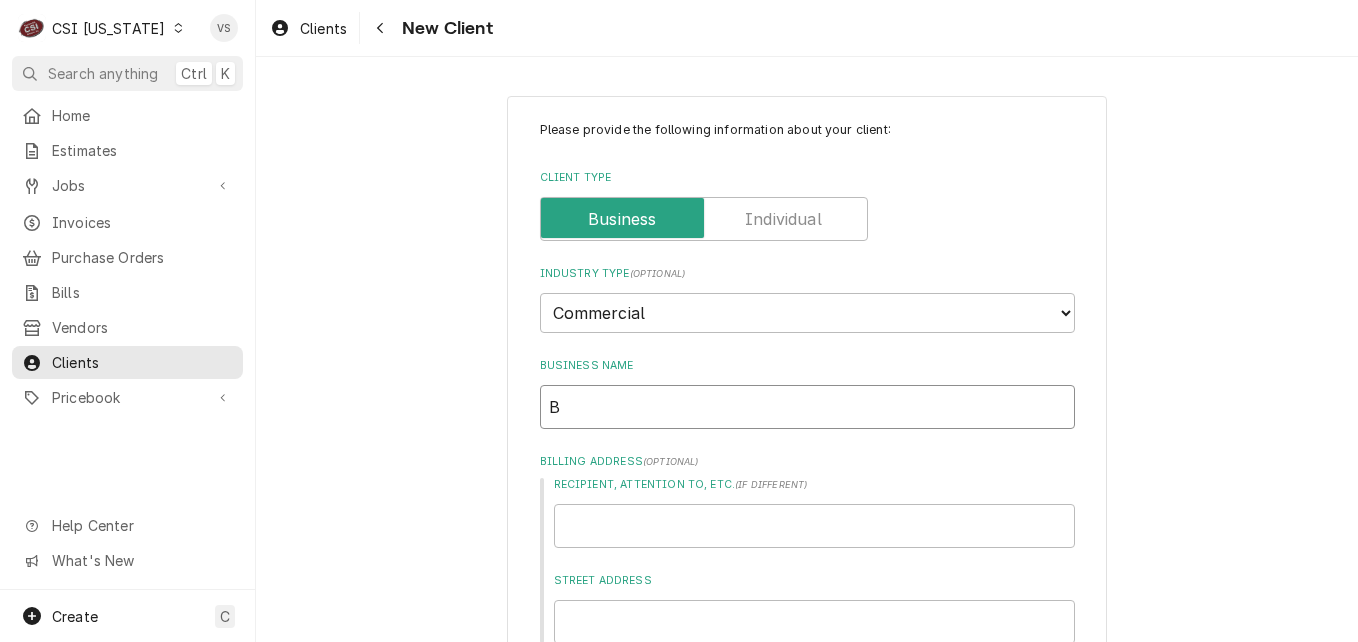 type on "x" 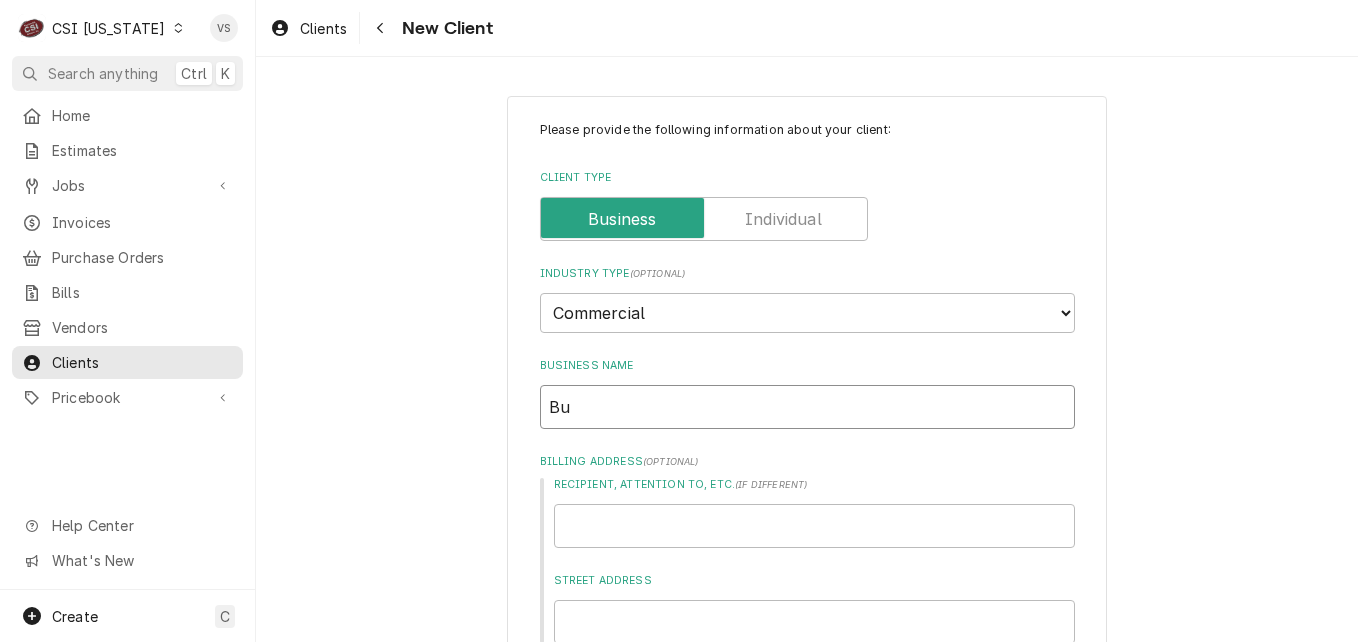 type on "x" 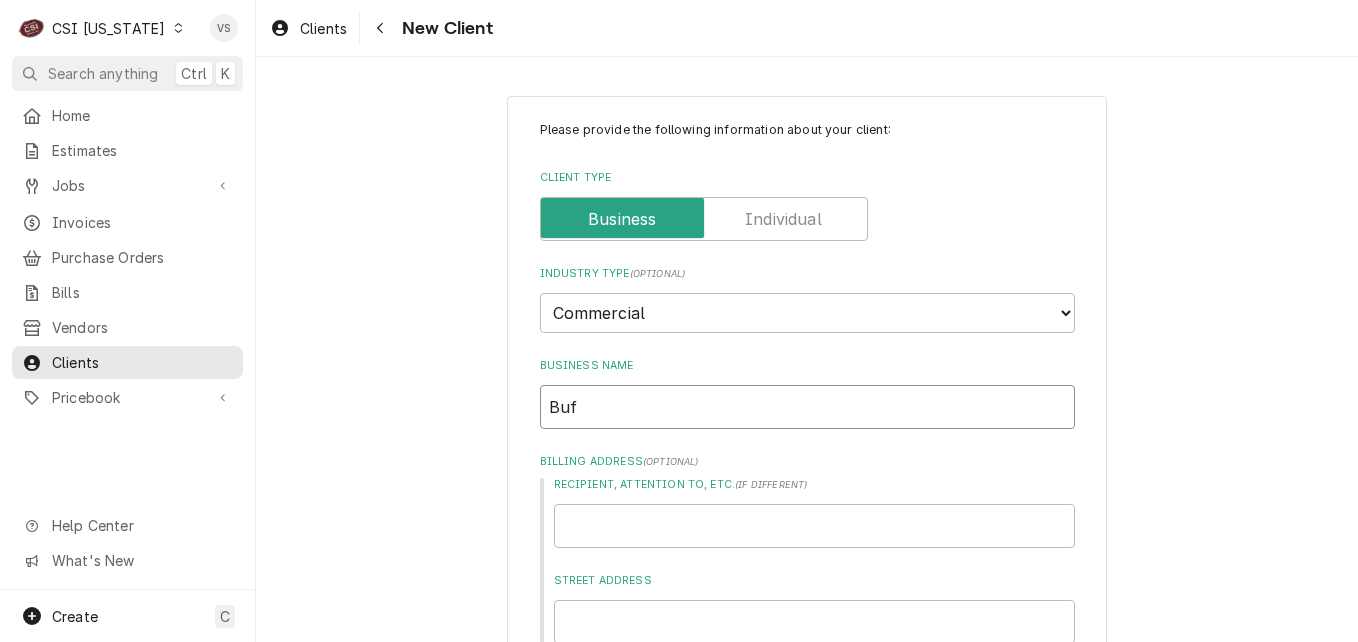 type on "x" 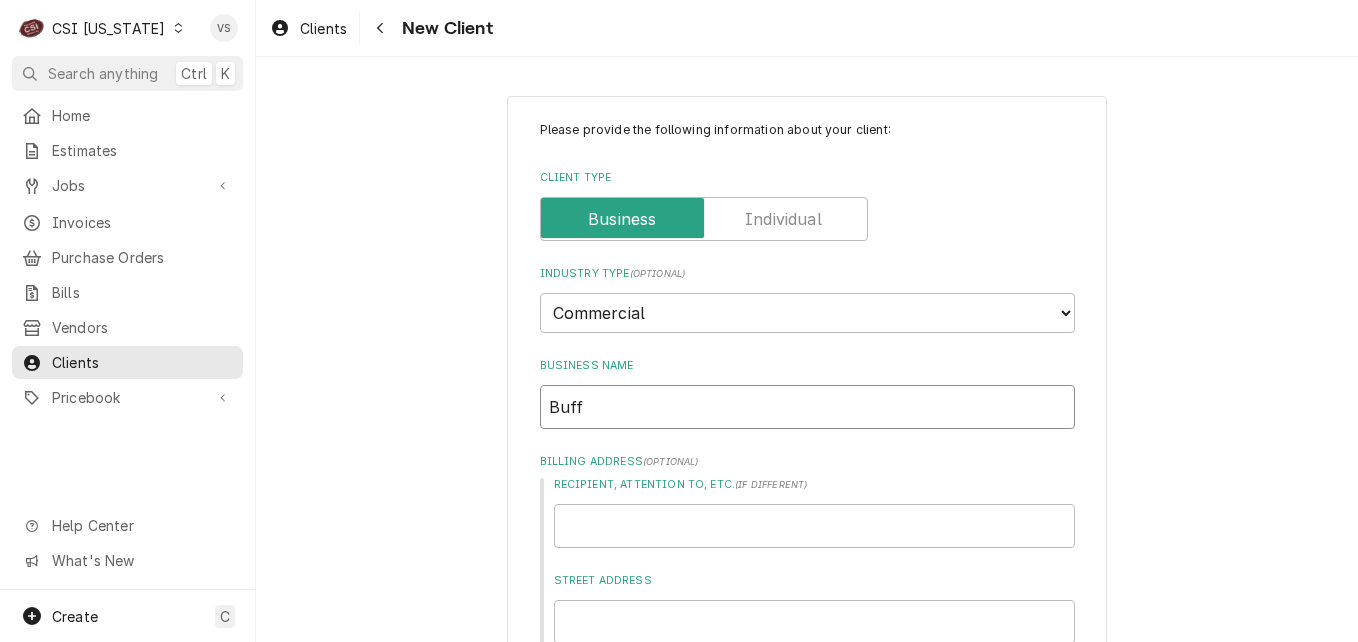 type on "x" 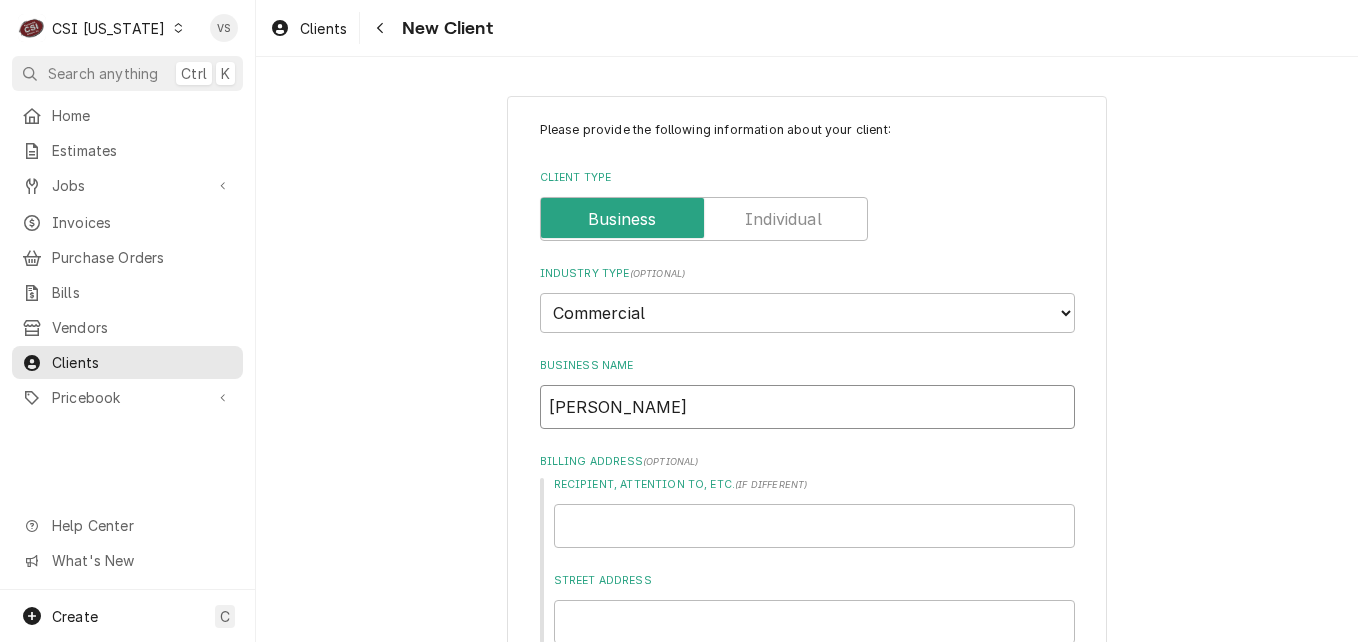type on "x" 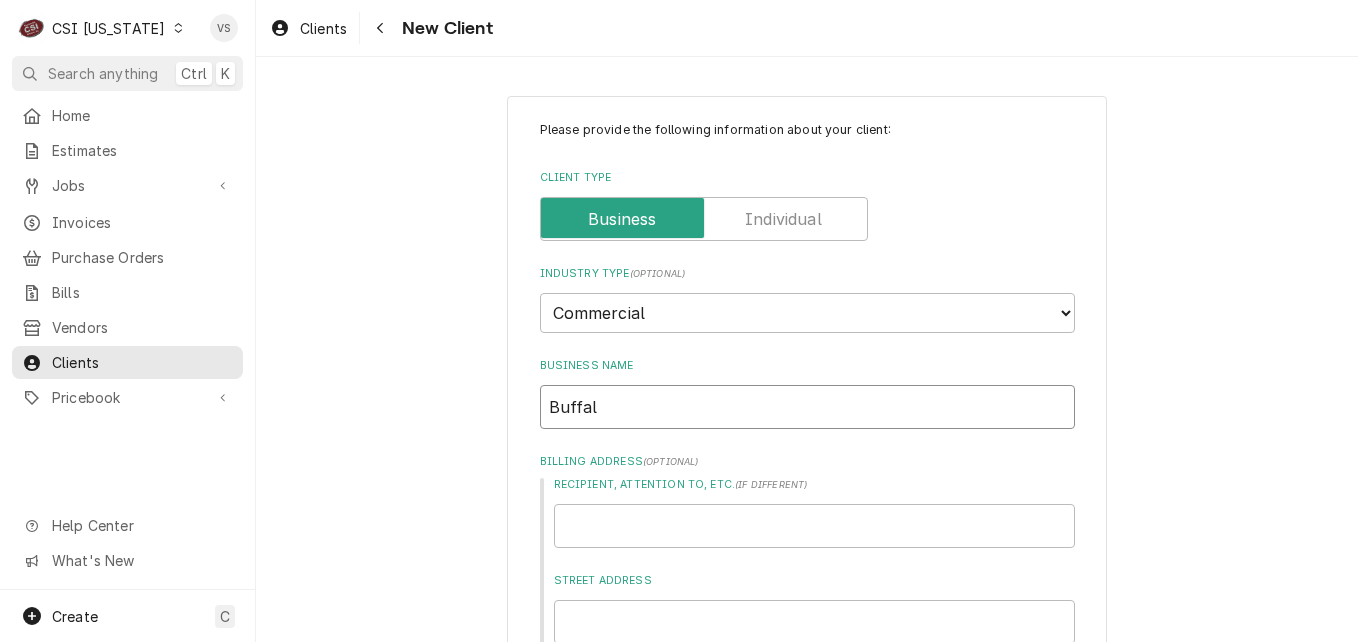 type on "x" 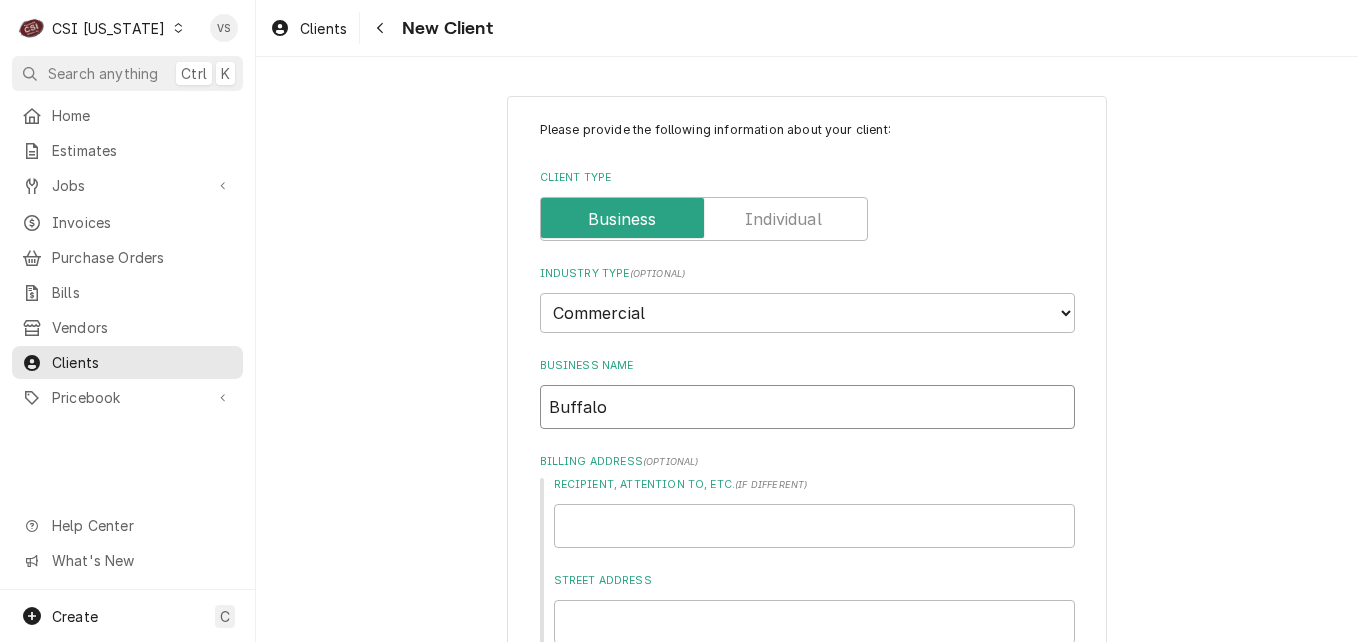 type on "x" 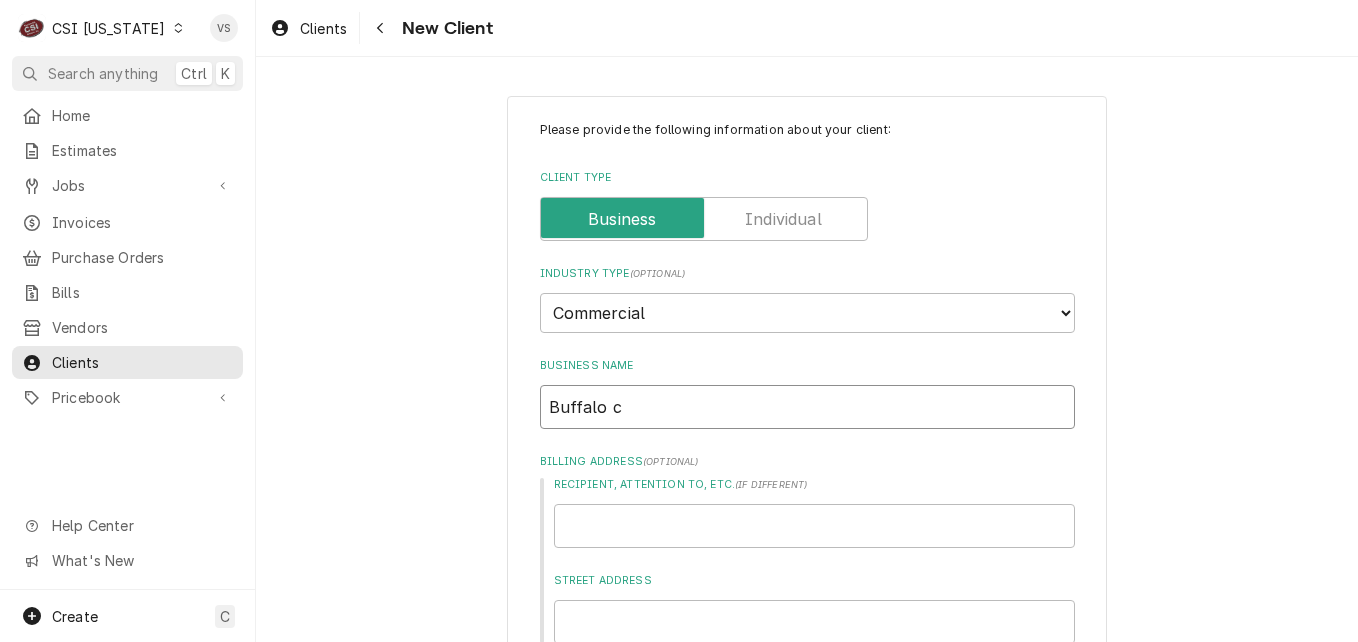 type on "x" 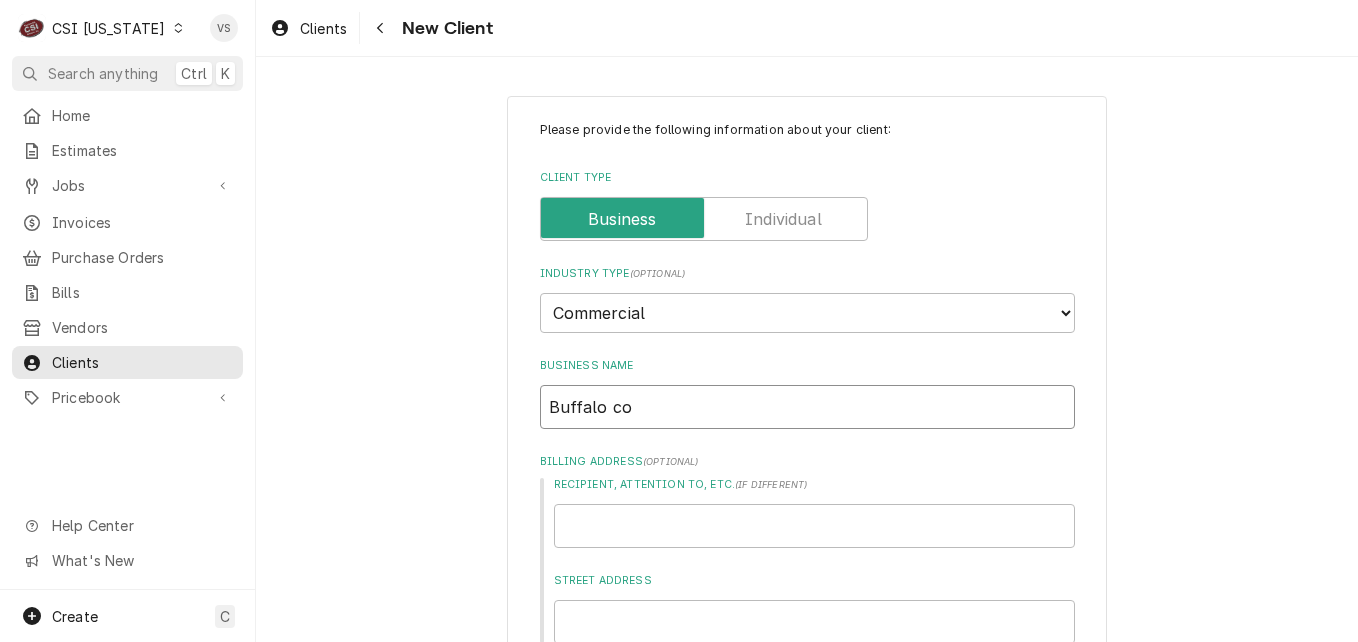 type on "x" 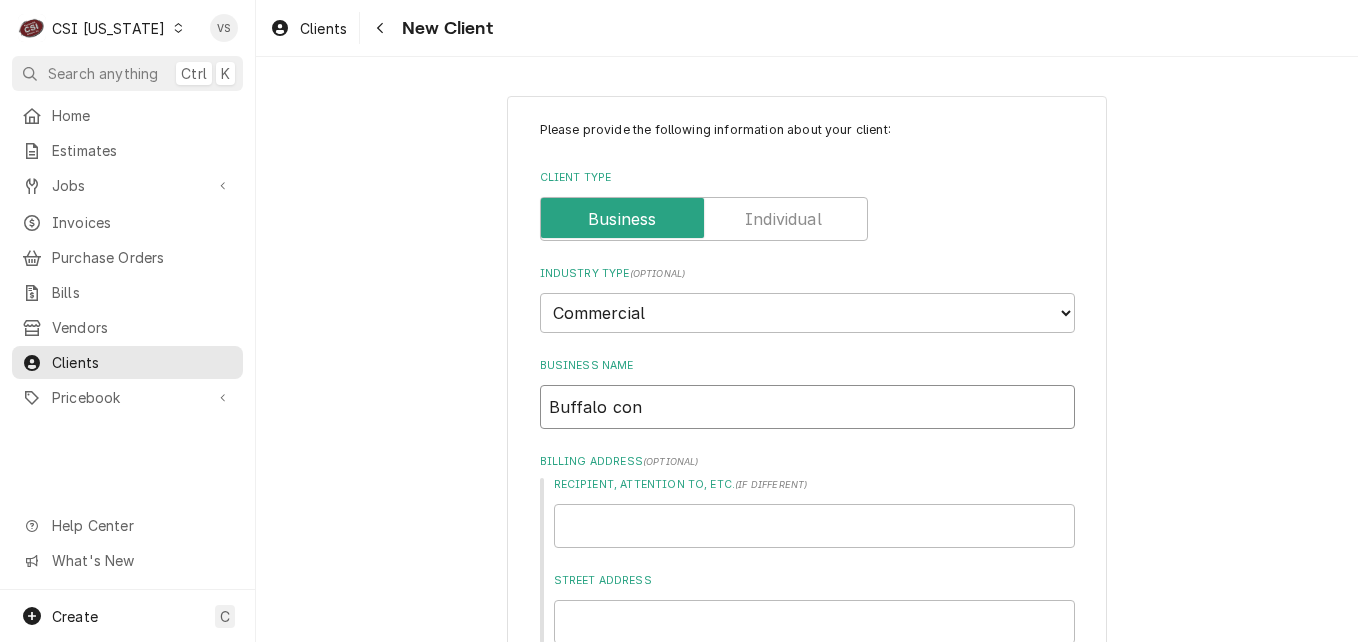 type on "x" 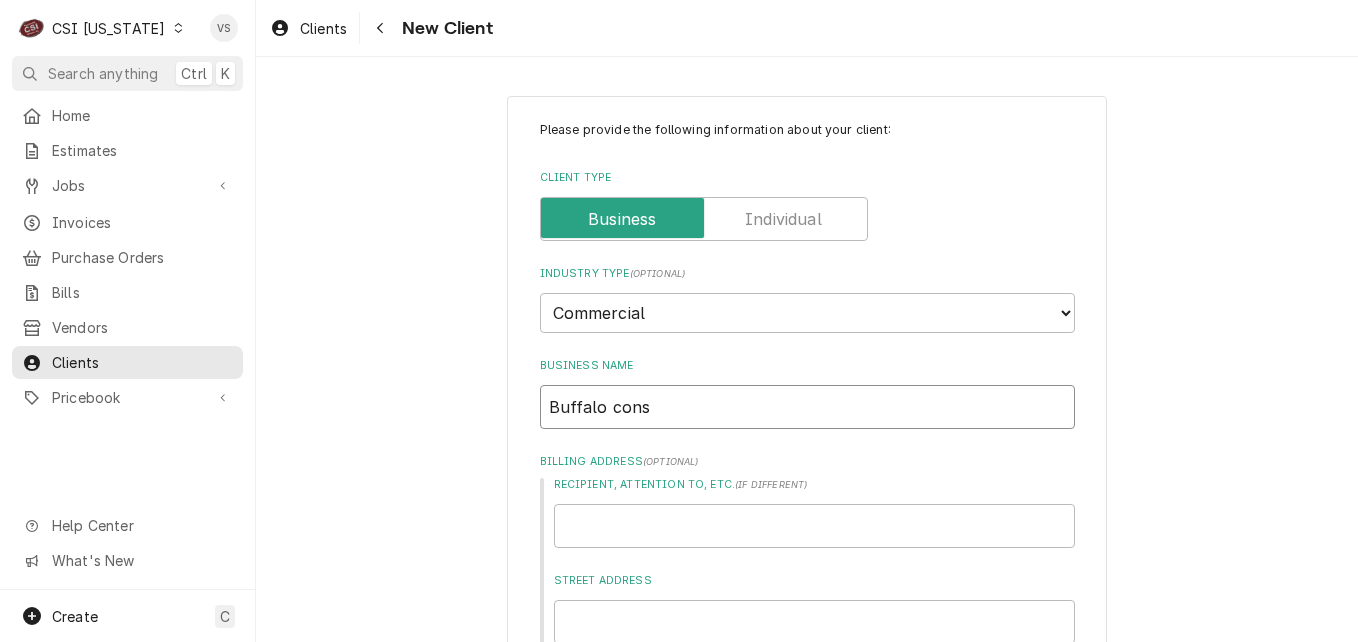 type on "x" 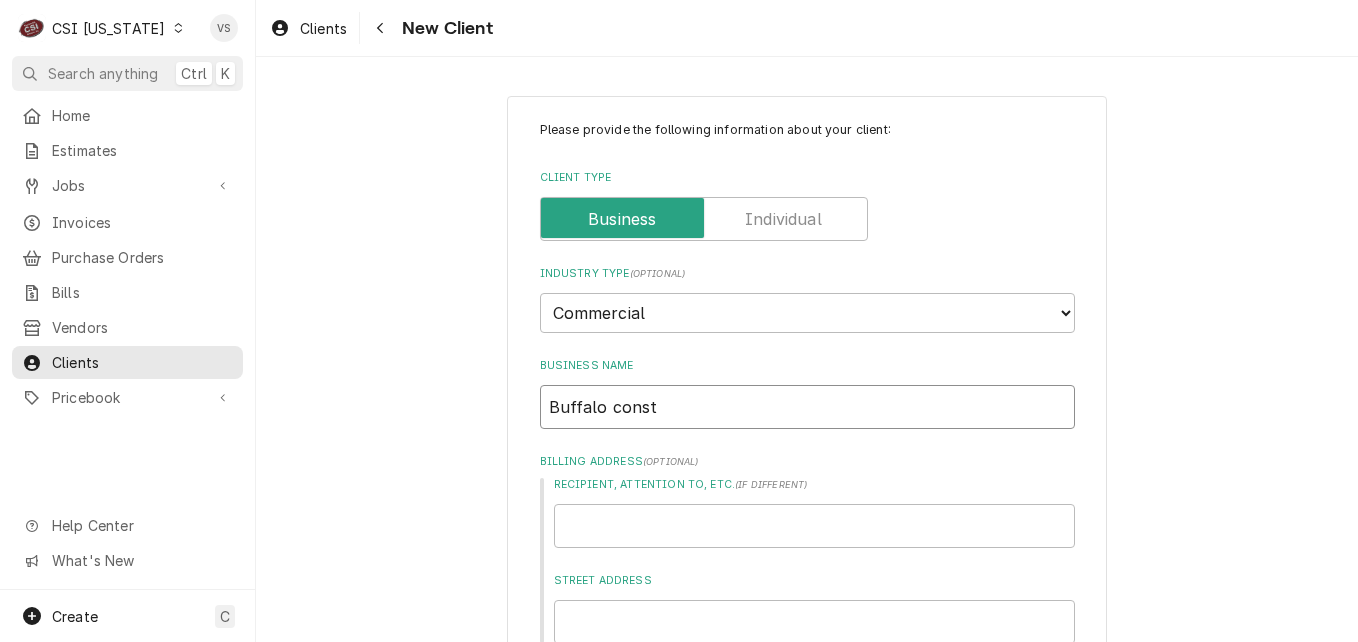 type on "x" 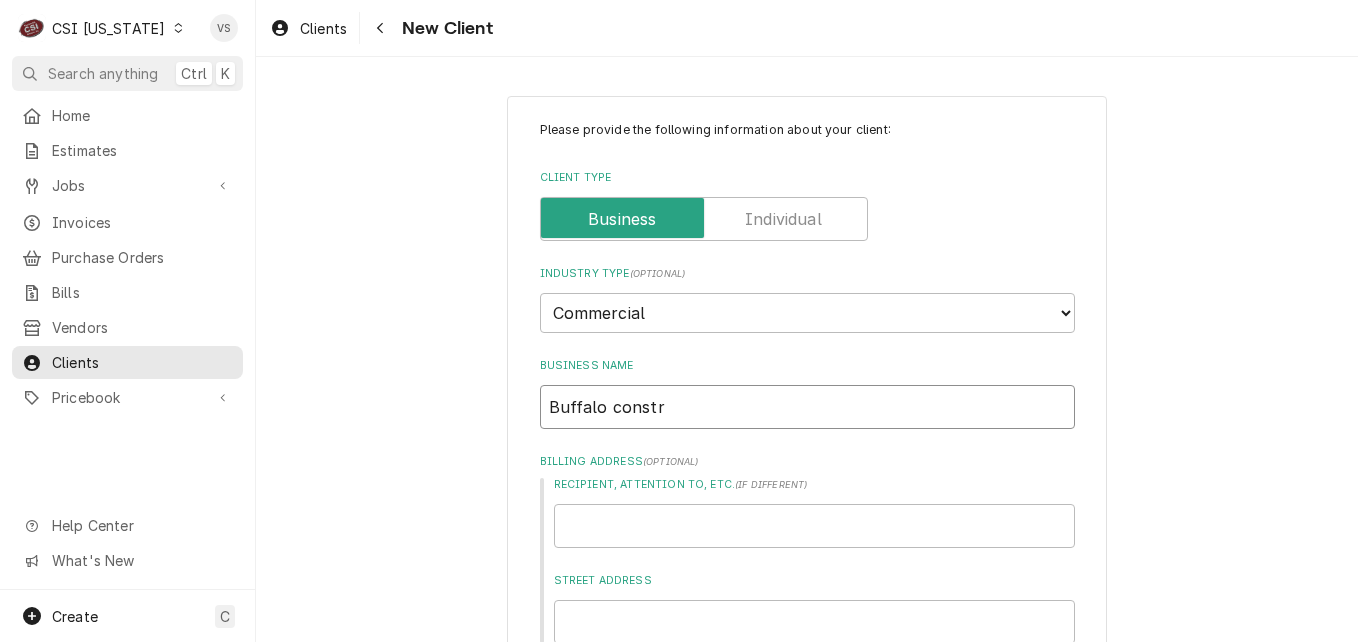 type on "x" 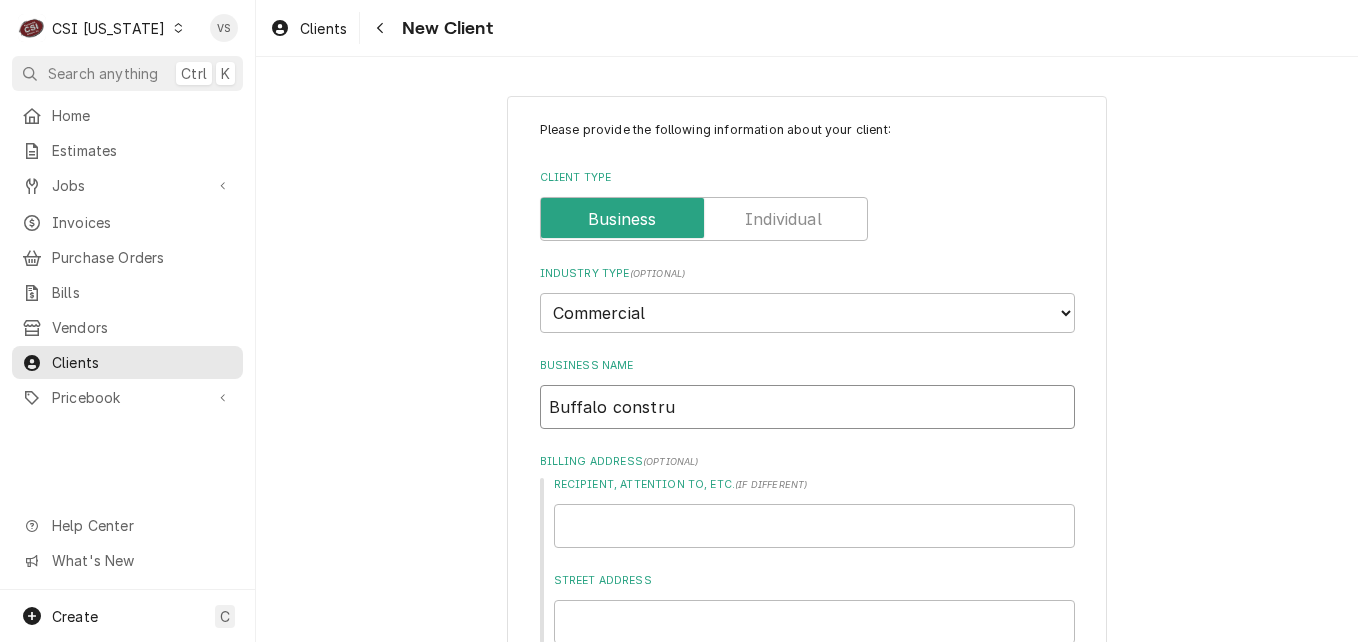 type on "x" 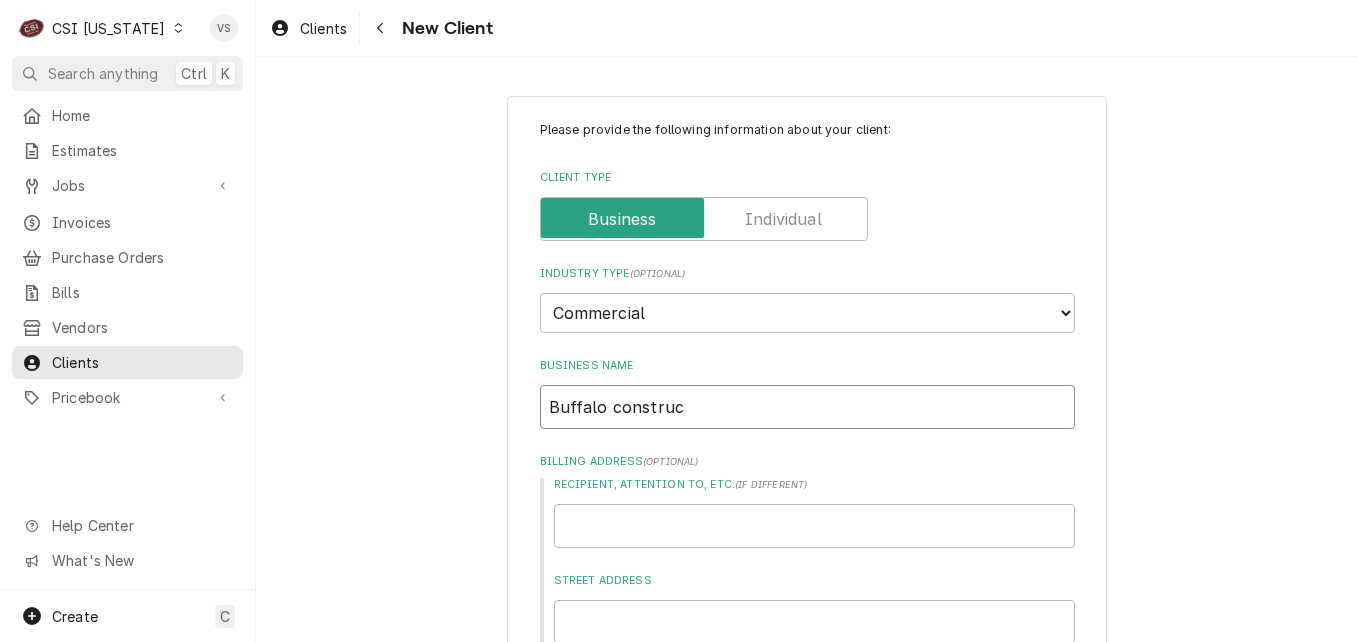 type on "x" 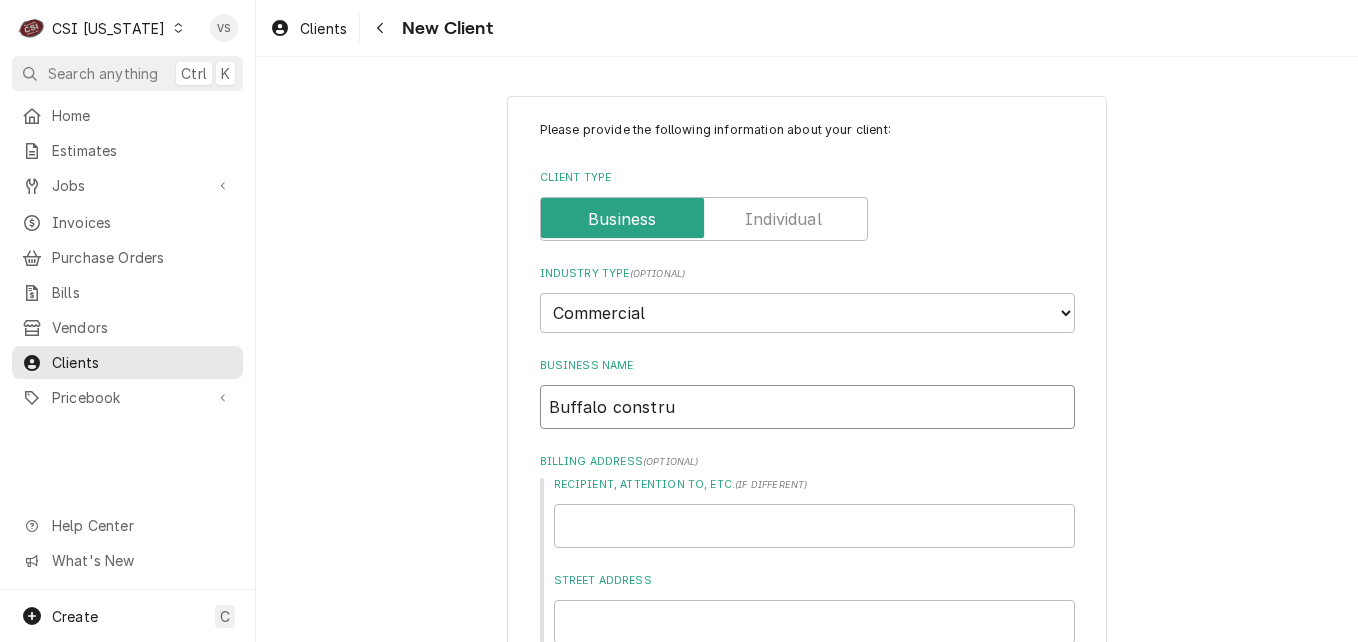 type on "x" 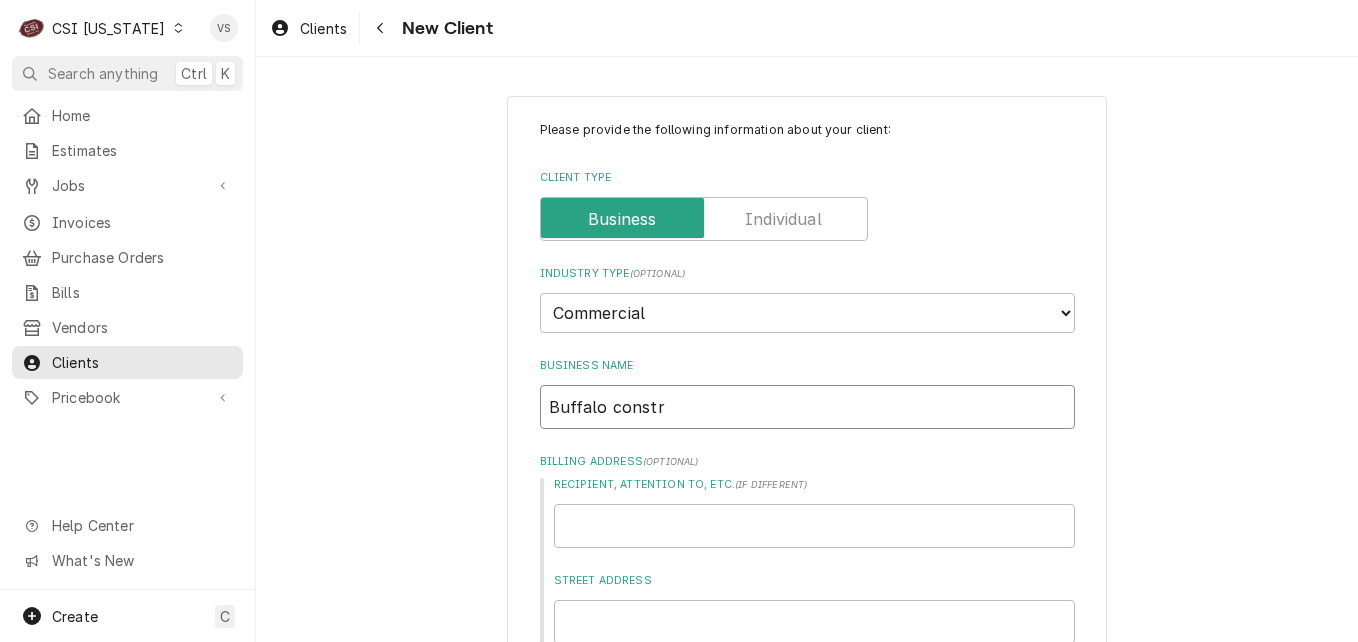 type on "x" 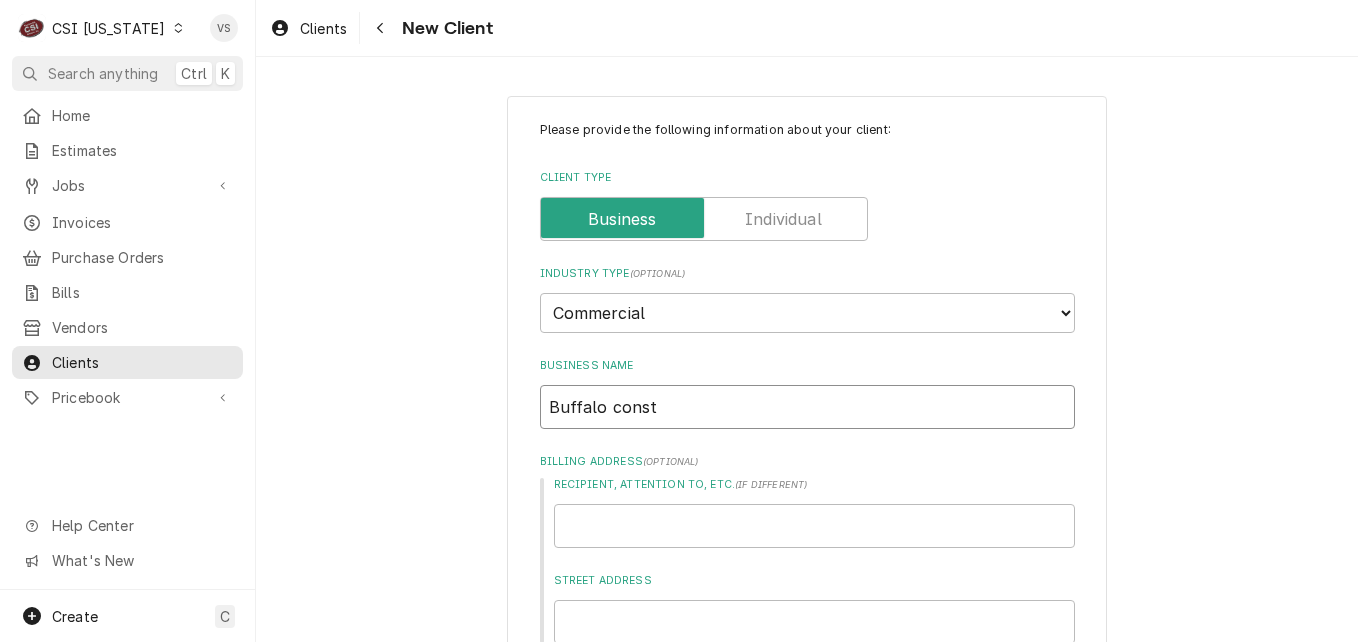 type on "x" 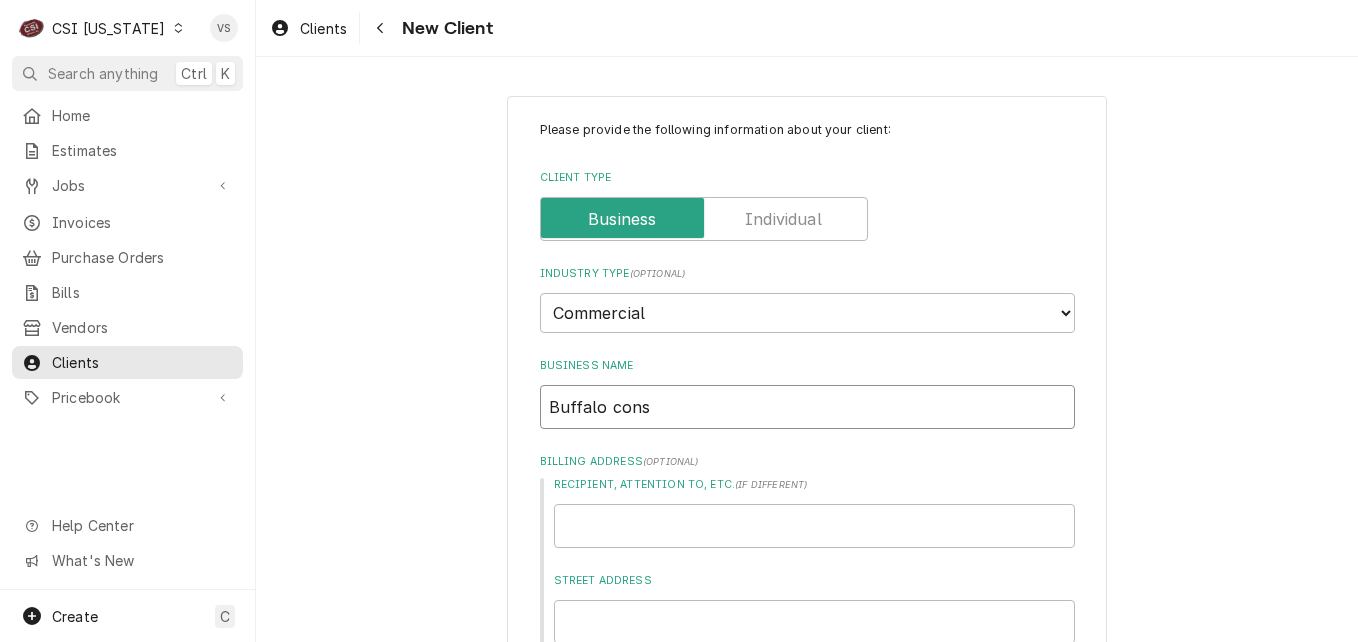 type on "x" 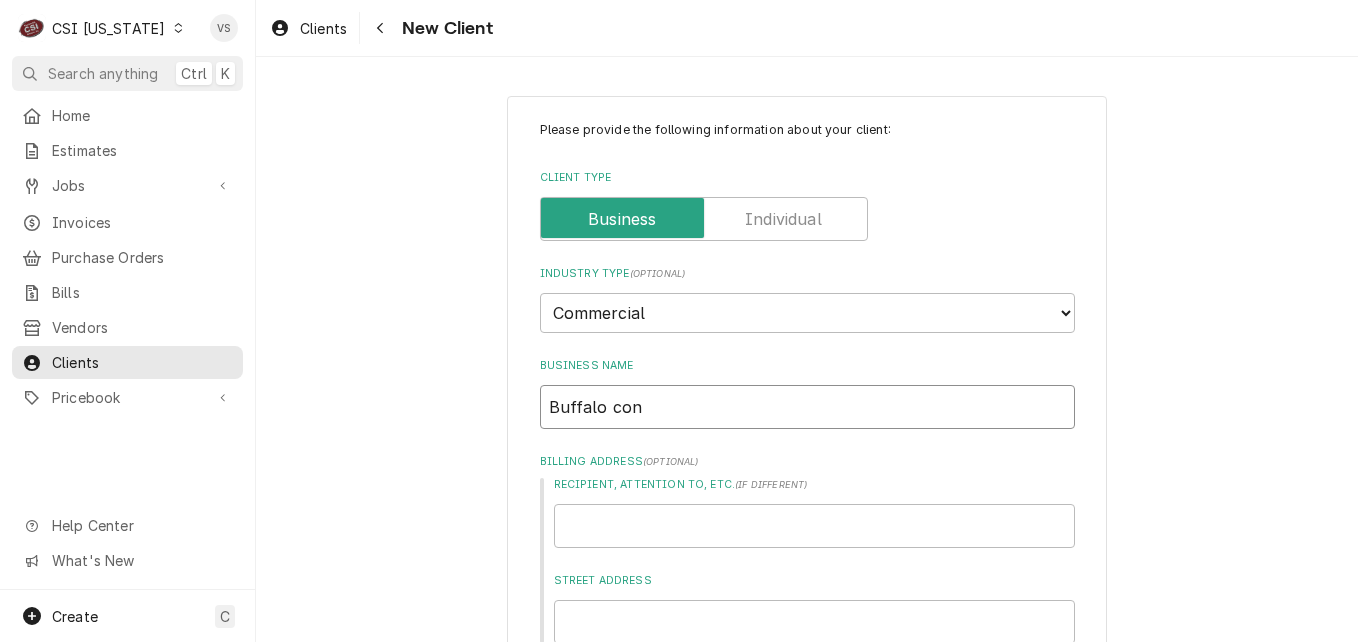 type on "x" 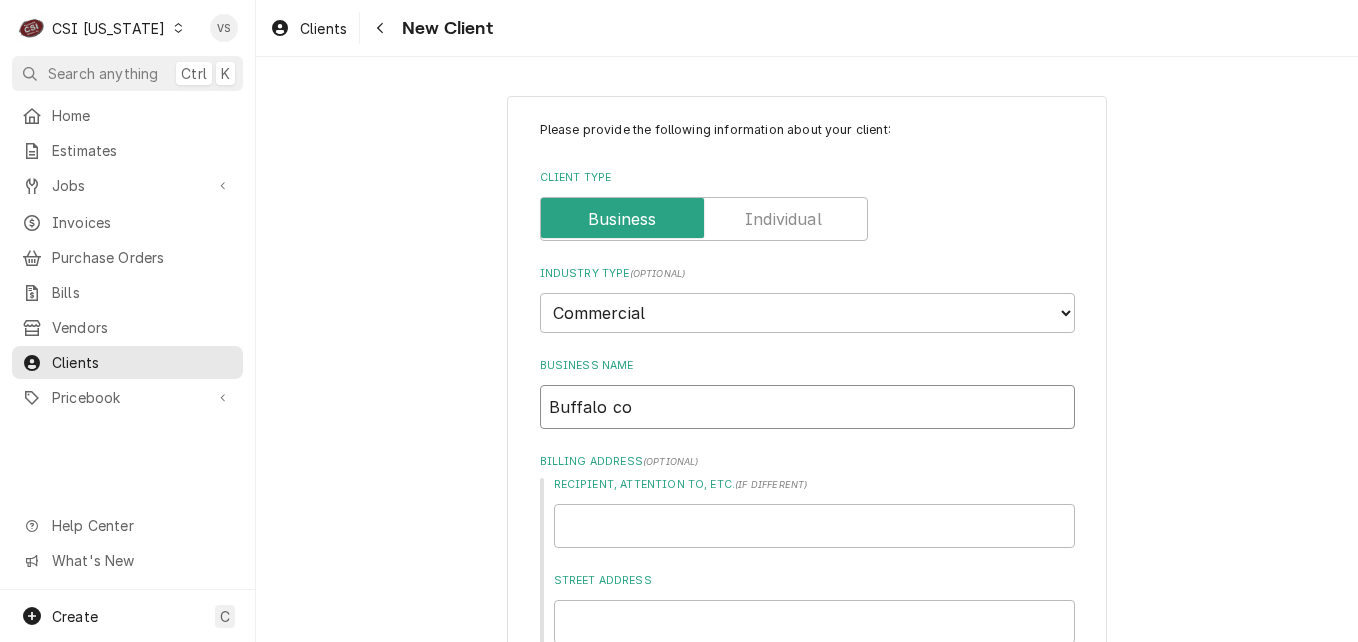 type on "x" 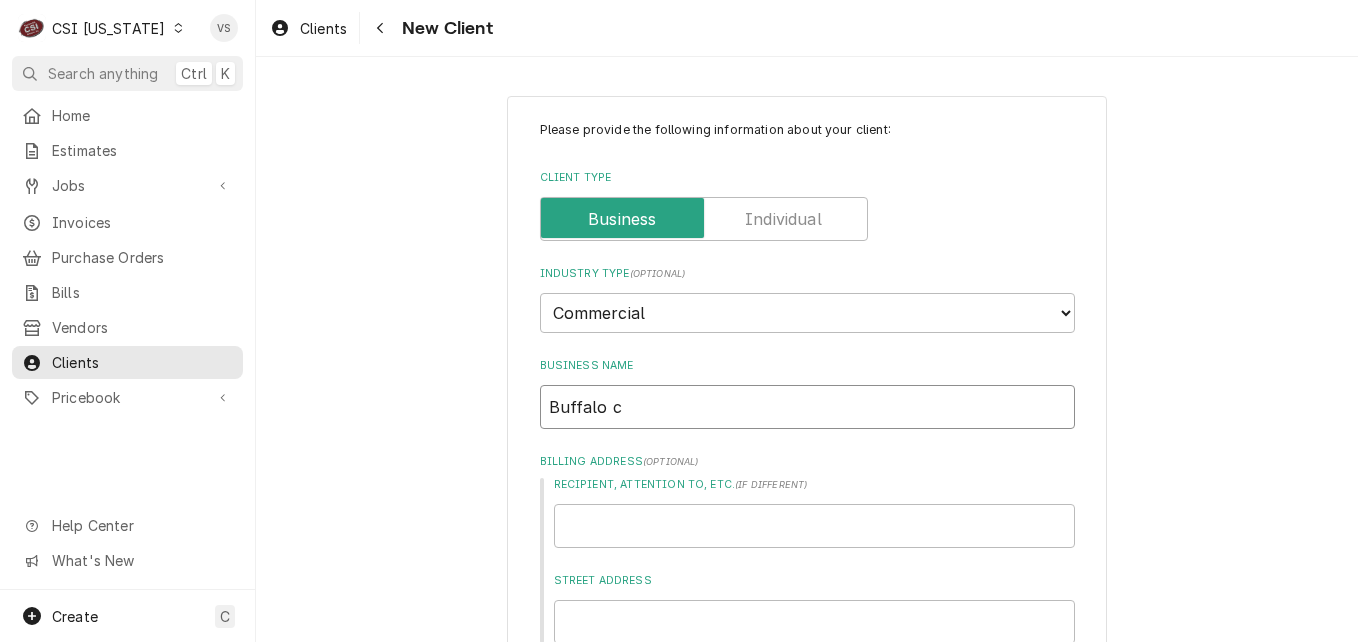 type on "x" 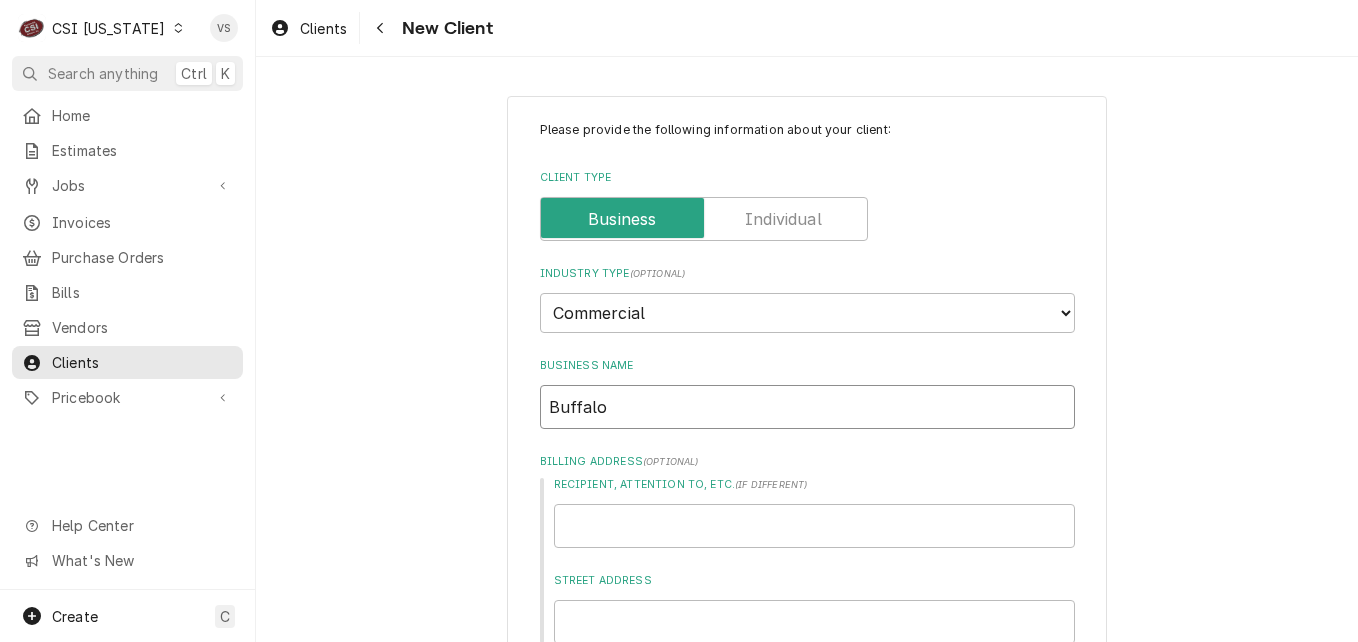 type on "x" 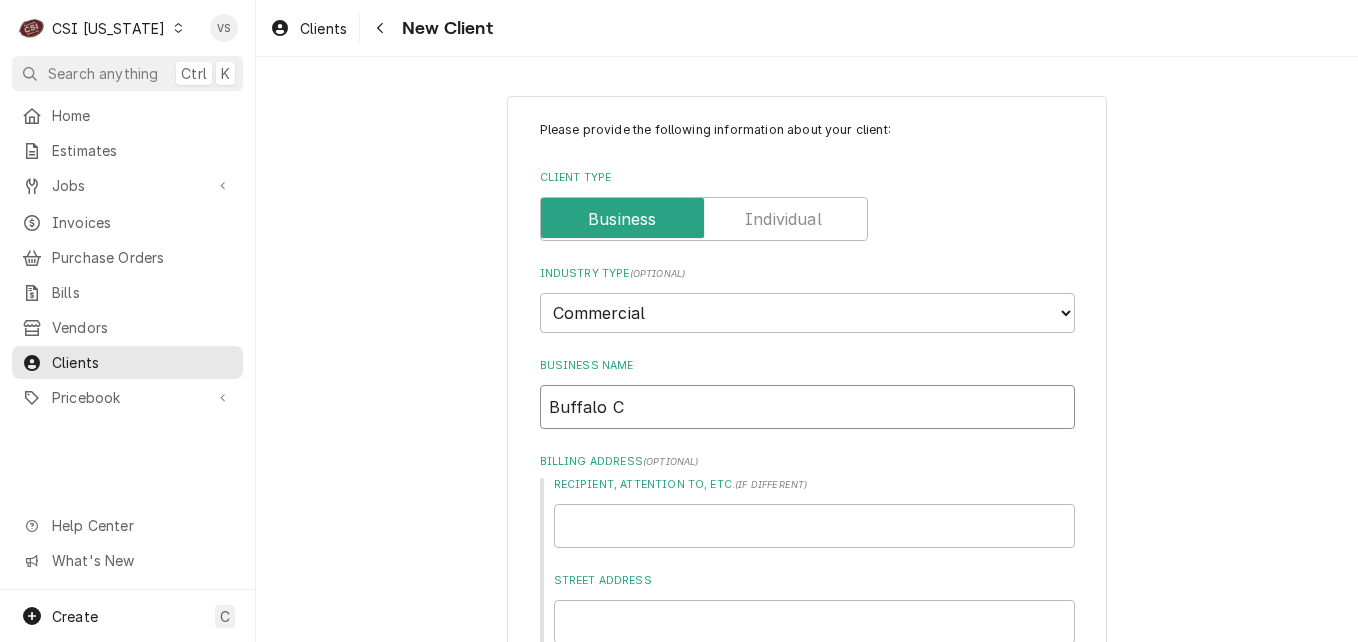 type on "x" 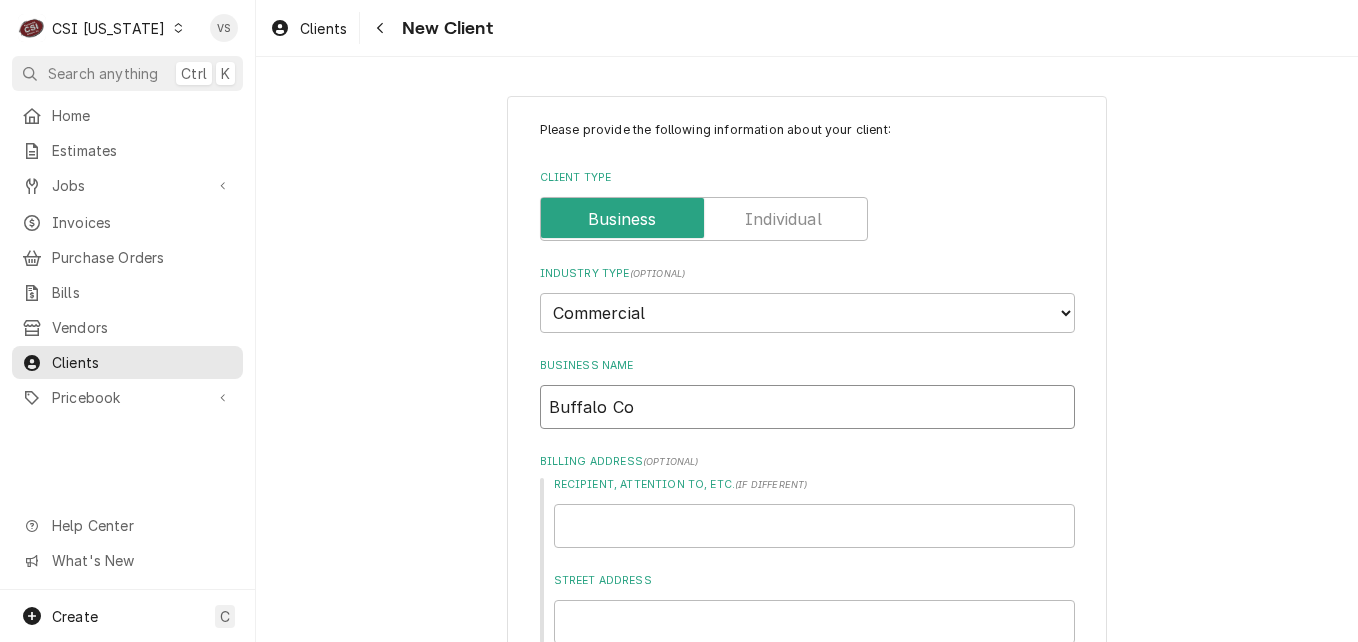 type on "x" 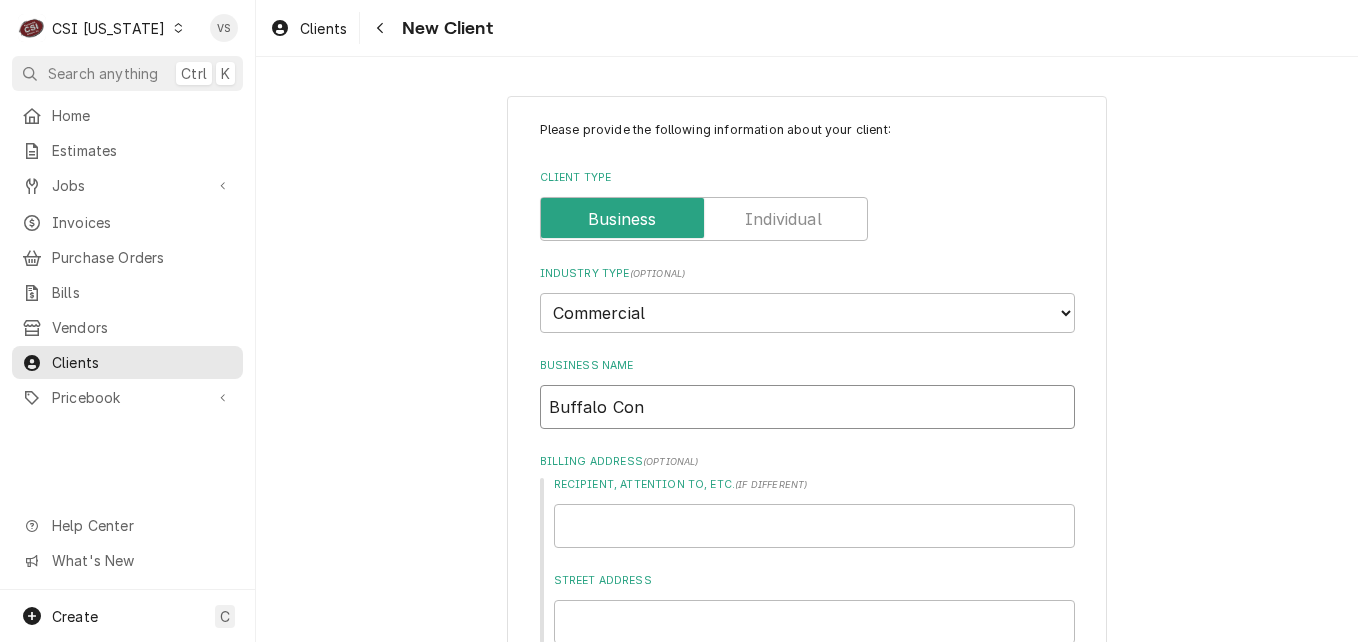 type on "x" 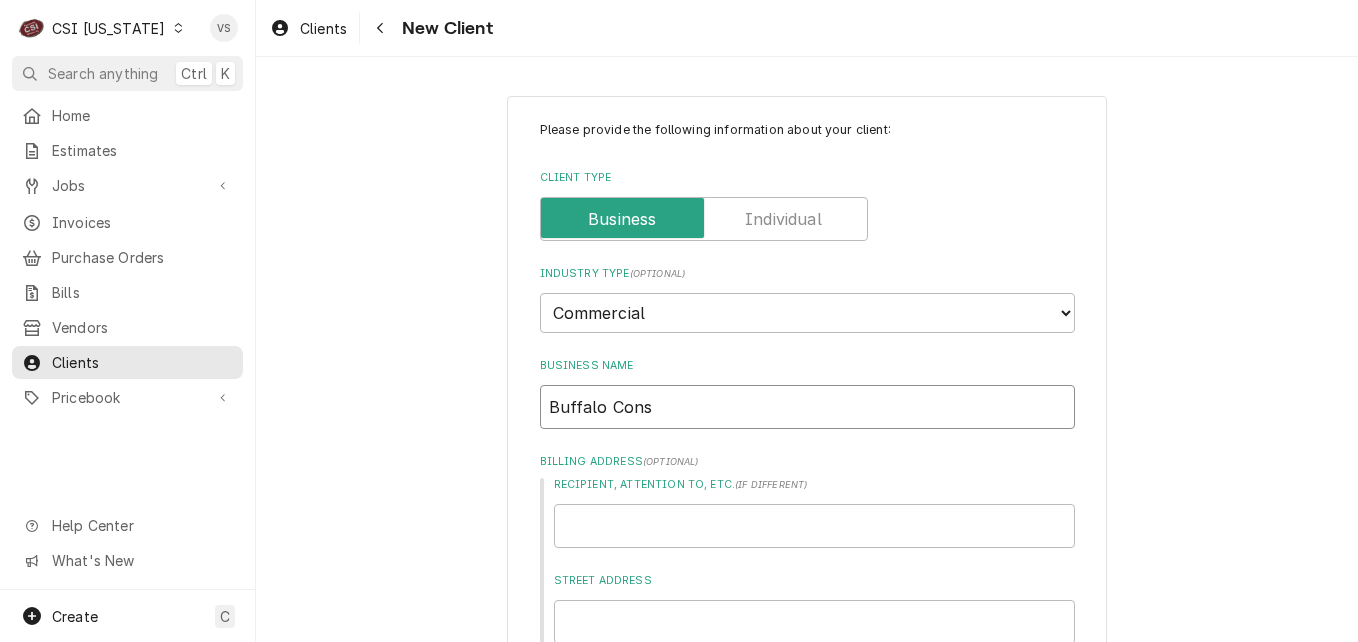 type on "x" 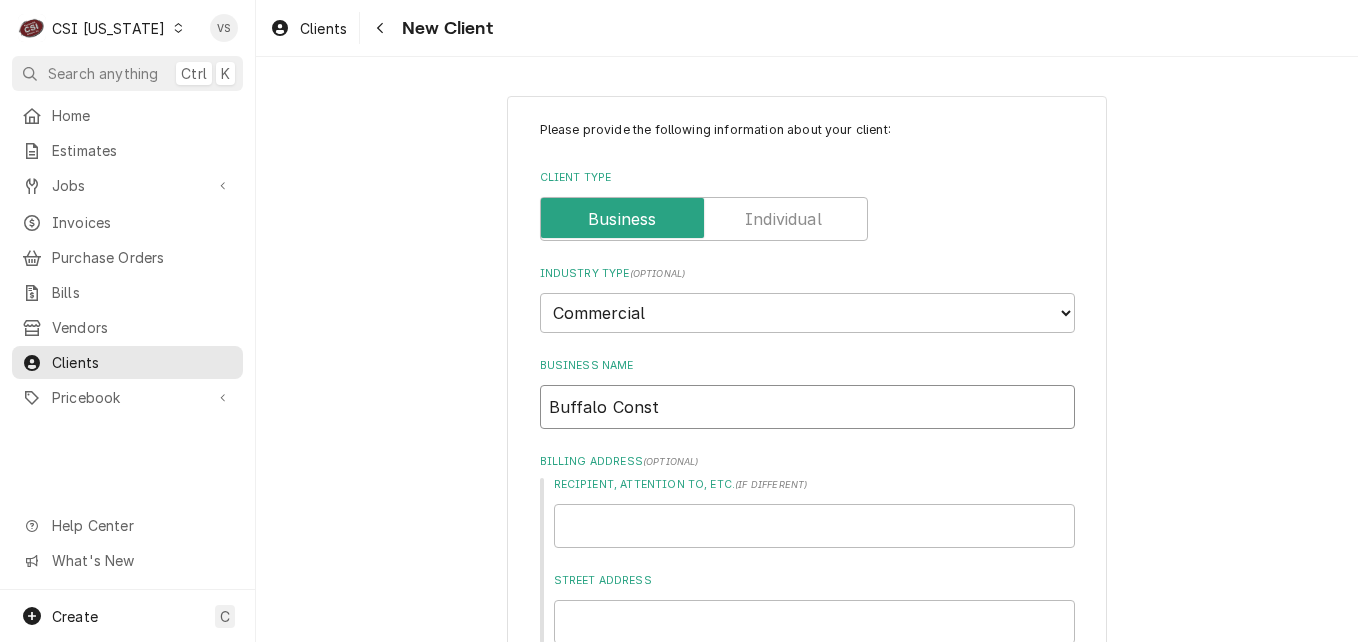 type on "x" 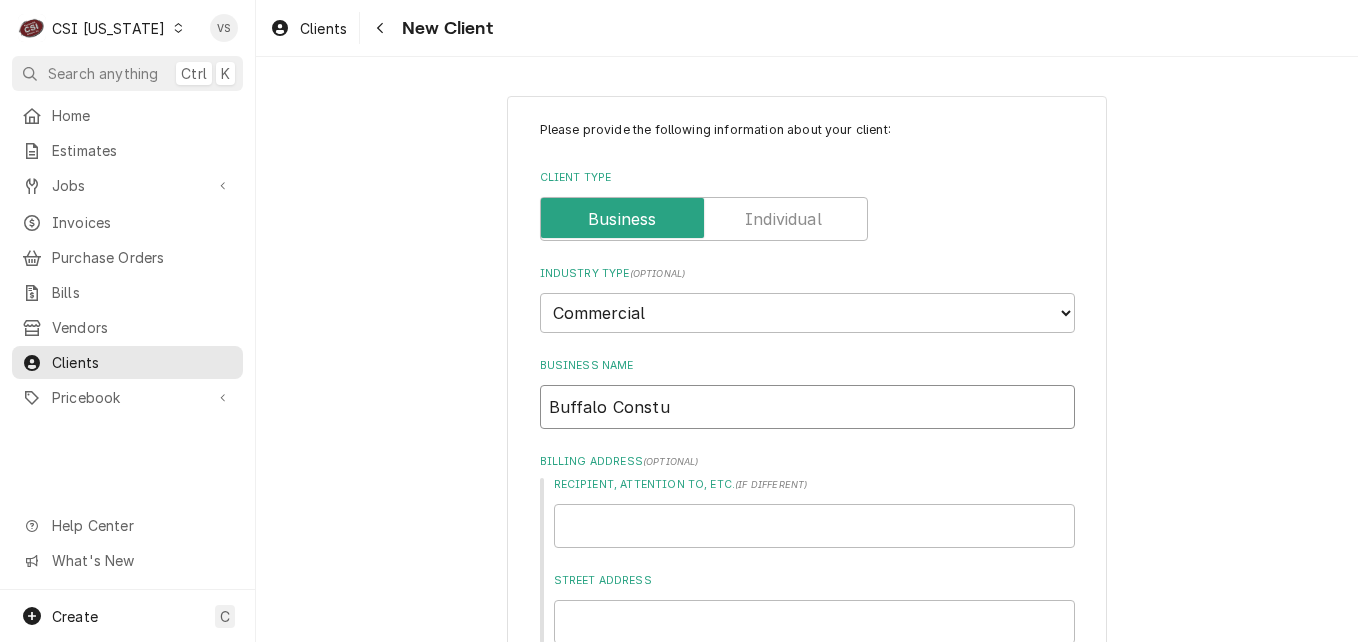 type on "x" 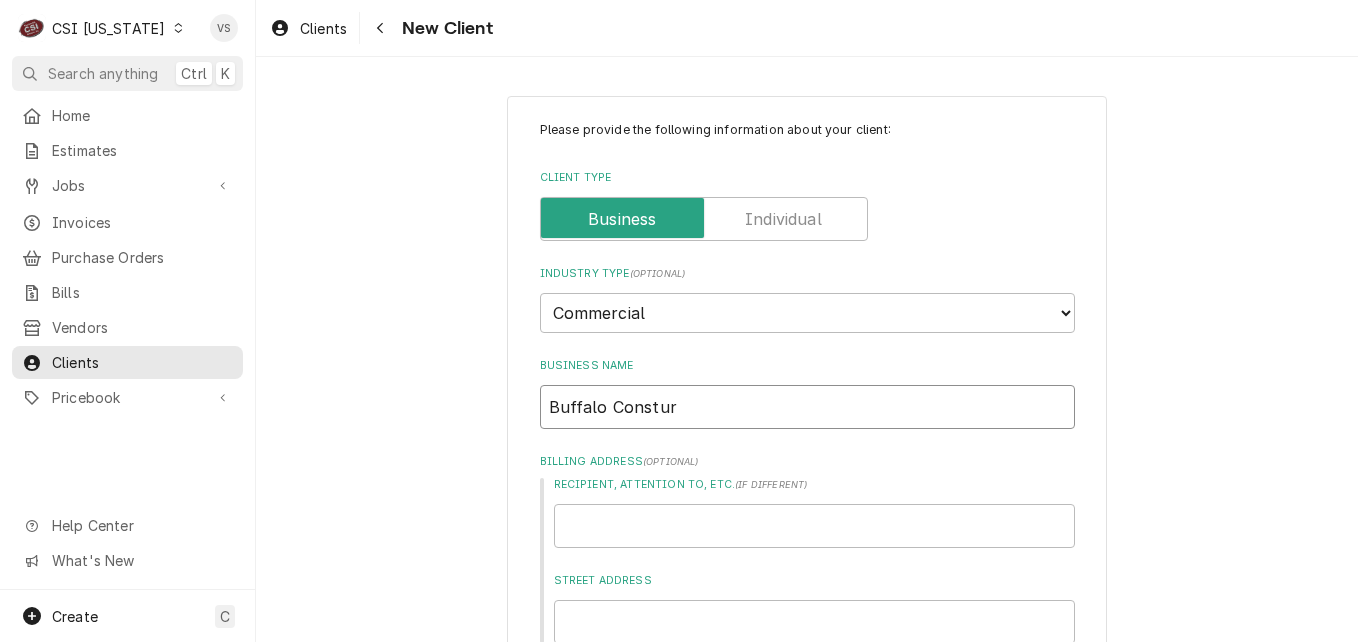 type on "x" 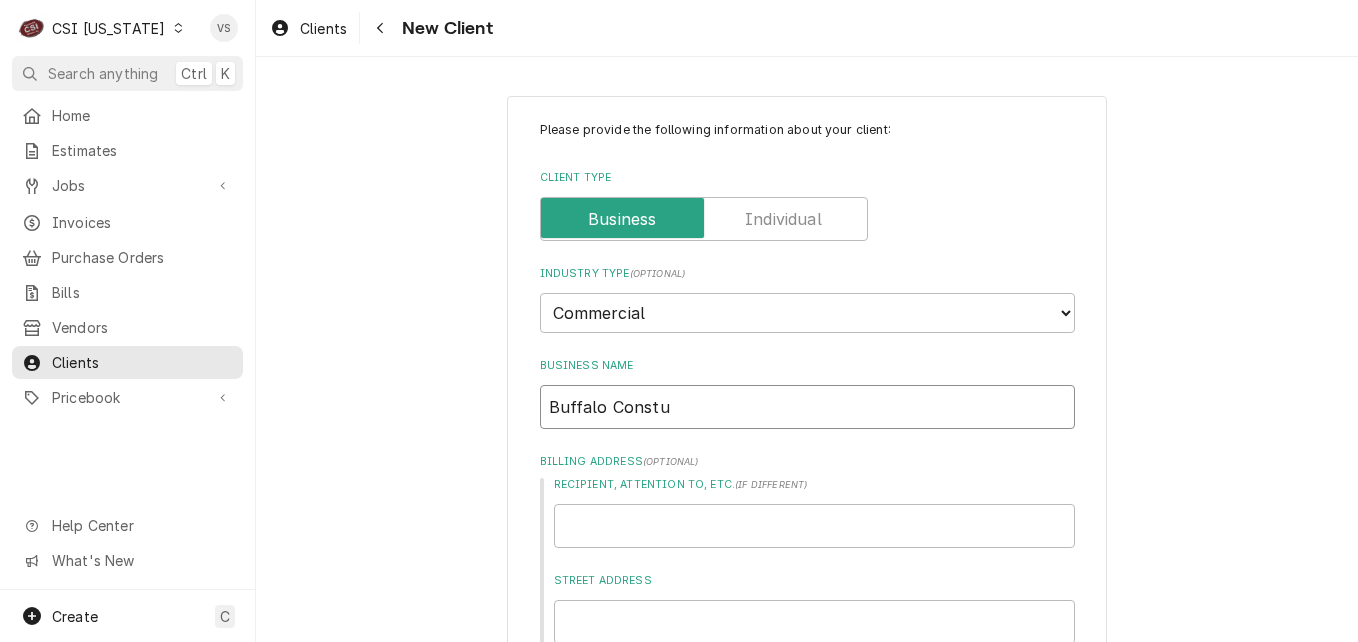 type on "x" 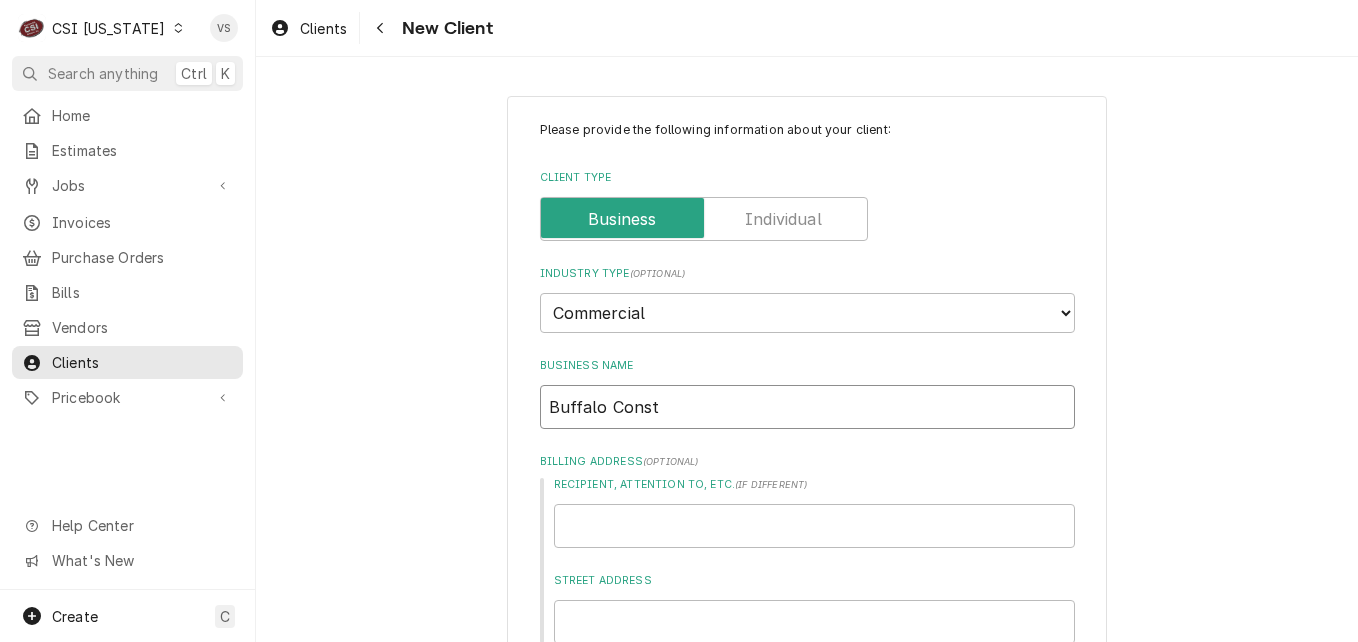 type on "x" 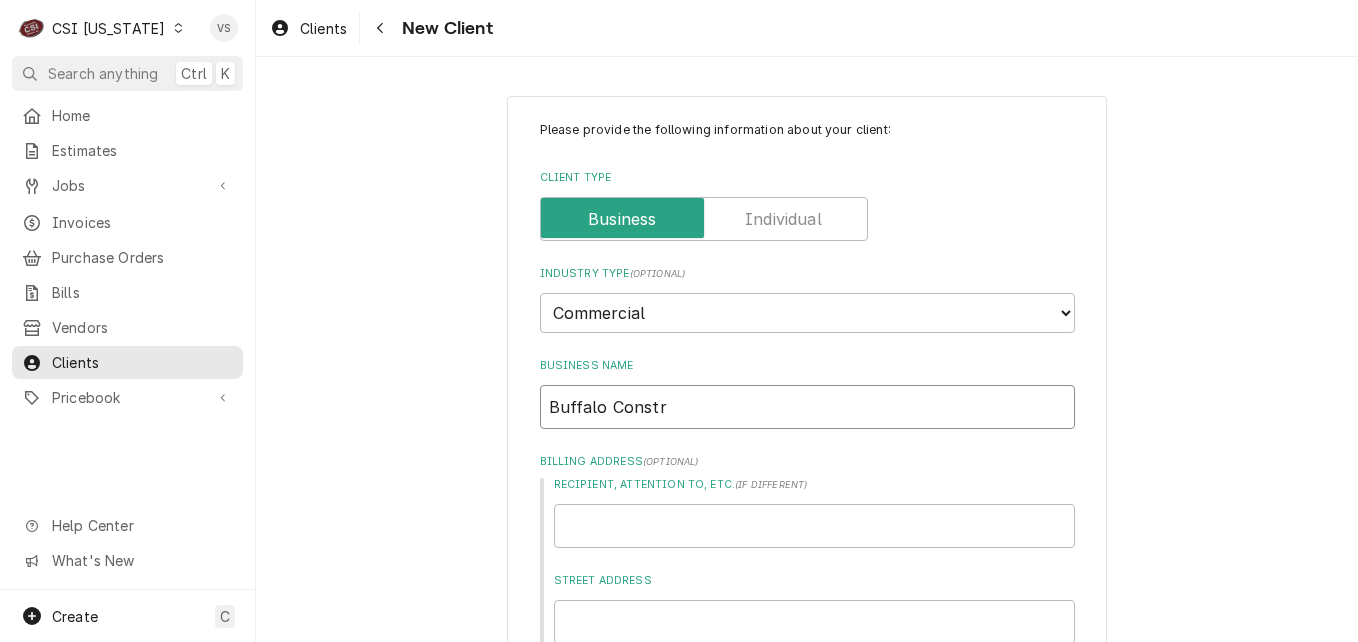 type on "x" 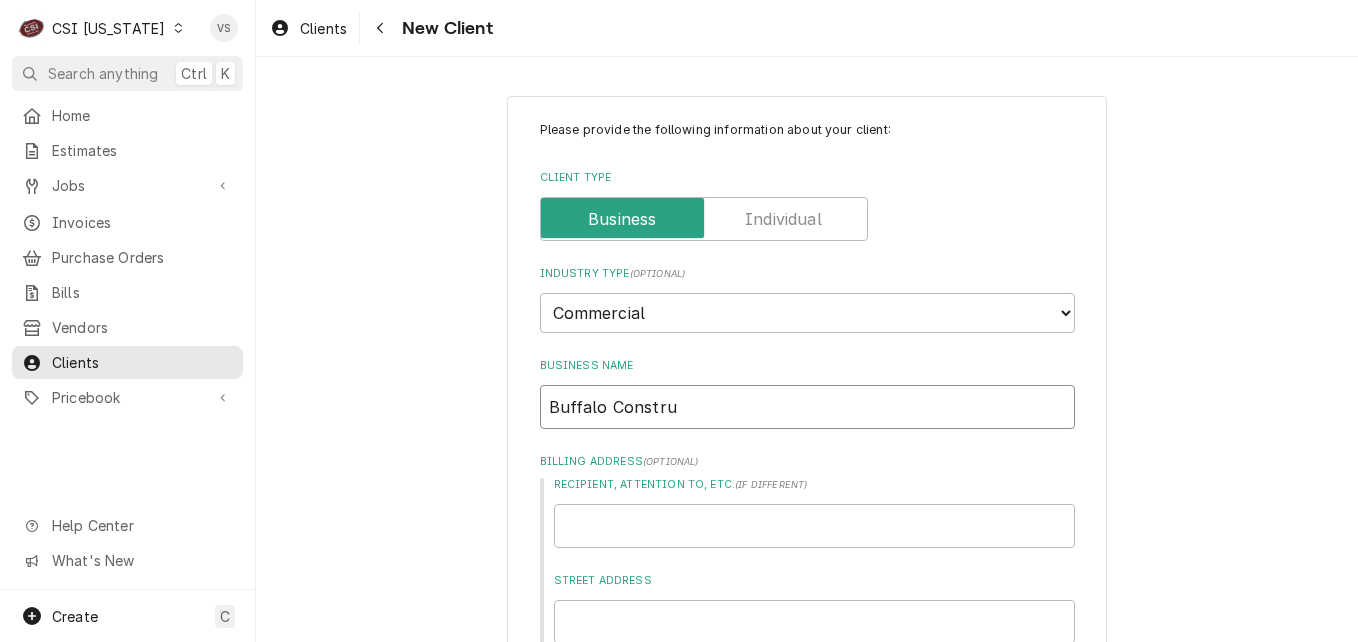 type on "x" 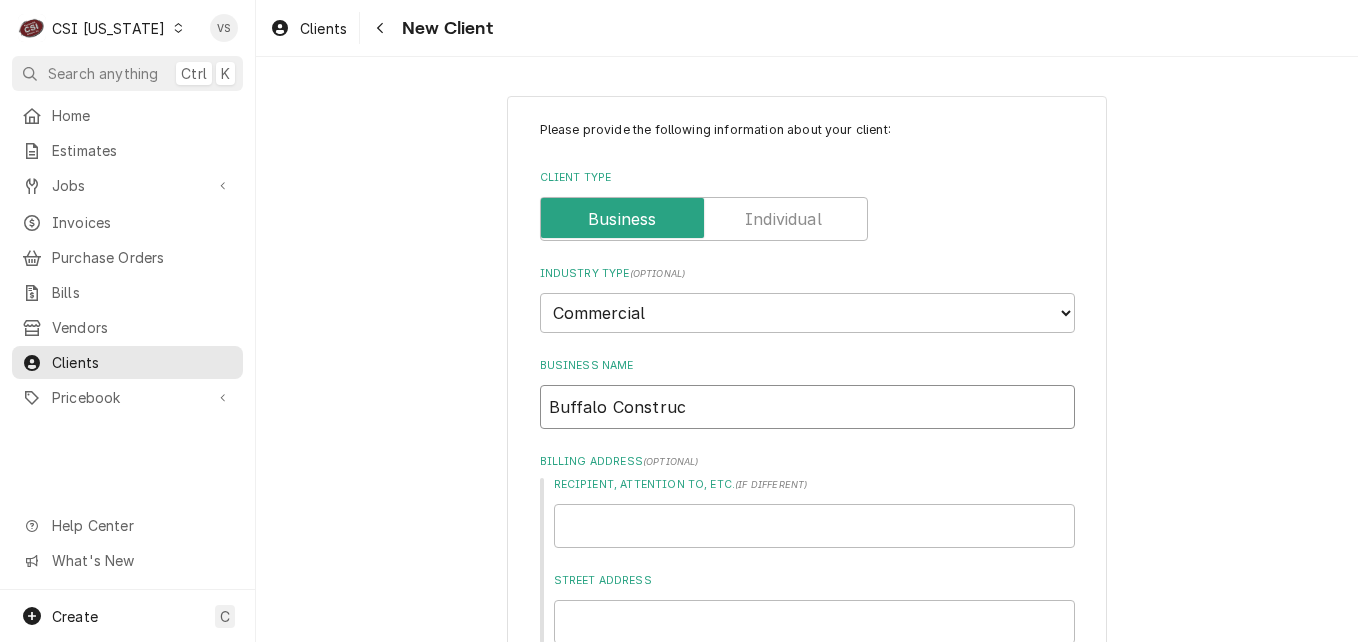 type on "x" 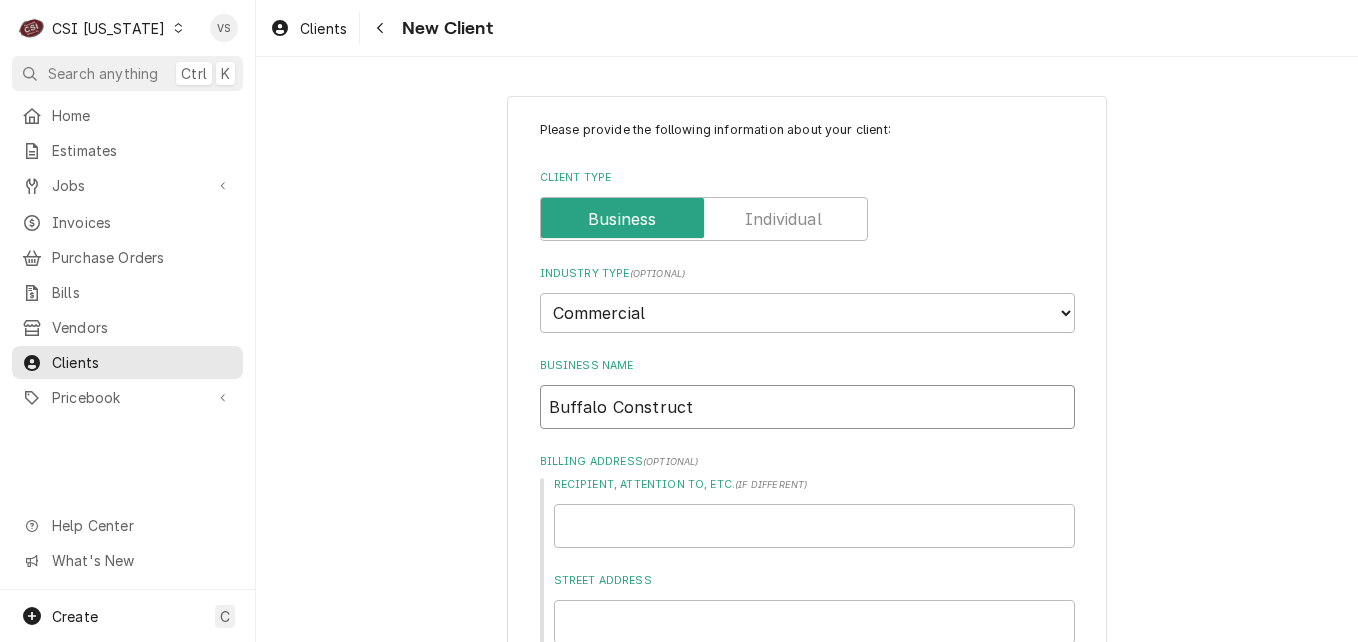 type on "x" 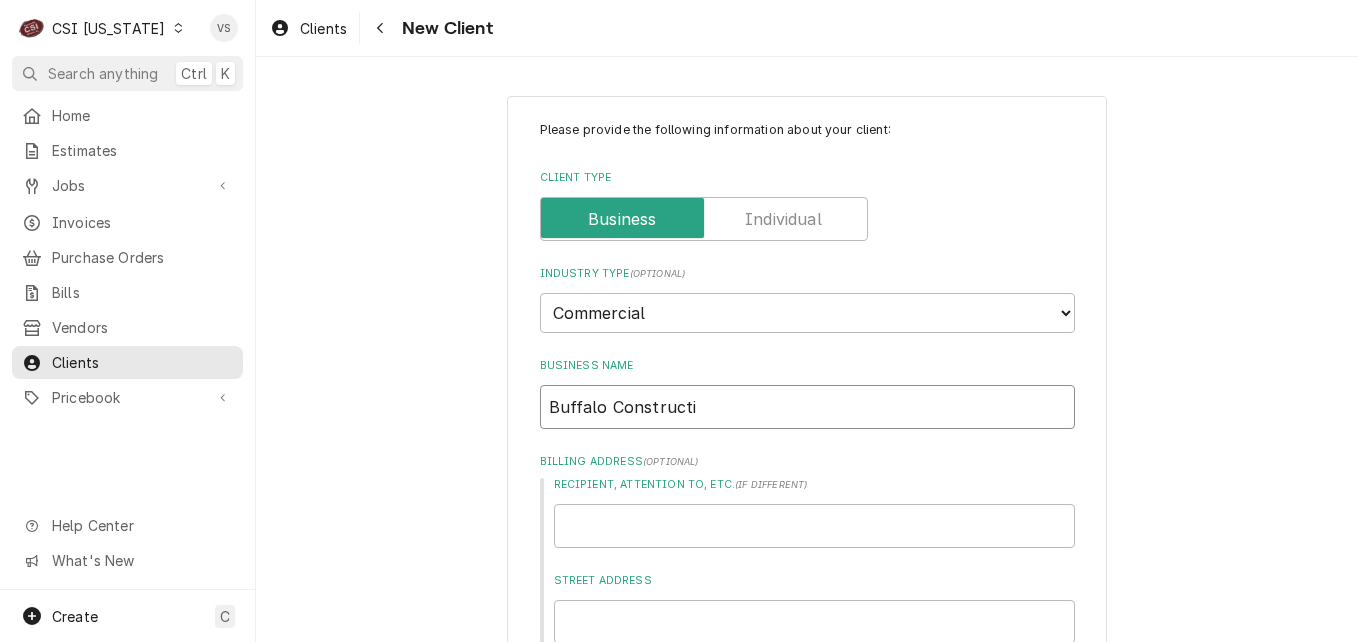type on "x" 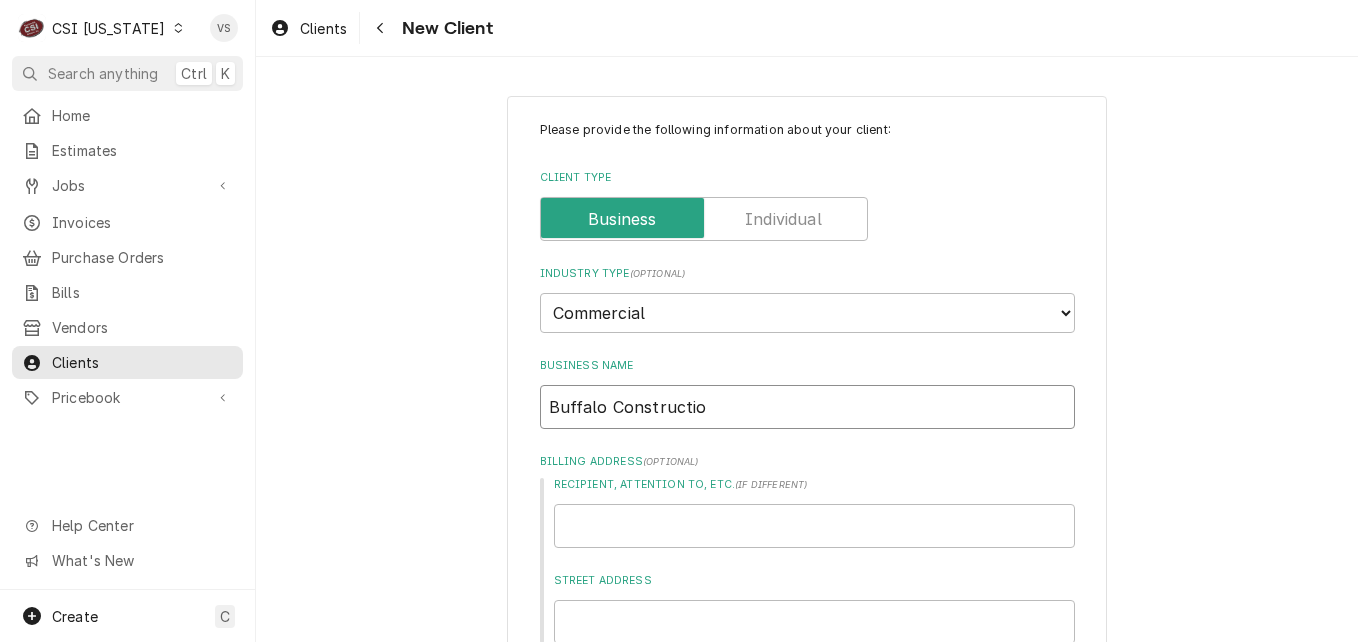 type on "x" 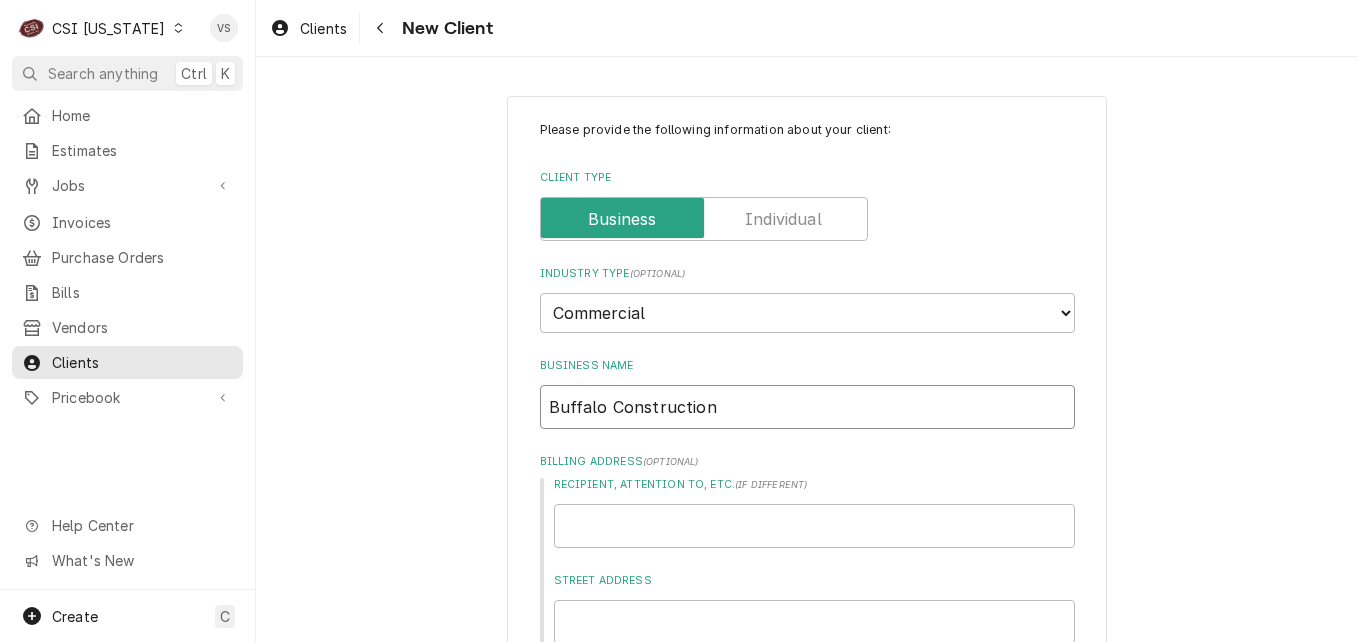 type on "x" 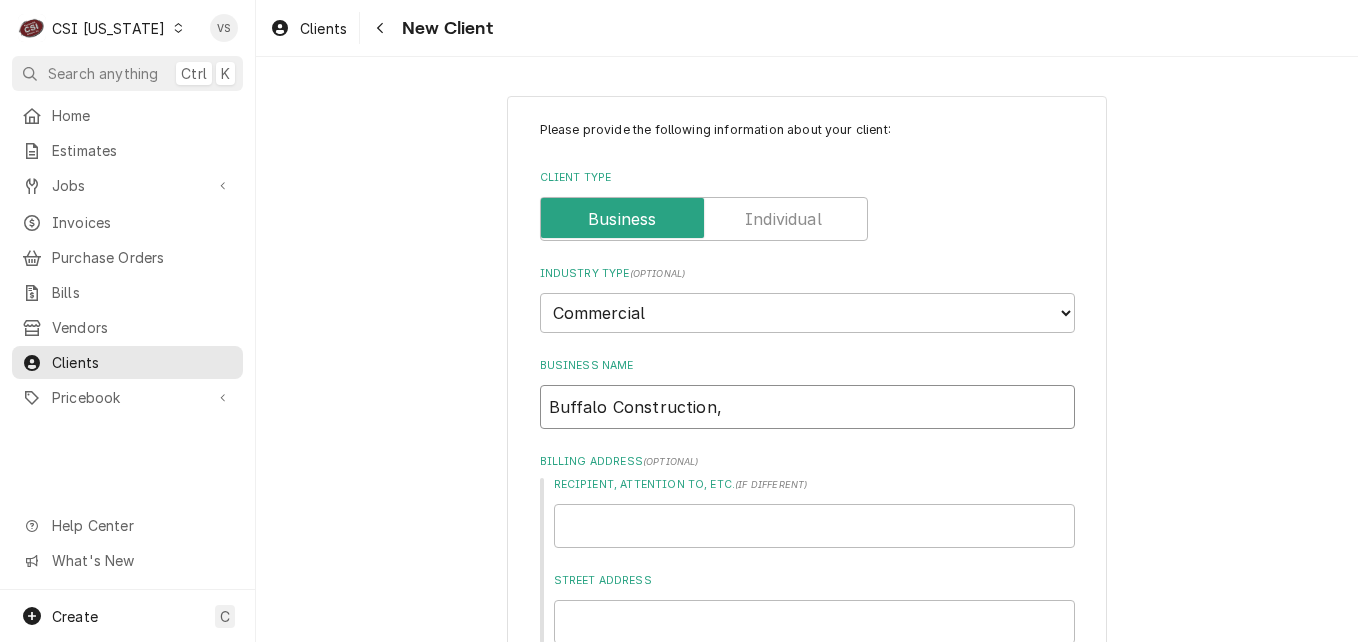 type on "x" 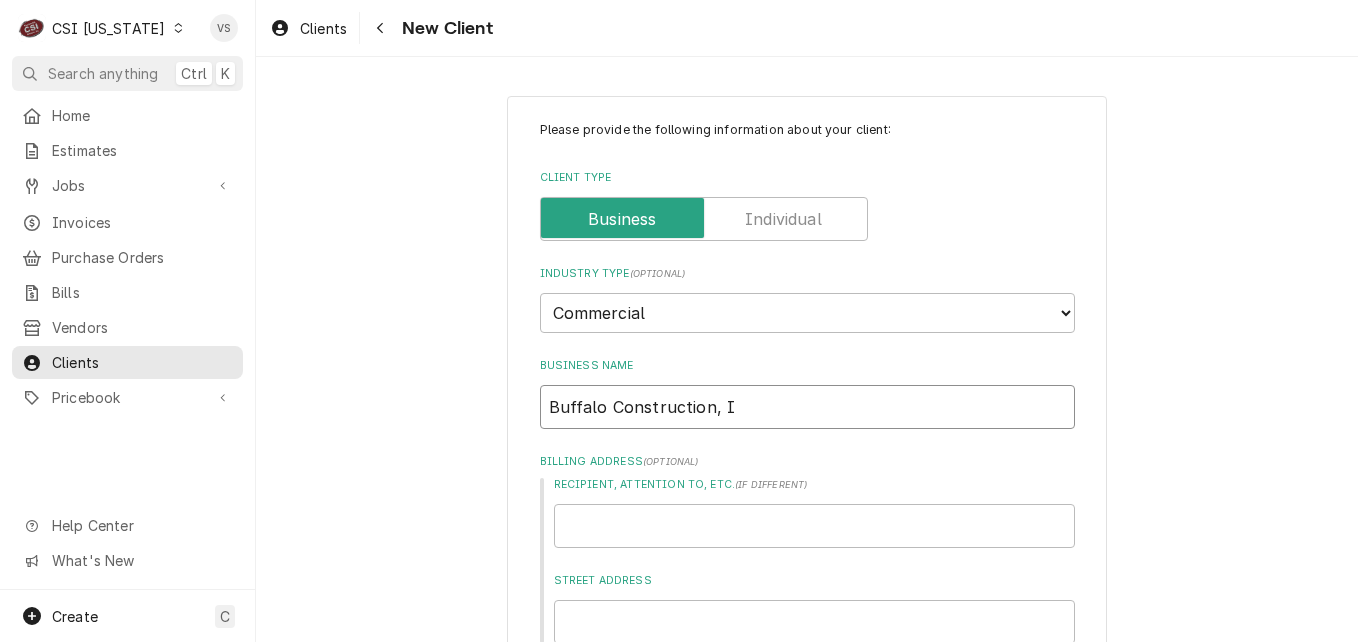 type on "x" 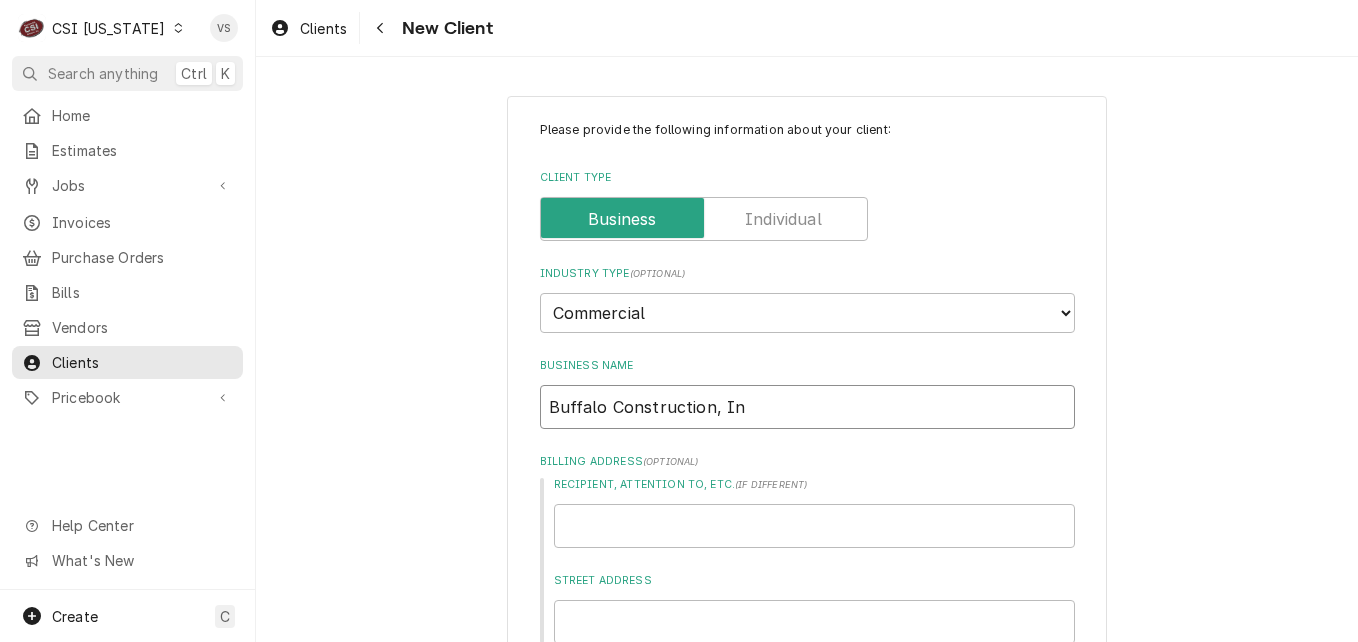 type on "x" 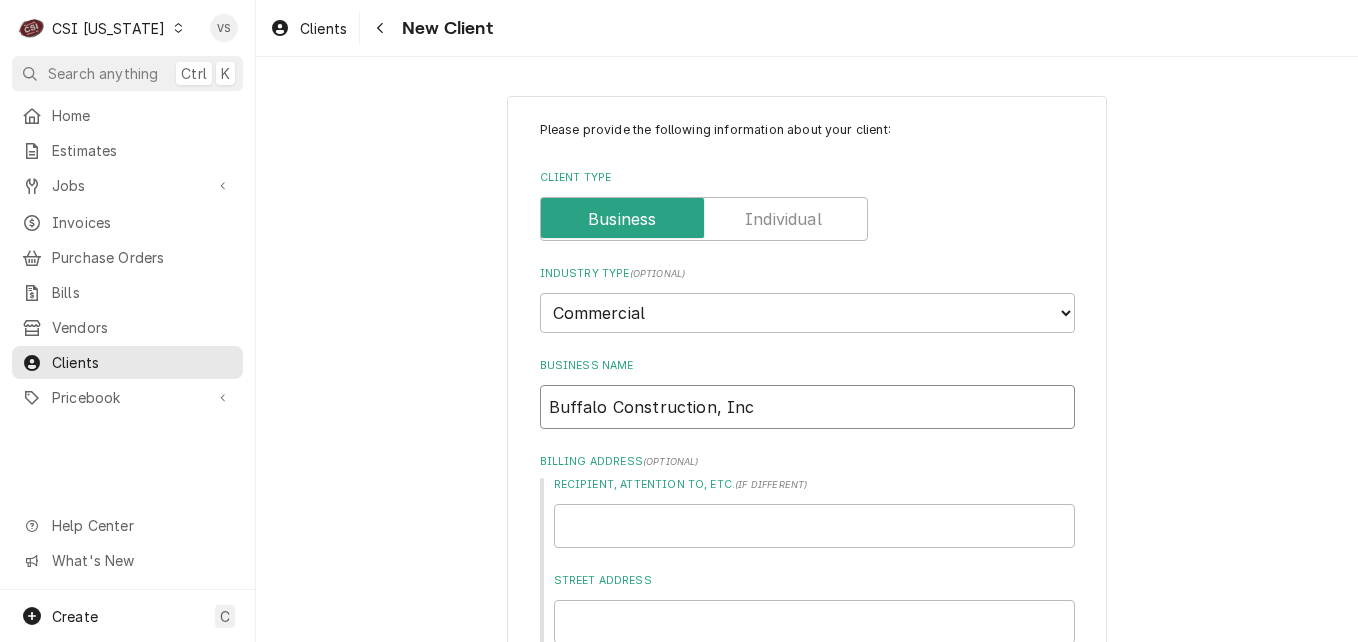type on "x" 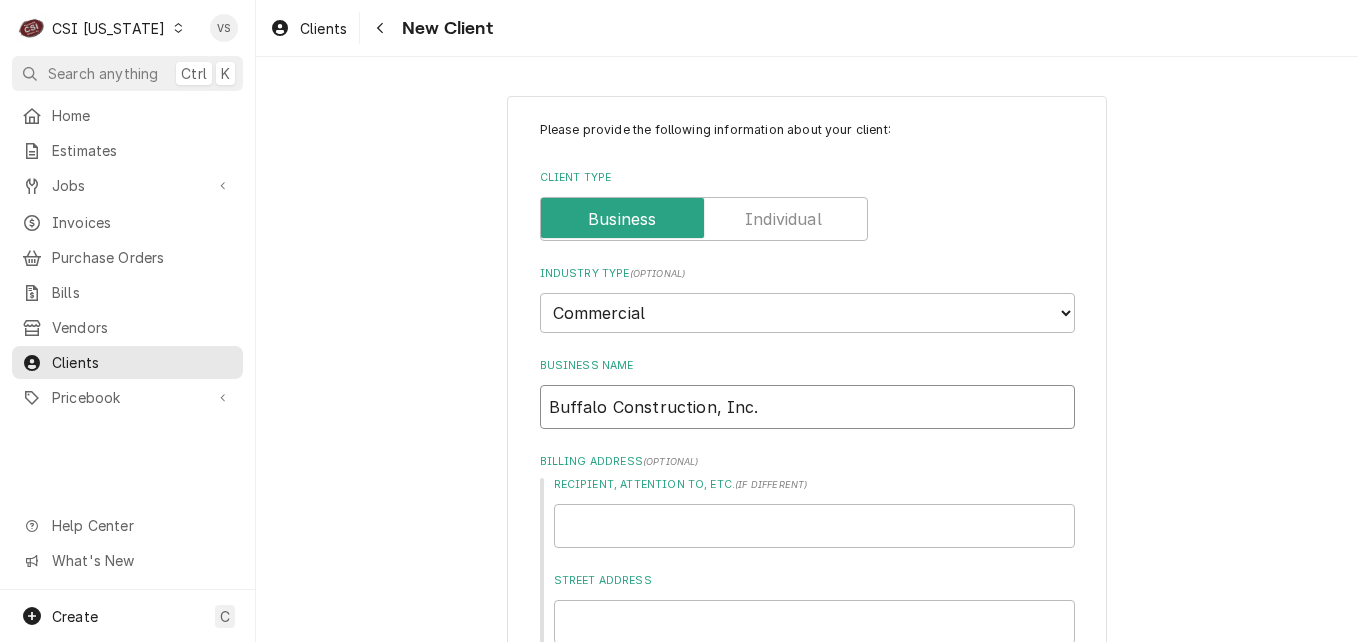 type on "Buffalo Construction, Inc." 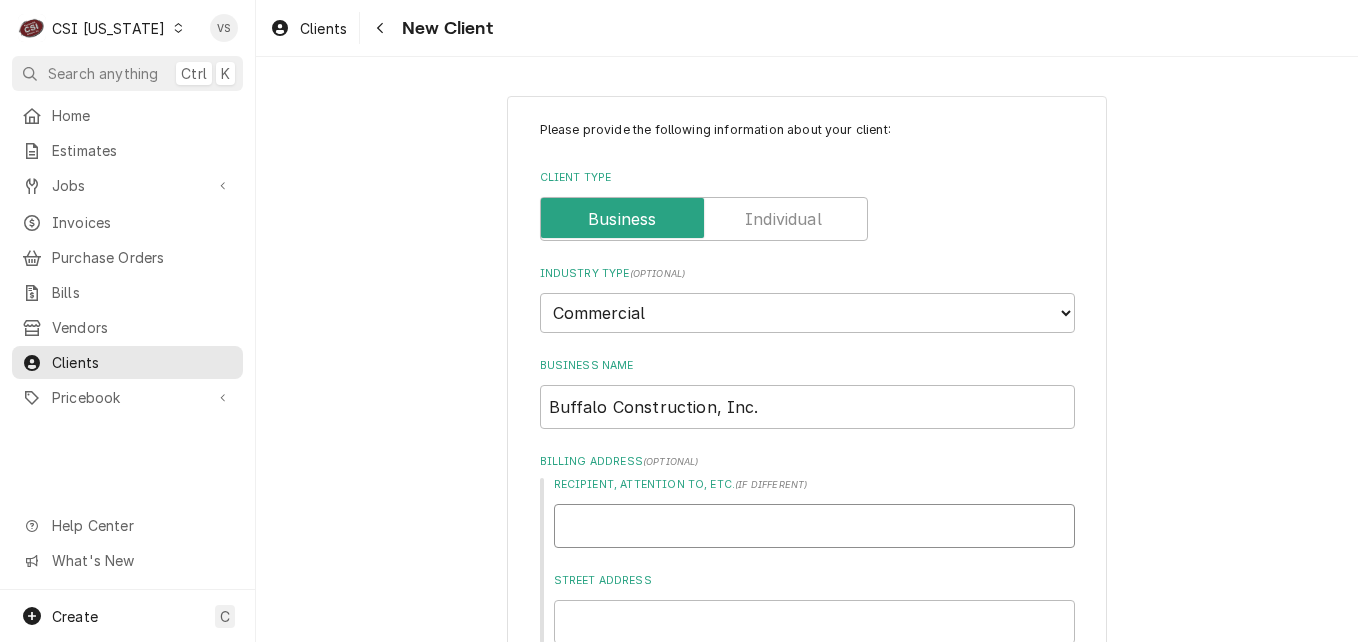 click on "Recipient, Attention To, etc.  ( if different )" at bounding box center (814, 526) 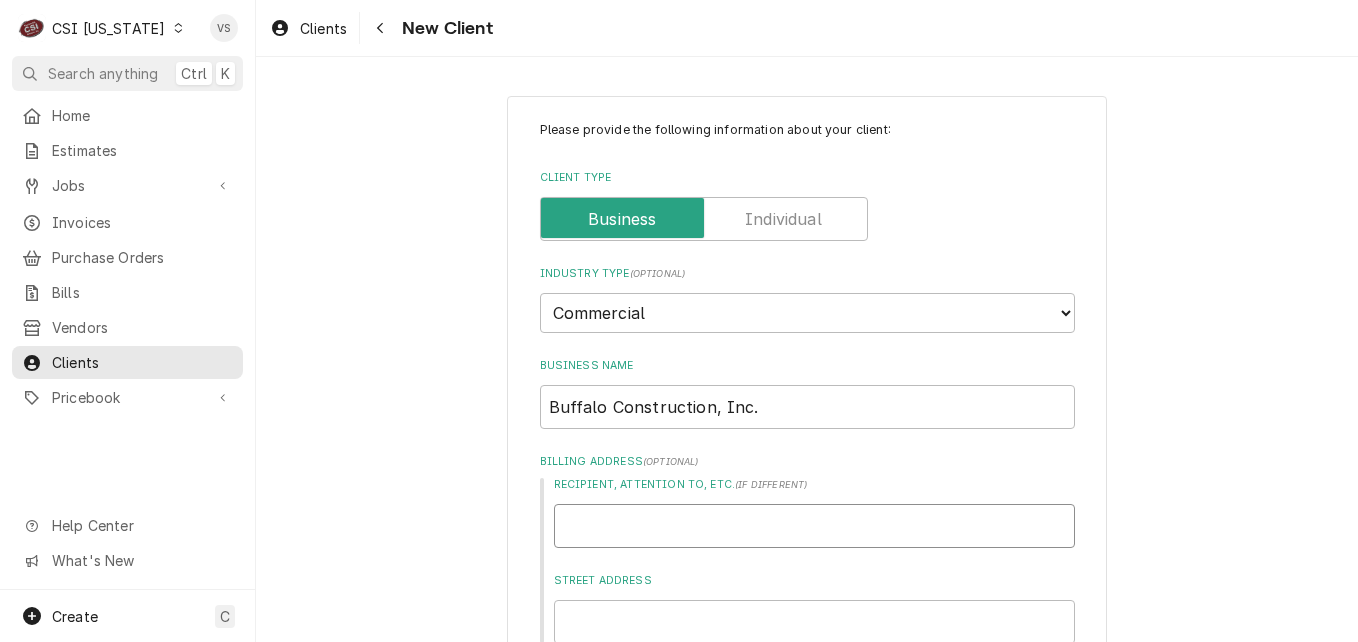 type on "x" 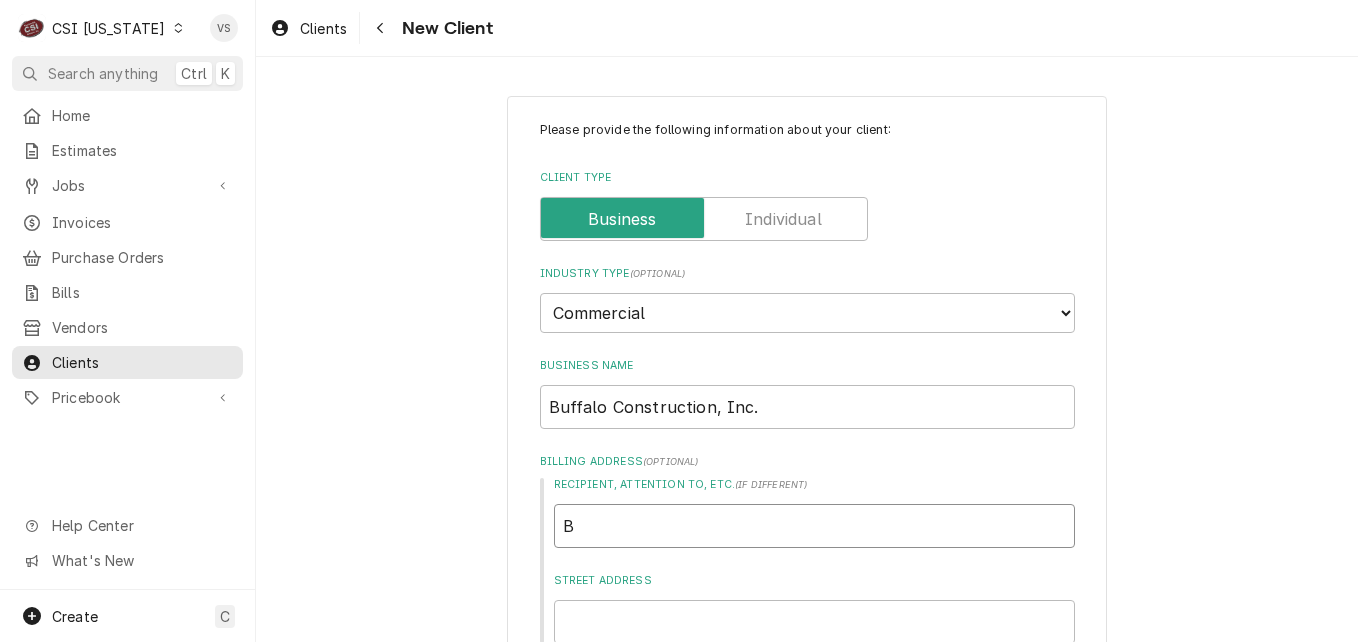 type on "x" 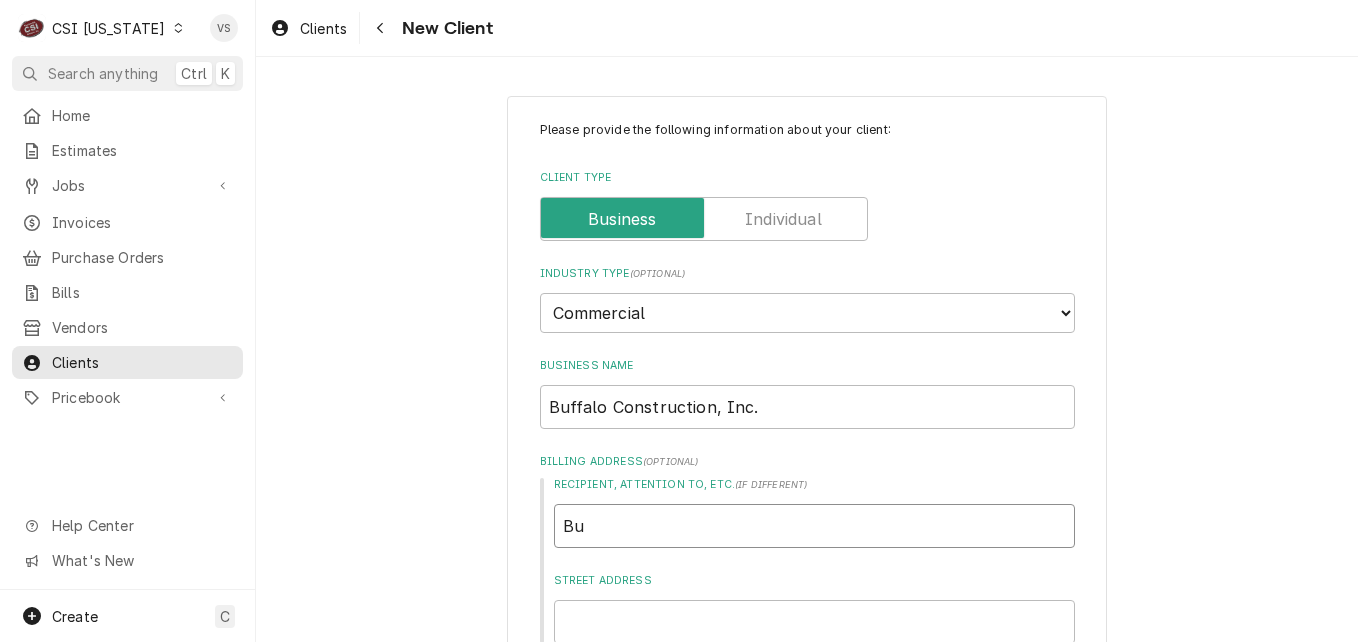 type on "x" 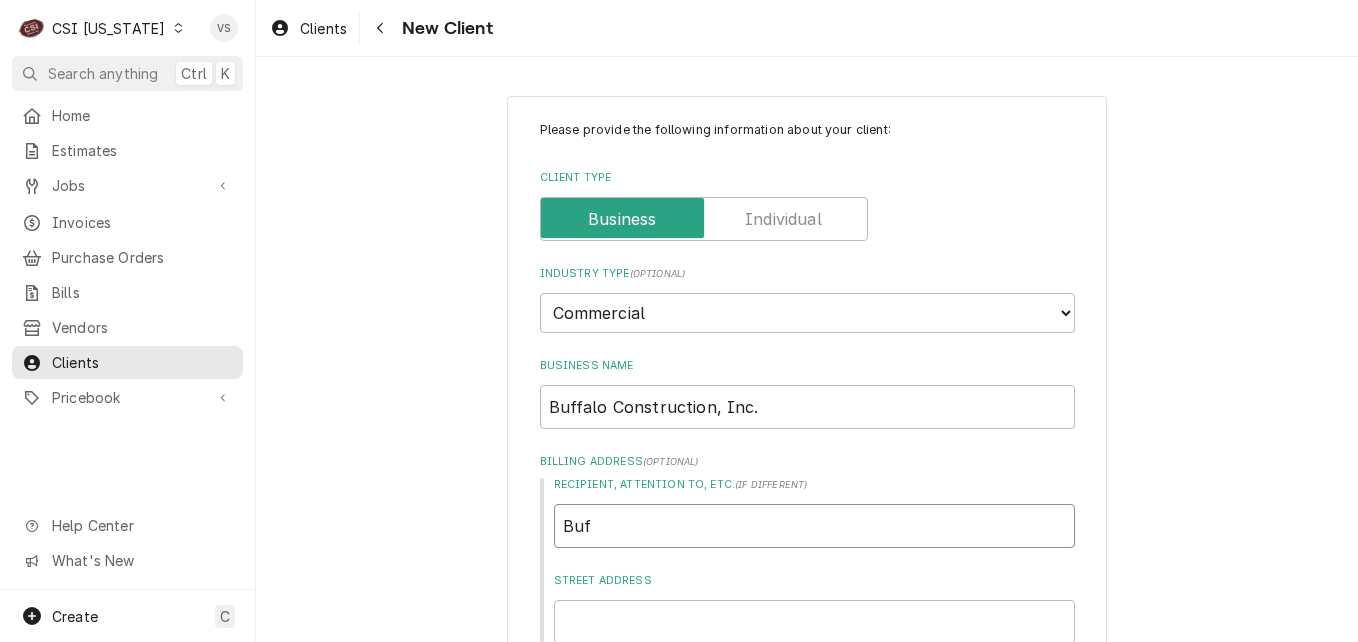type on "x" 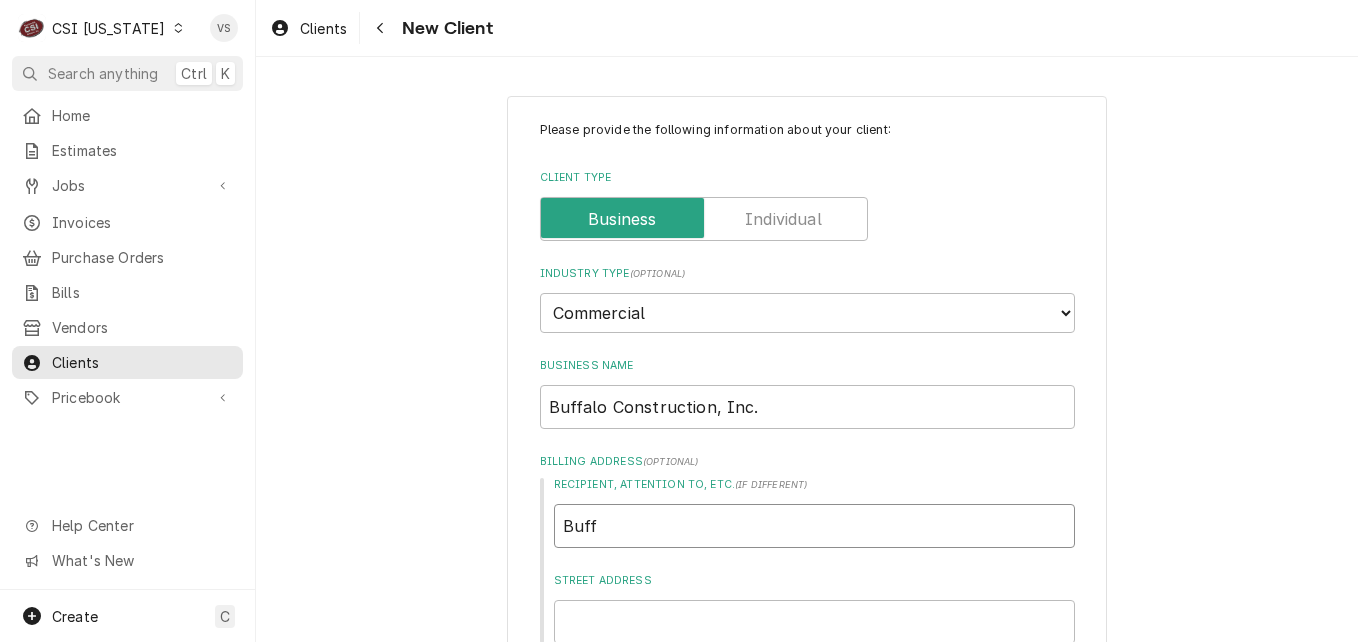 type on "x" 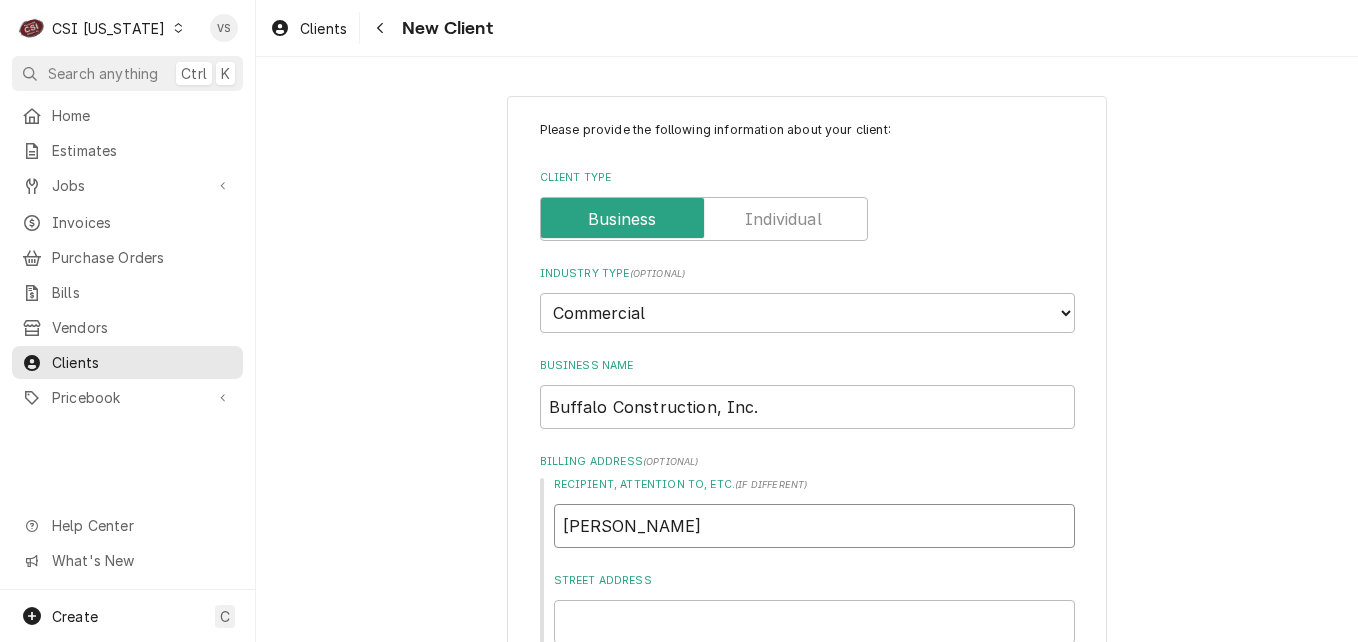 type on "x" 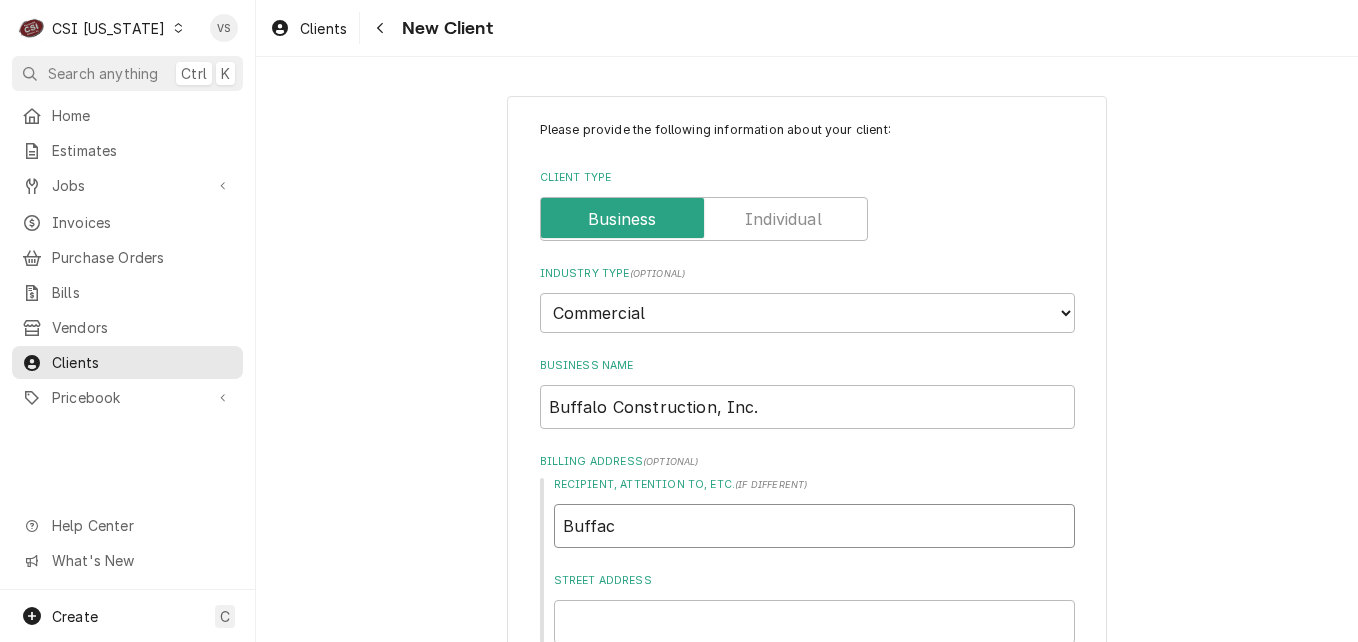 type on "x" 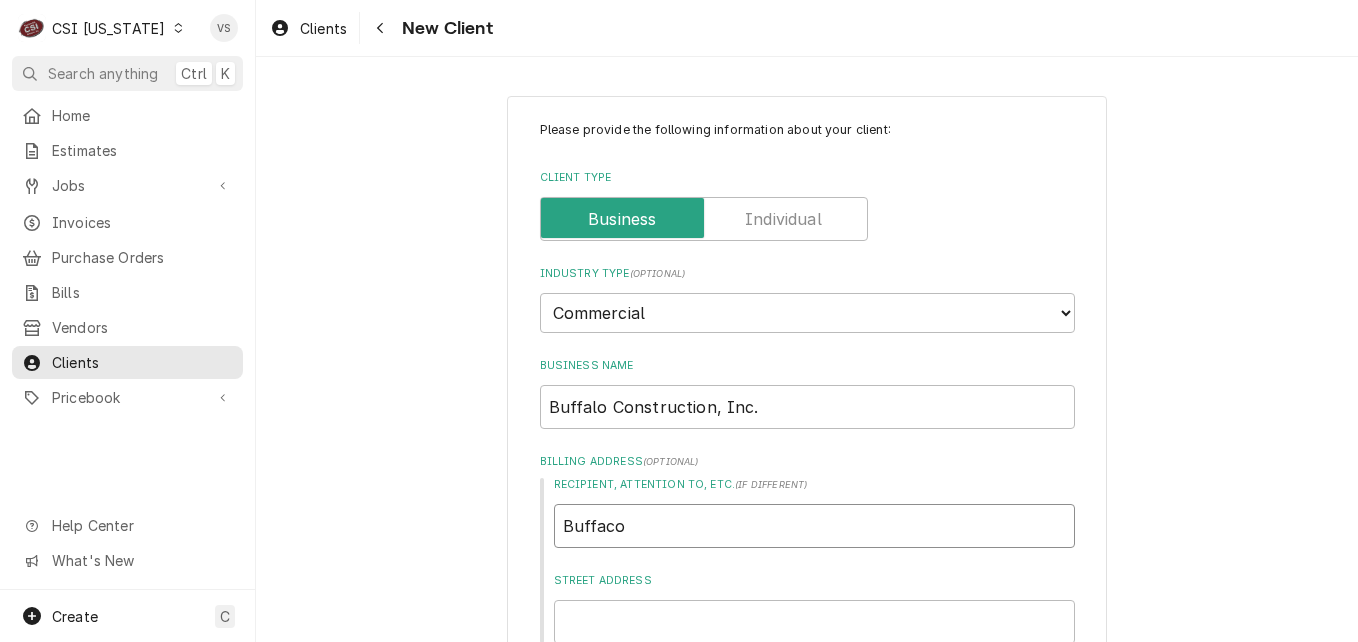 type on "x" 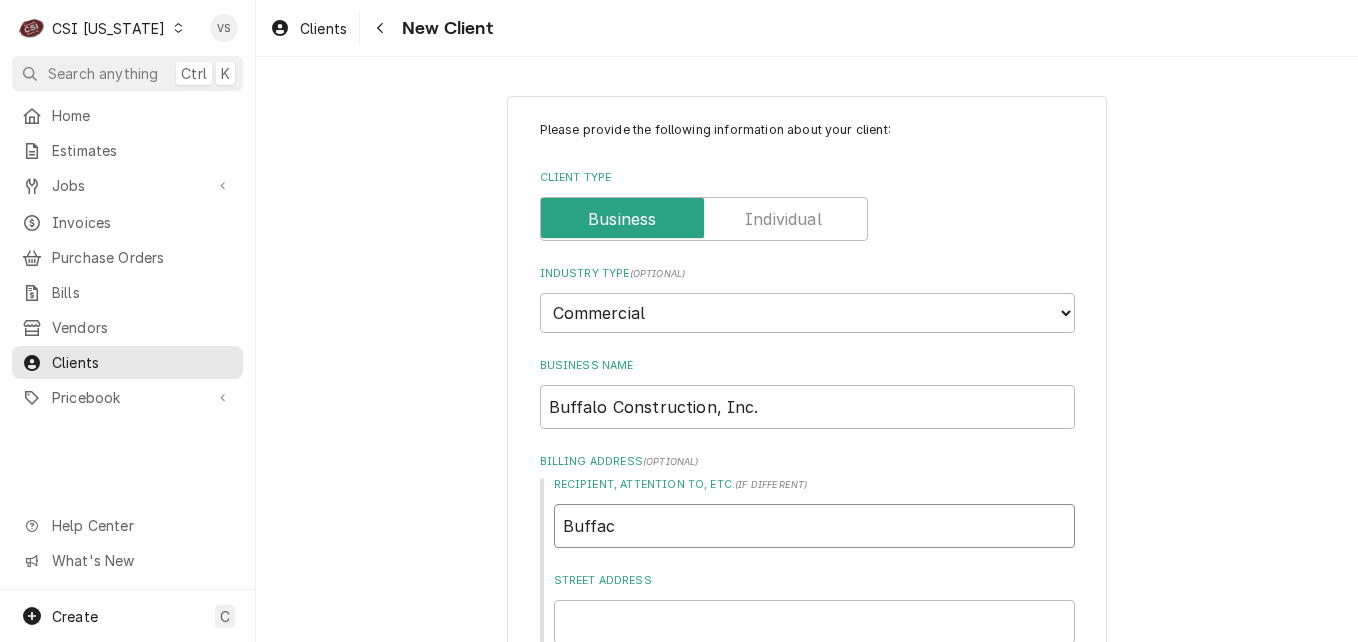type on "x" 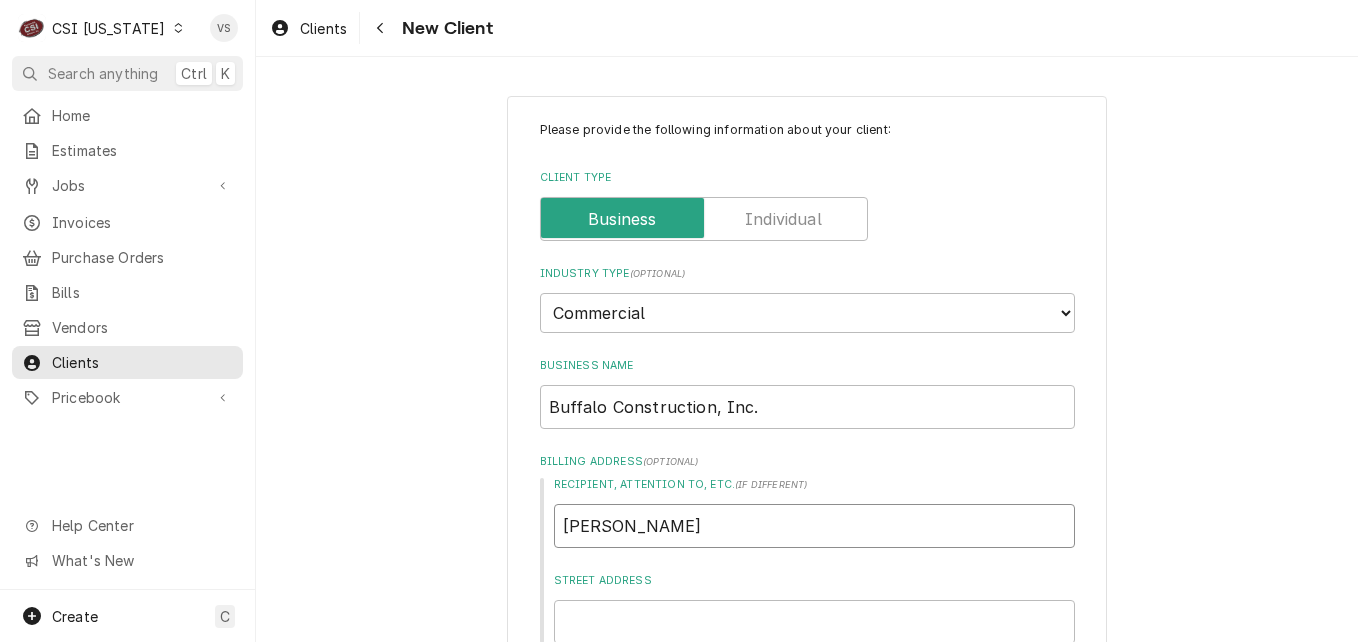 type on "x" 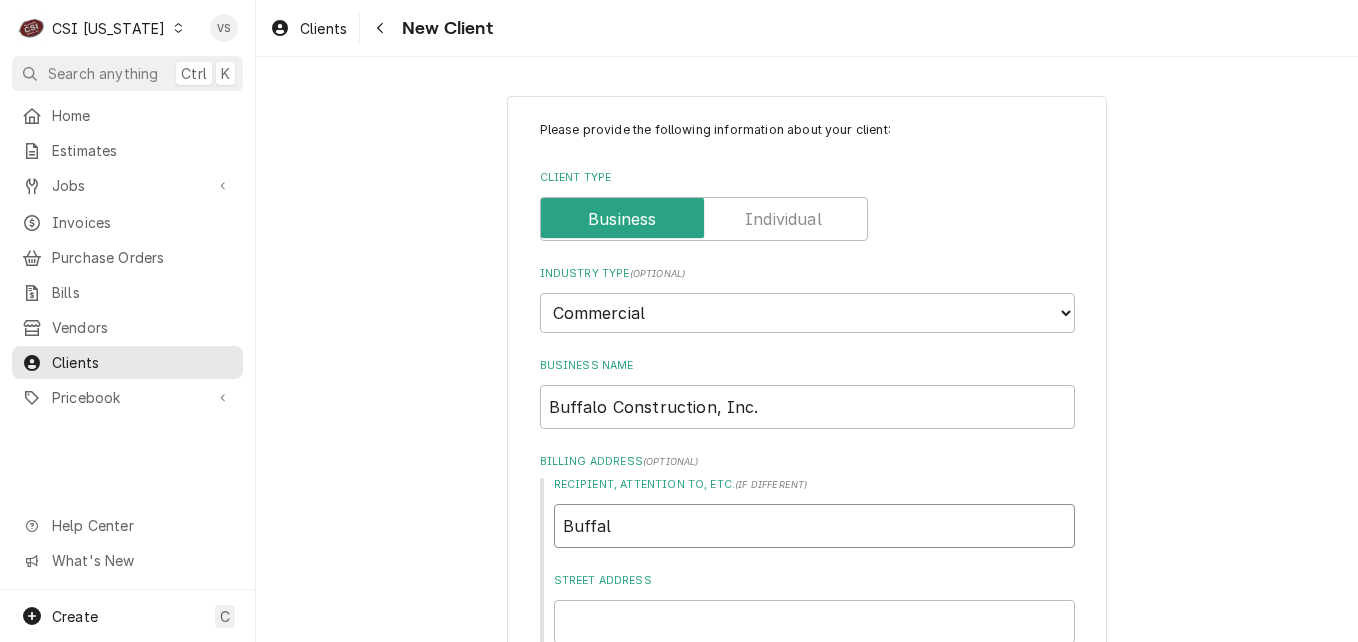 type on "x" 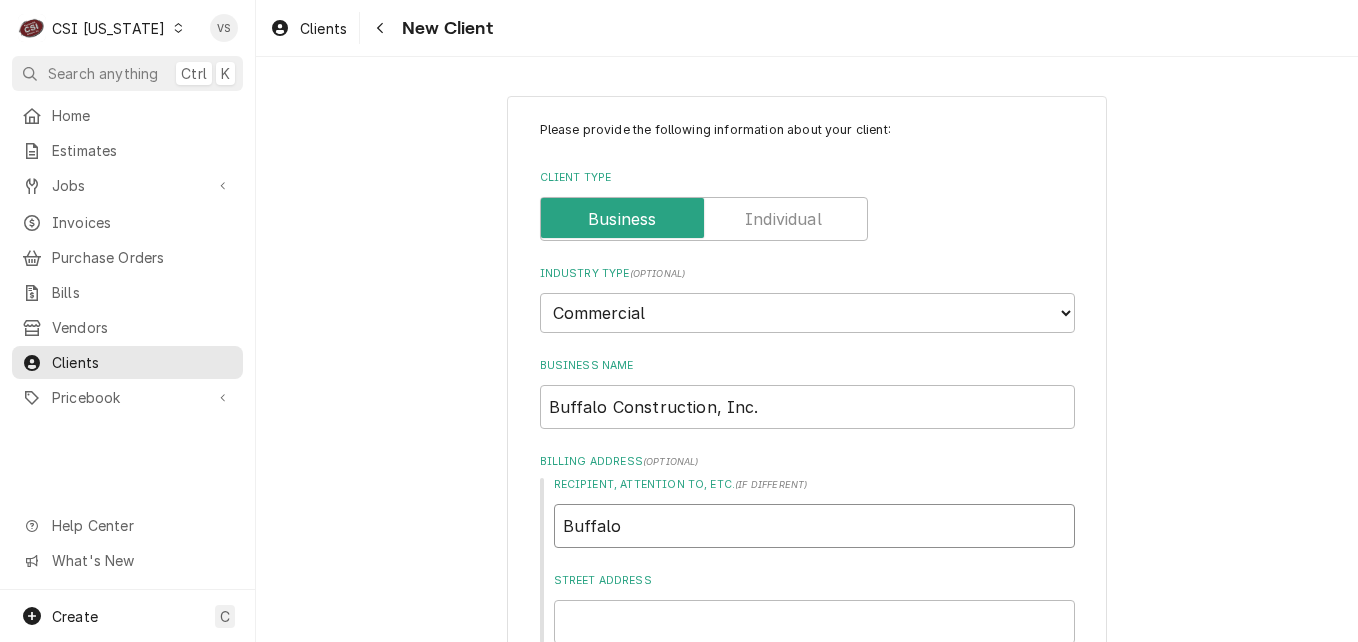 type on "x" 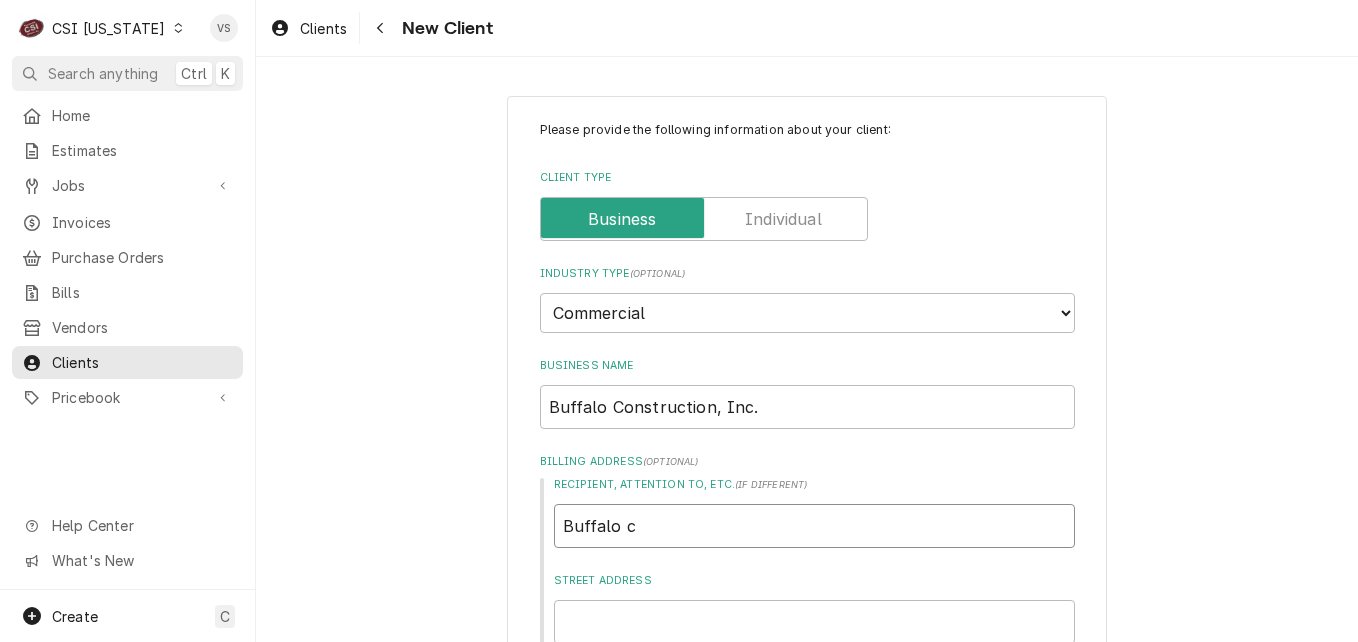 type on "x" 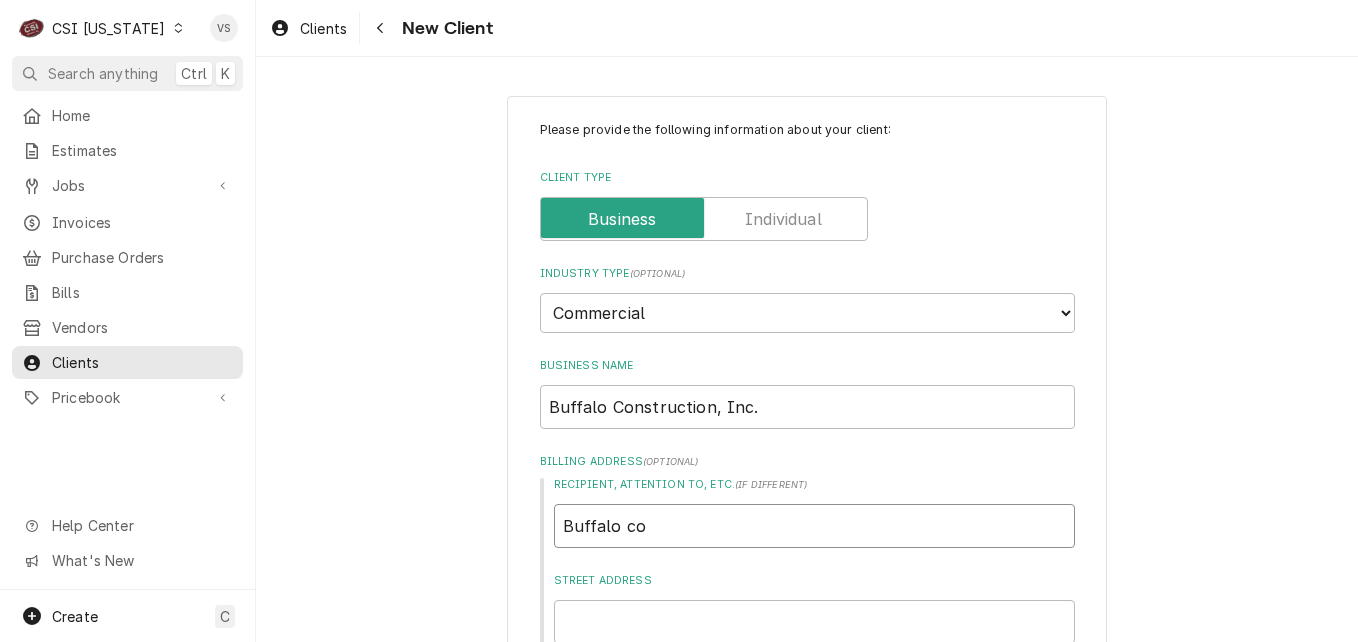 type on "x" 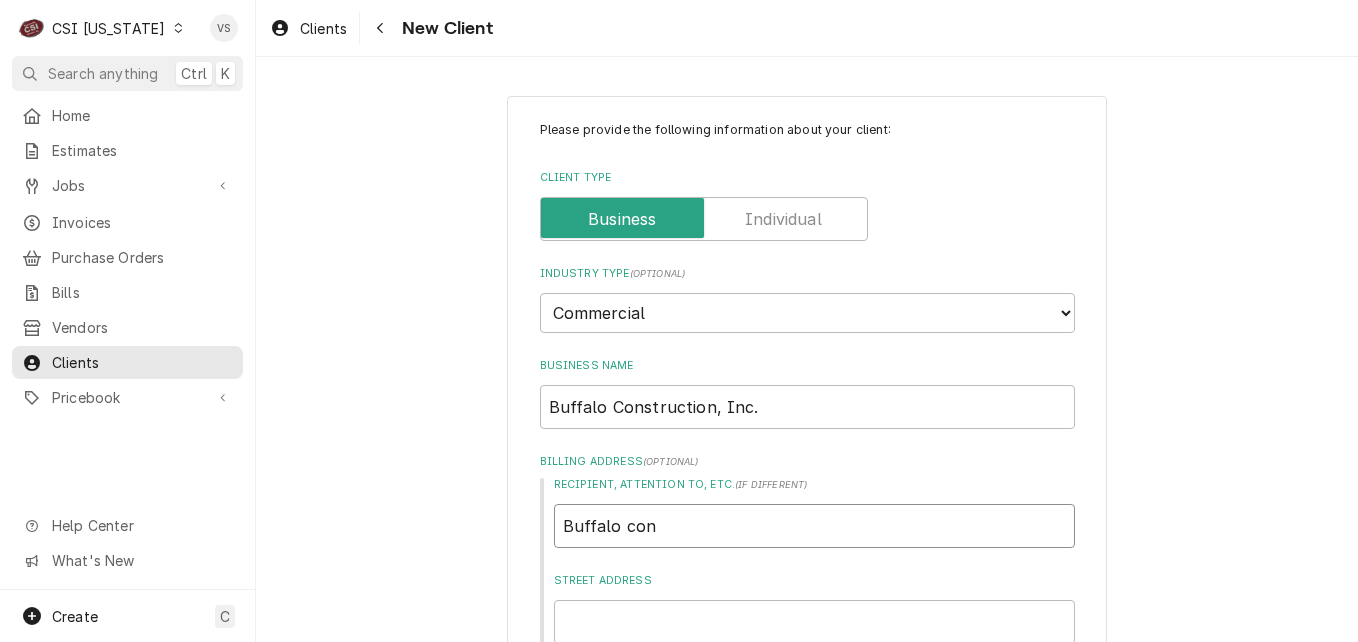 type on "x" 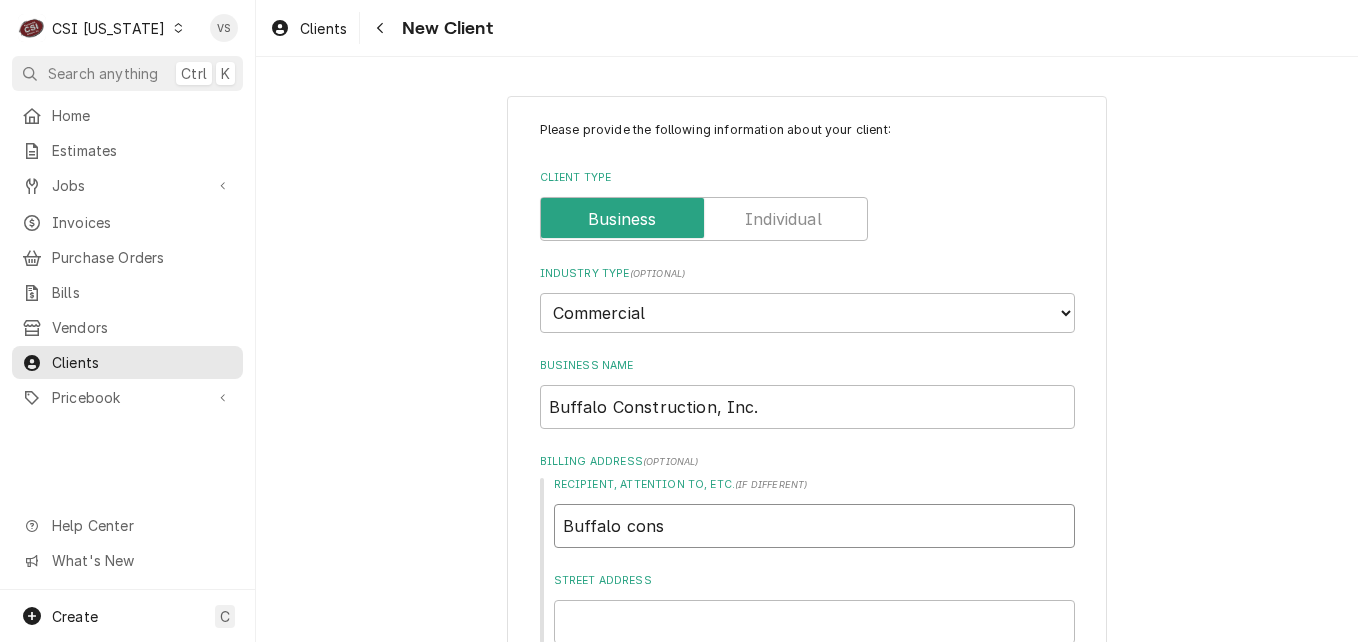 type on "x" 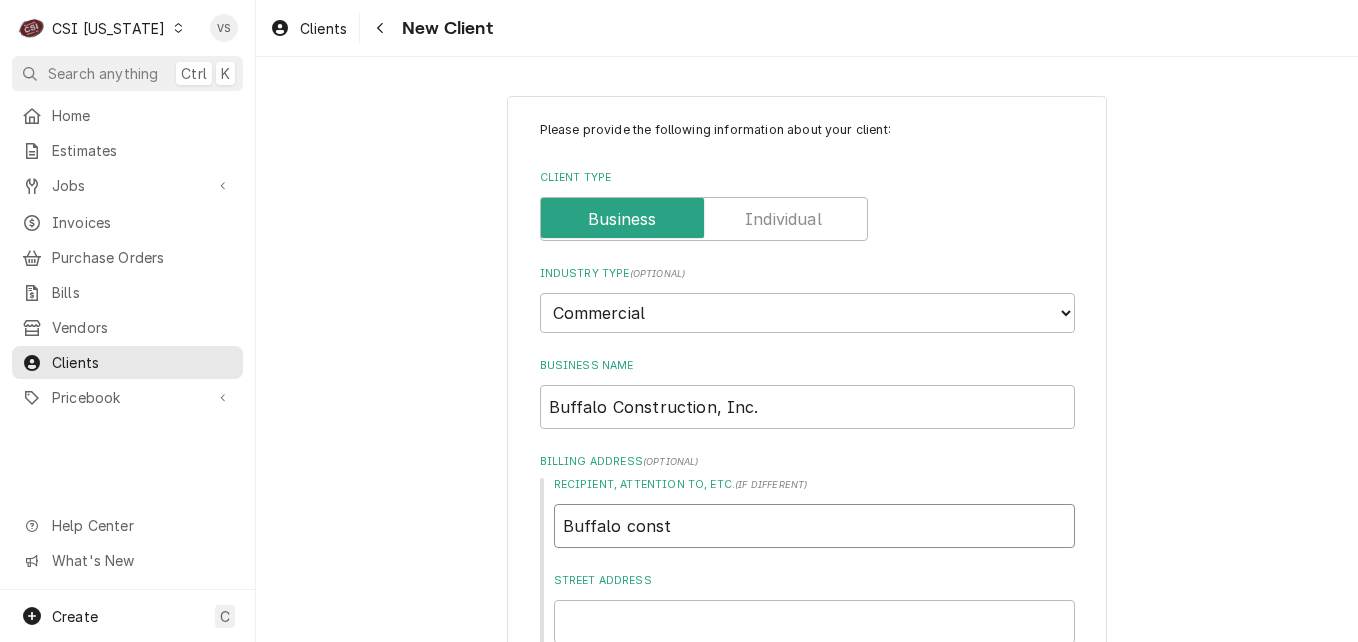 type on "x" 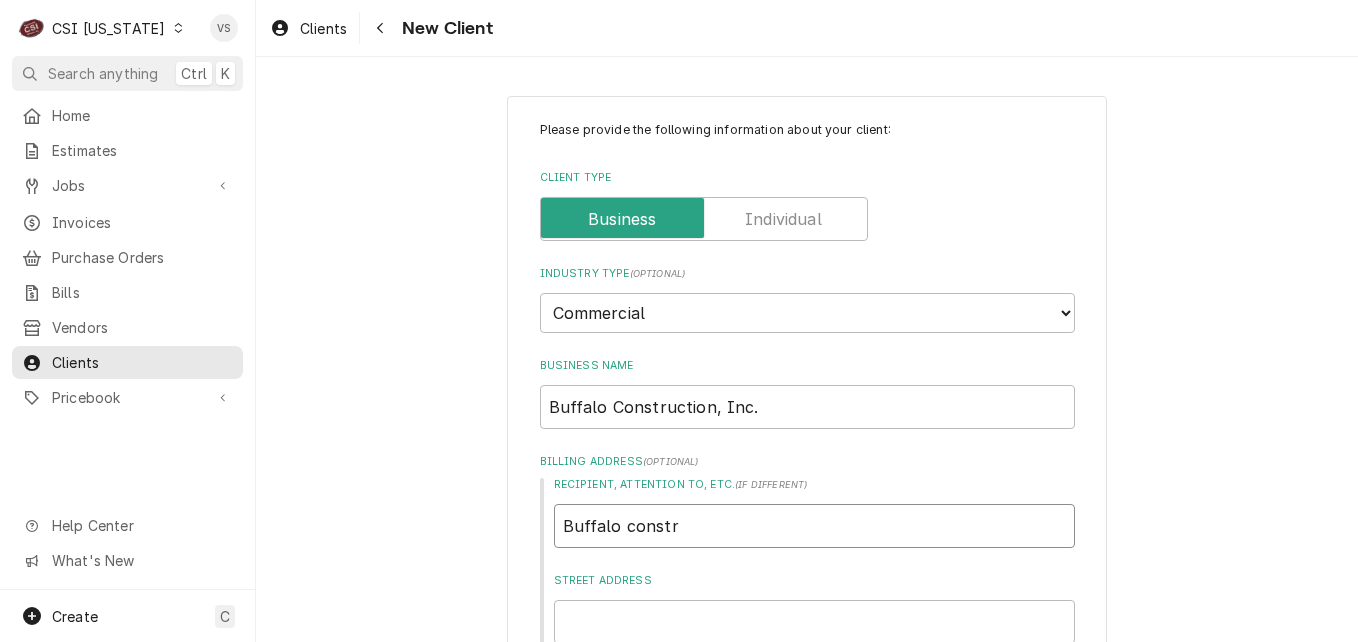 type on "x" 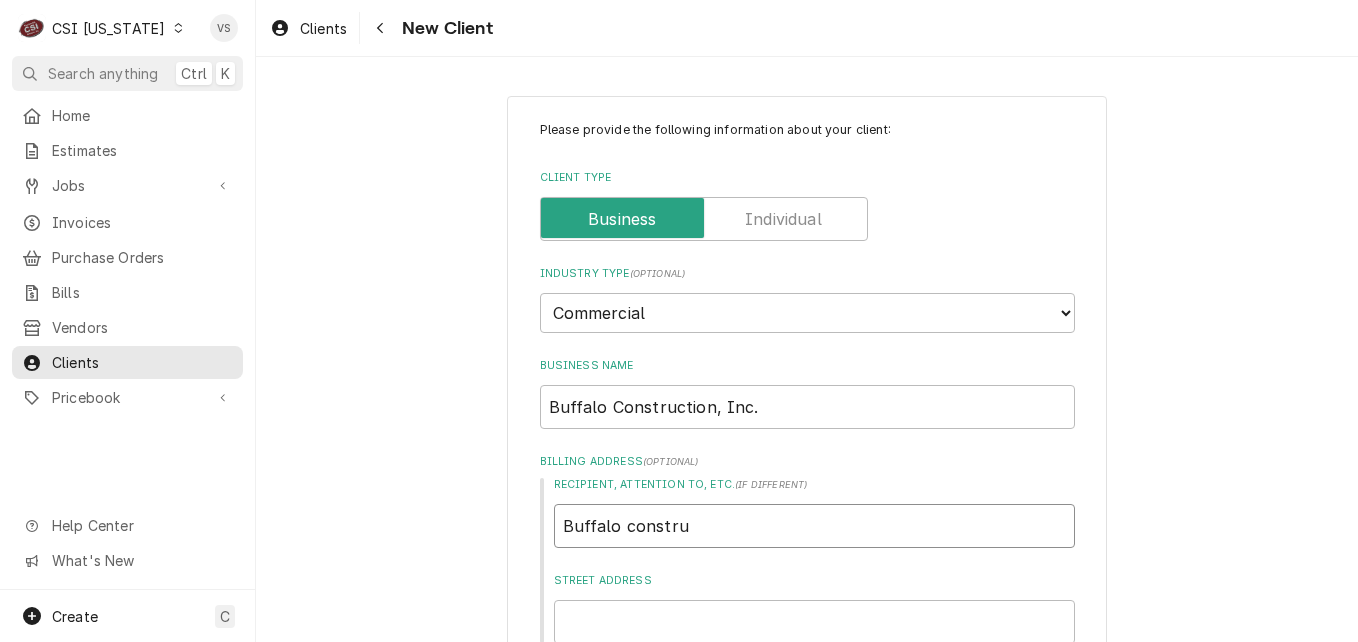 type on "x" 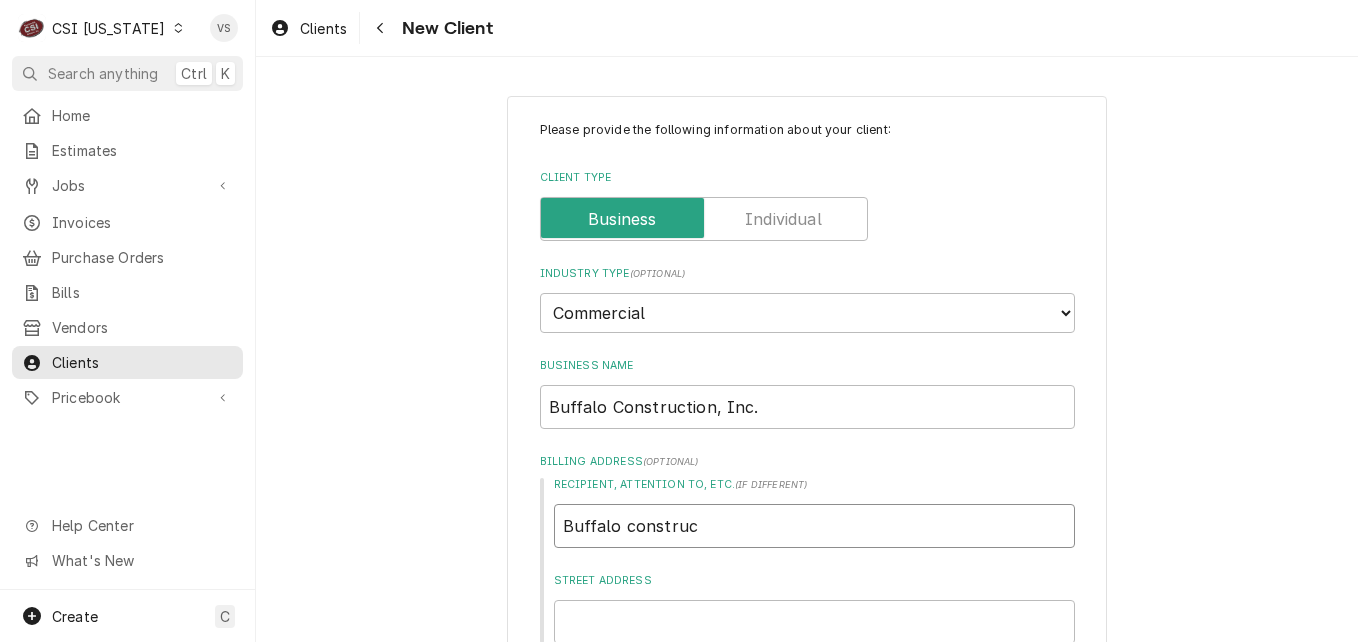 type on "x" 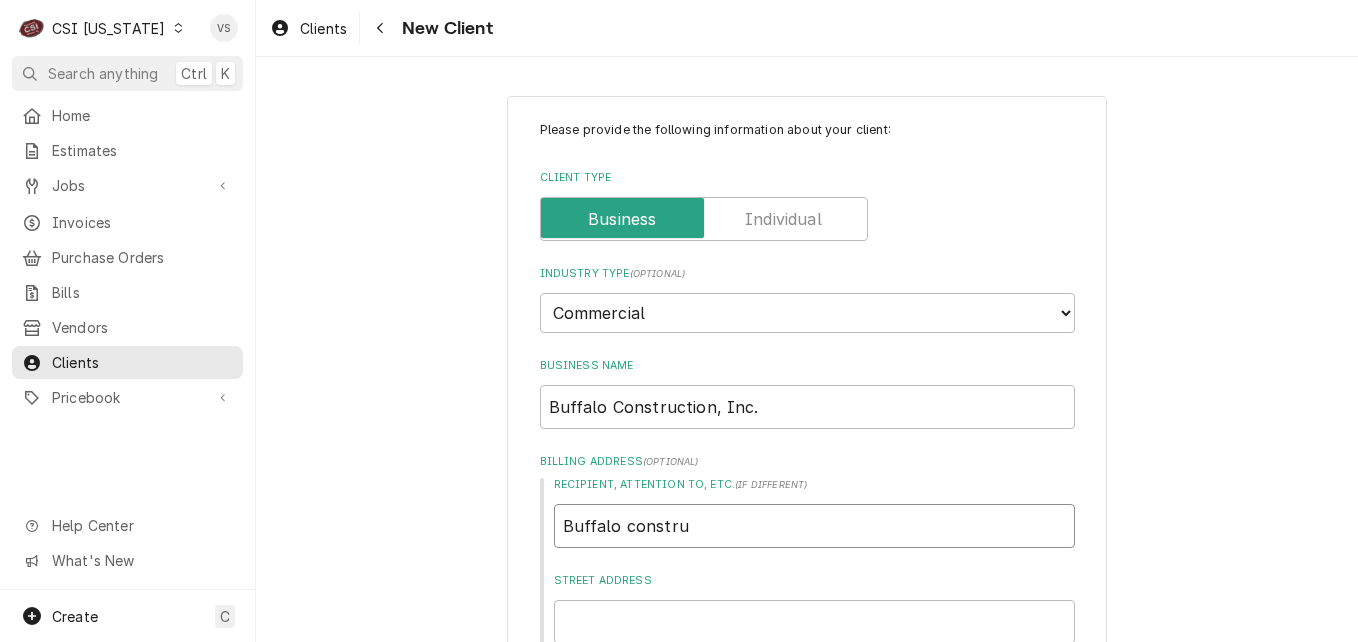 type on "x" 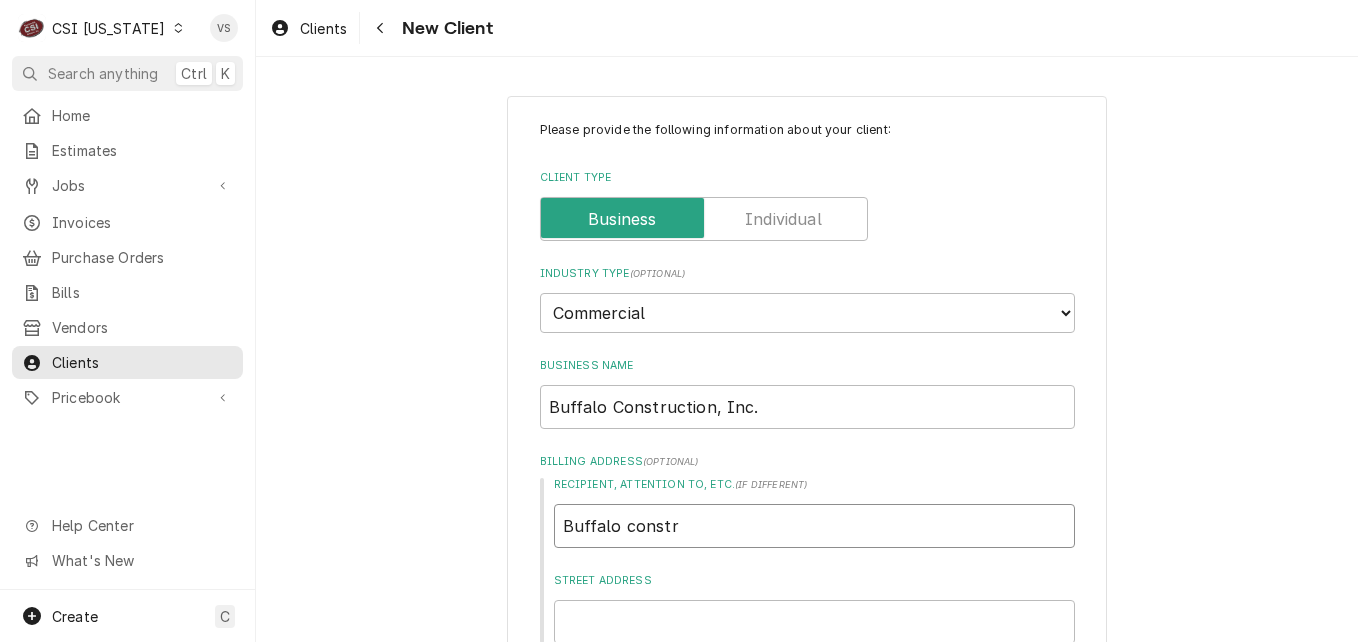 type on "x" 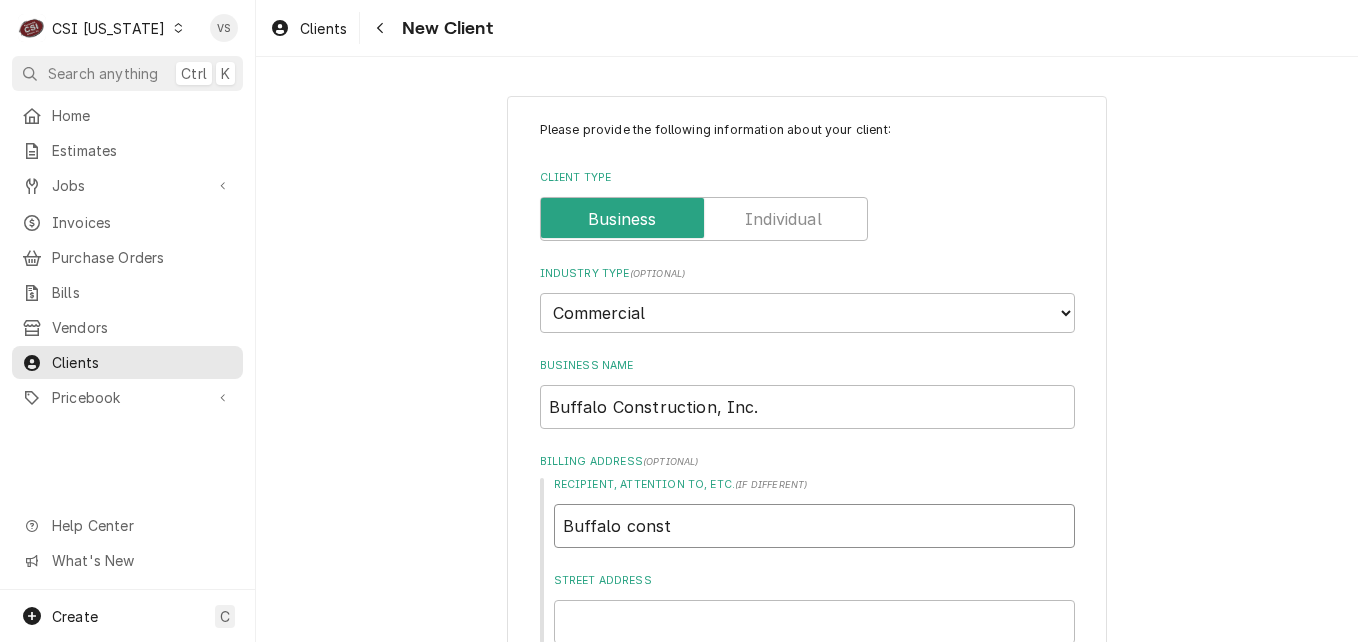 type on "x" 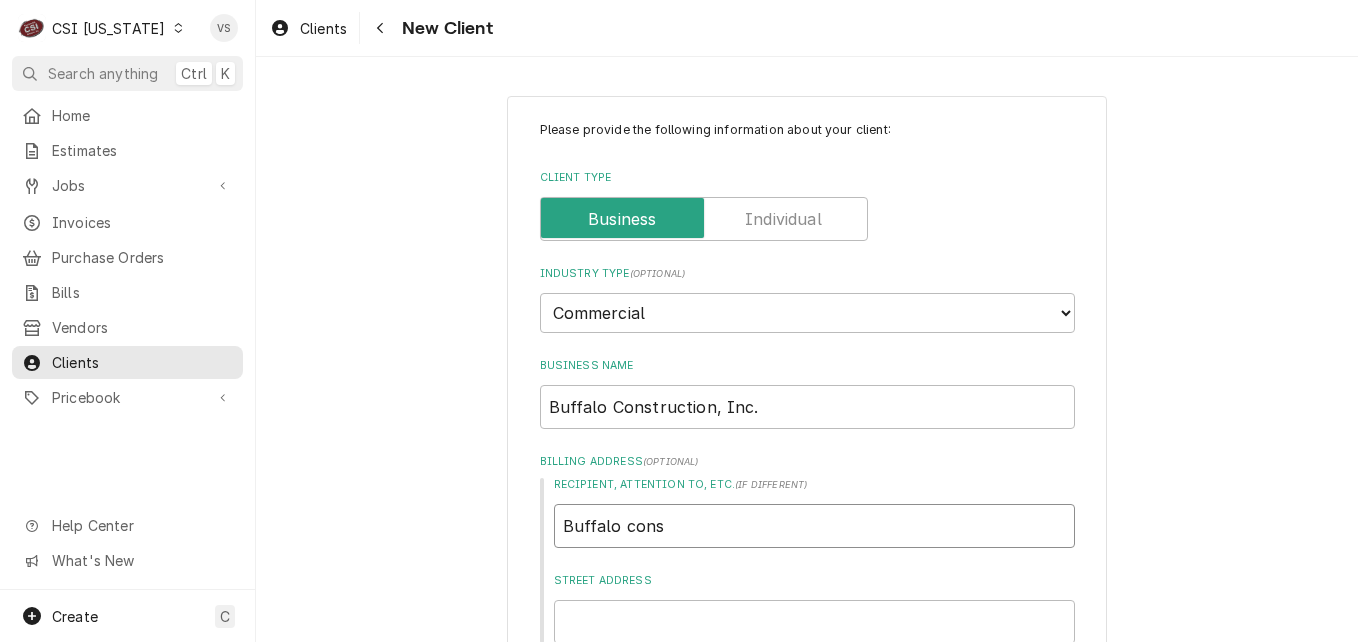 type on "x" 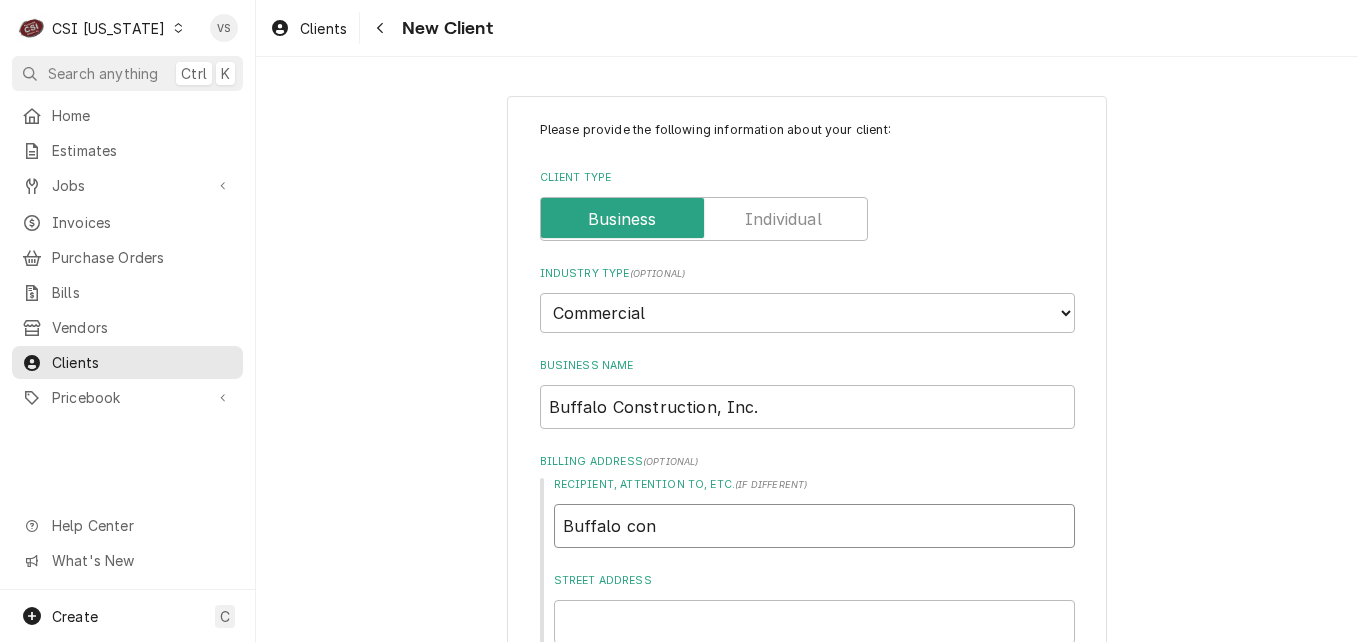 type on "x" 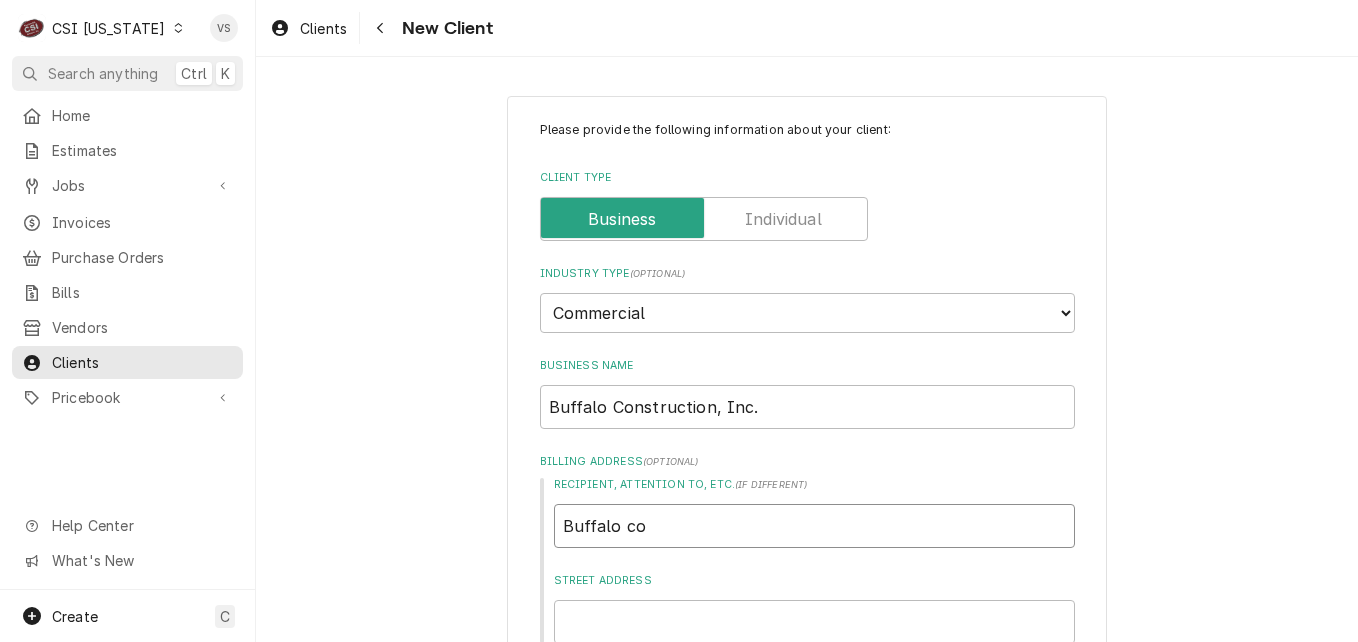 type on "x" 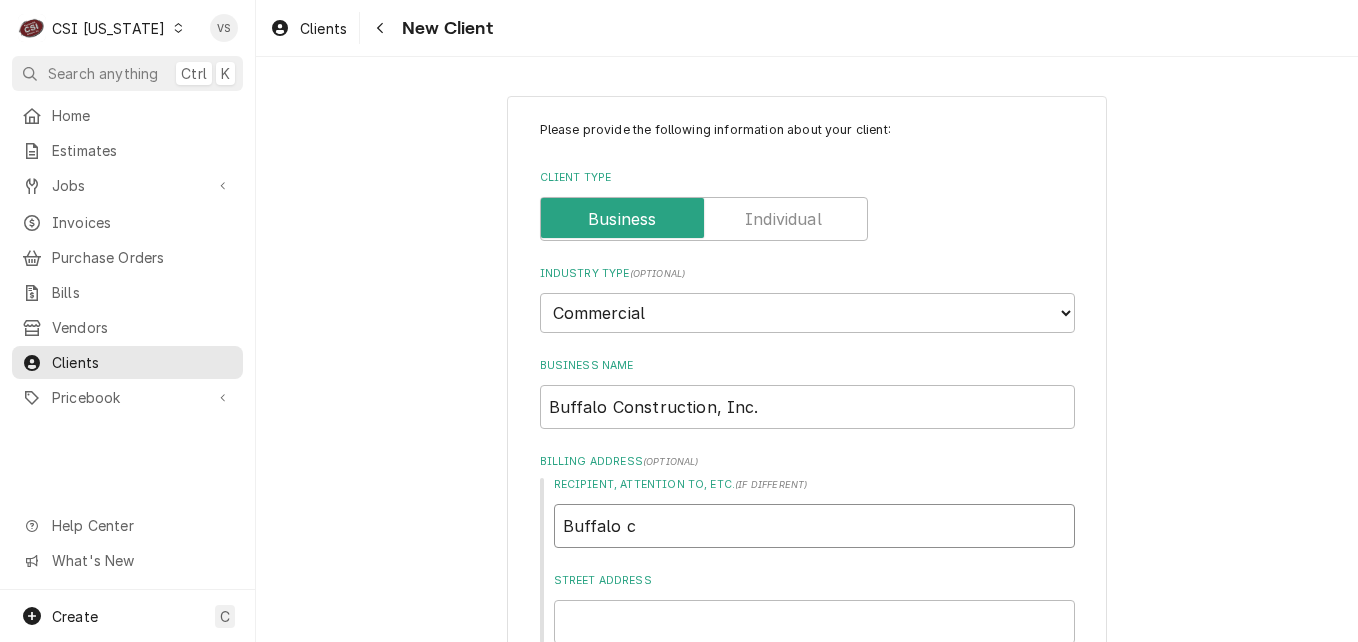 type on "x" 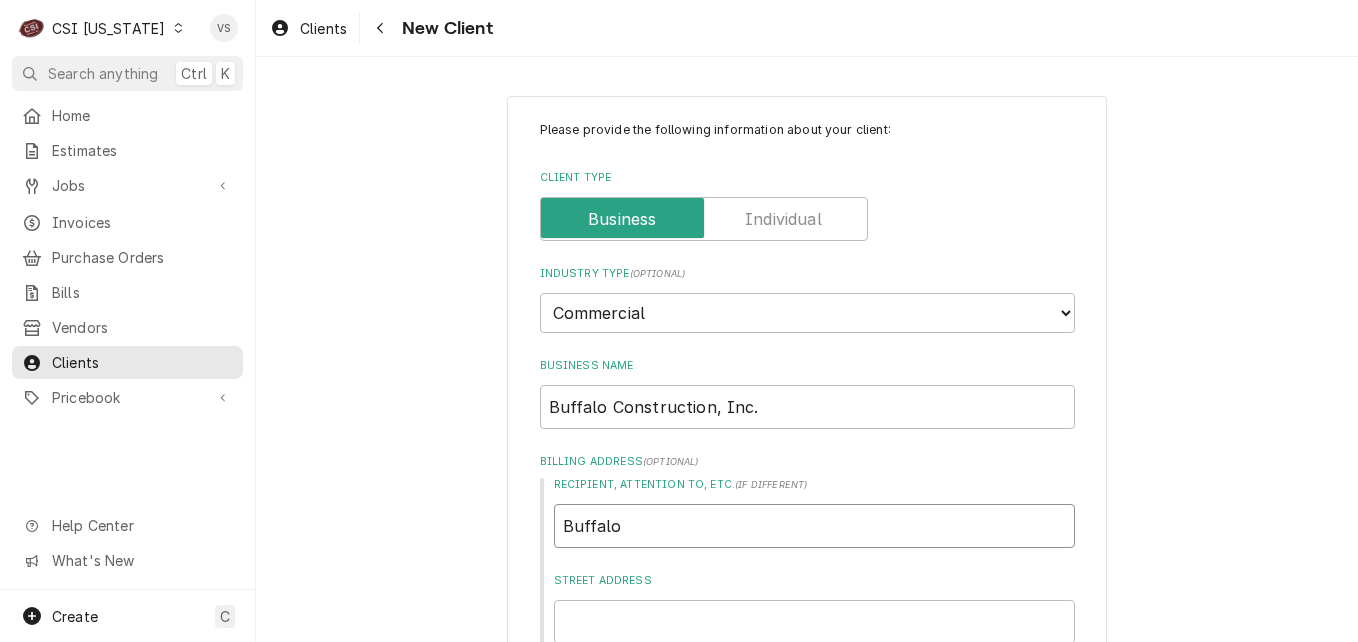 type on "x" 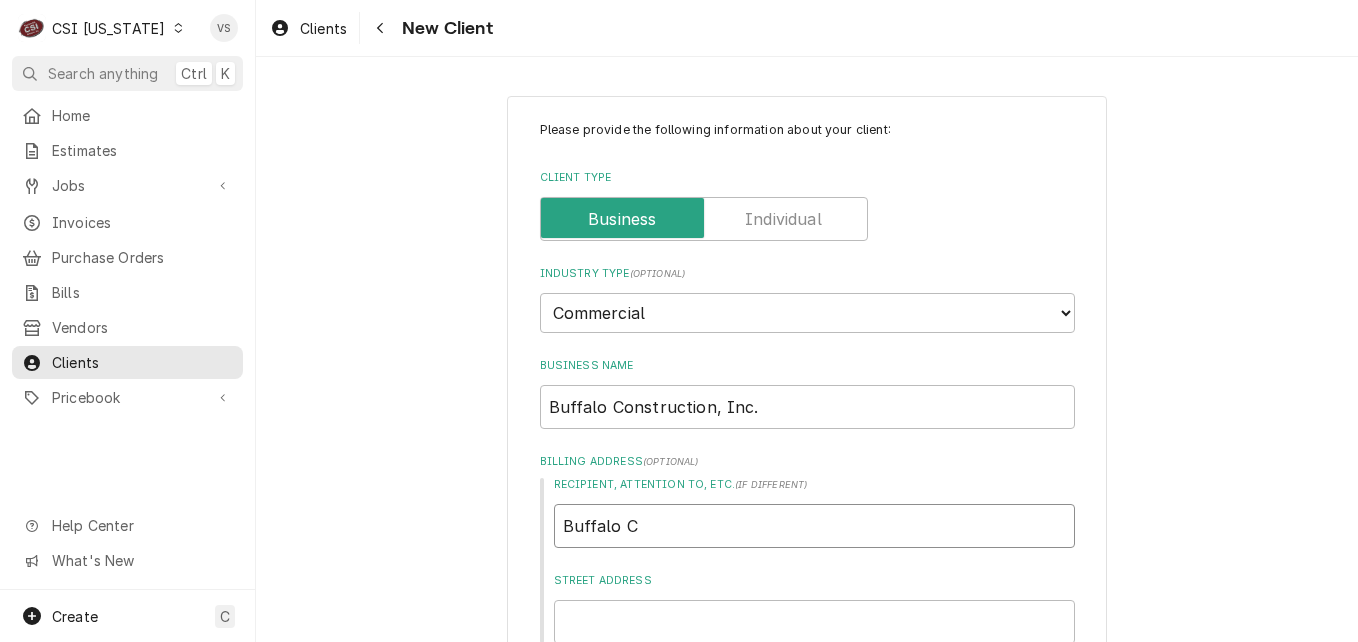 type on "x" 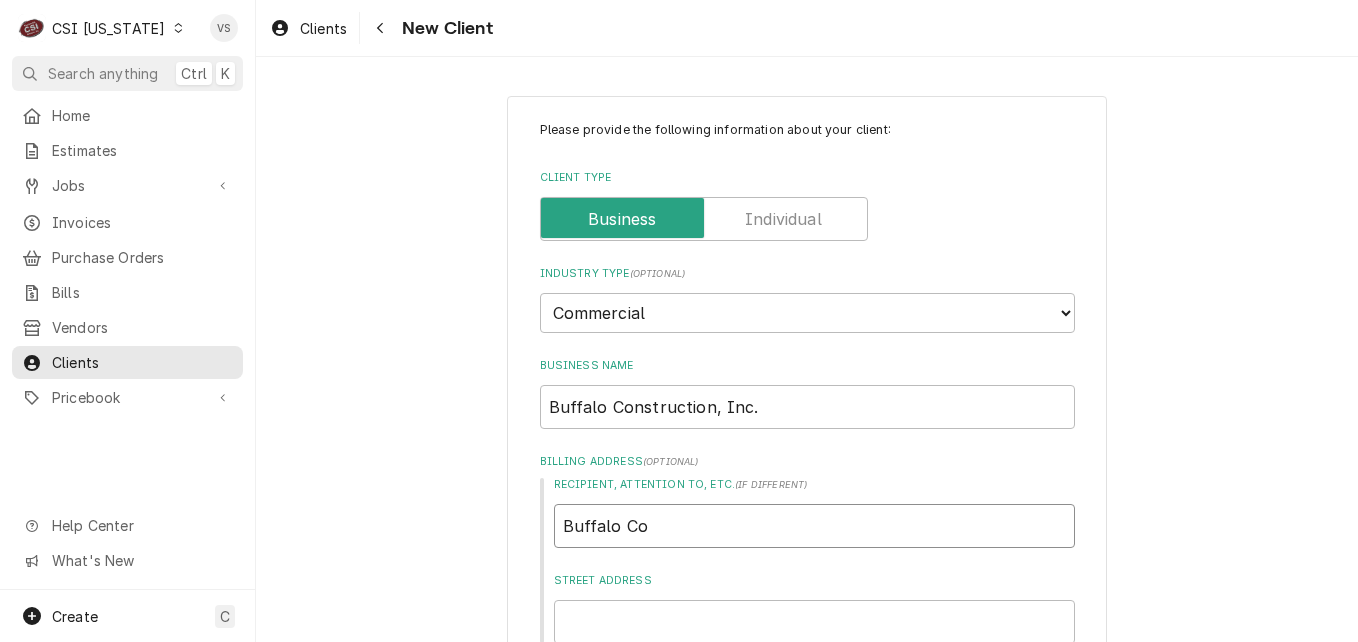 type on "x" 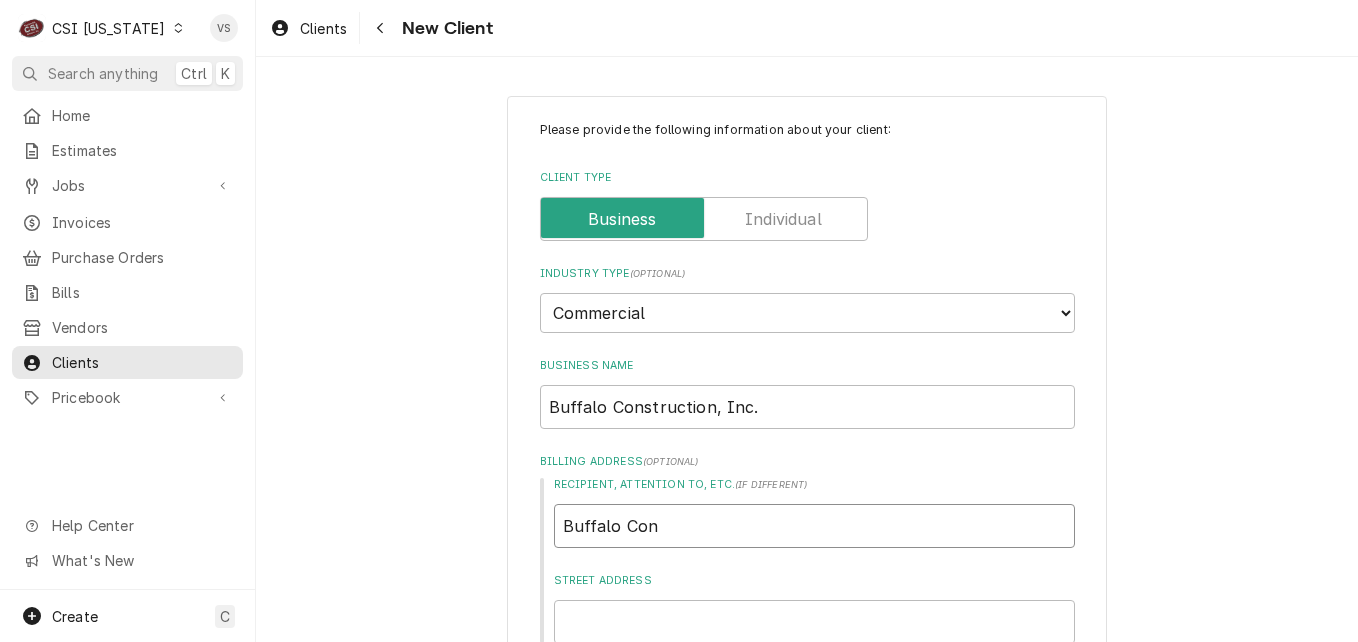 type on "x" 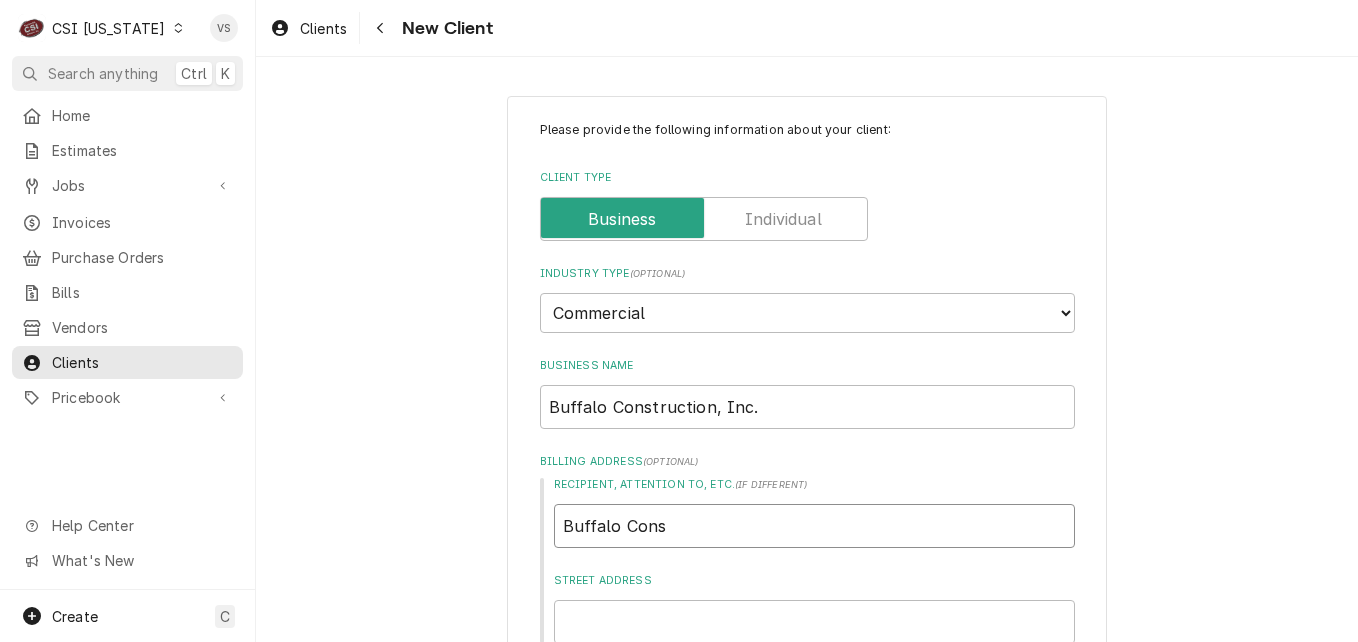 type on "x" 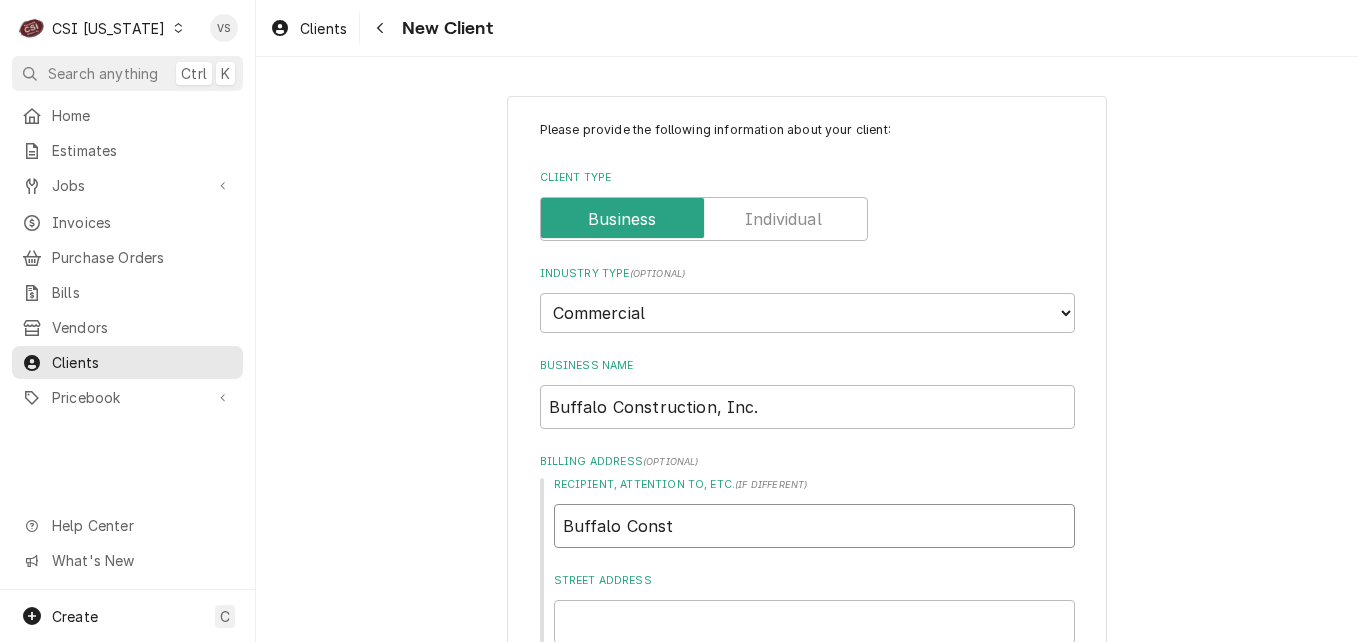 type on "x" 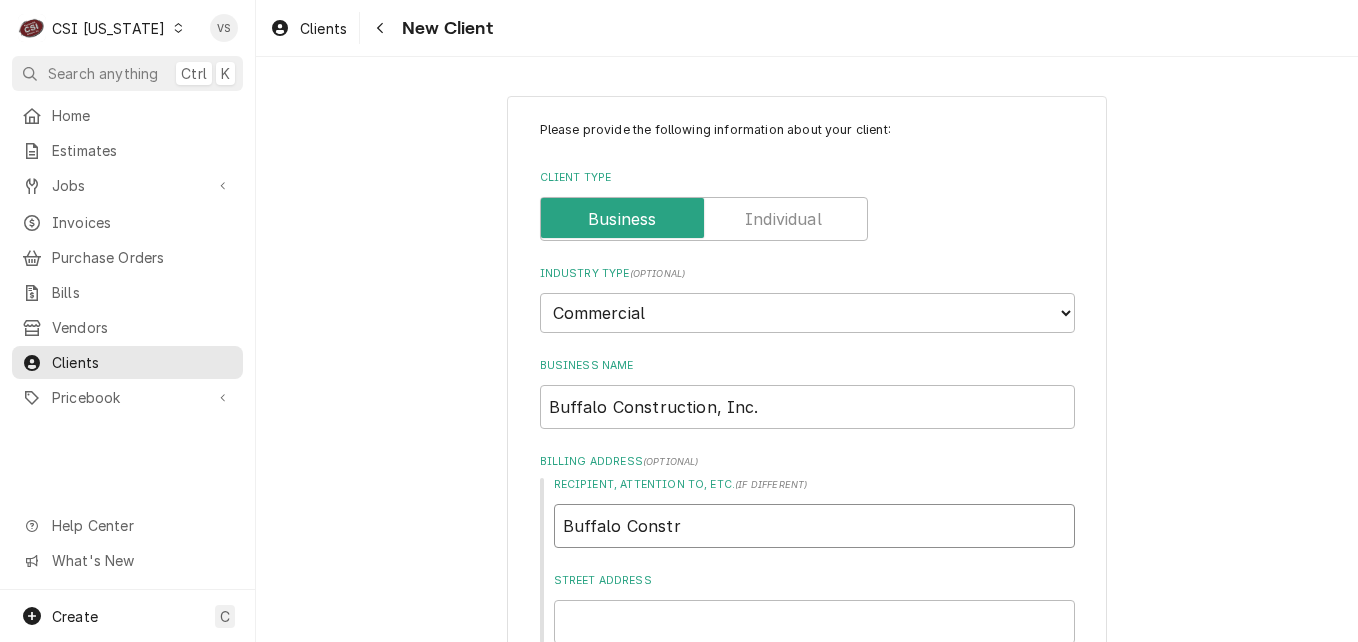 type on "x" 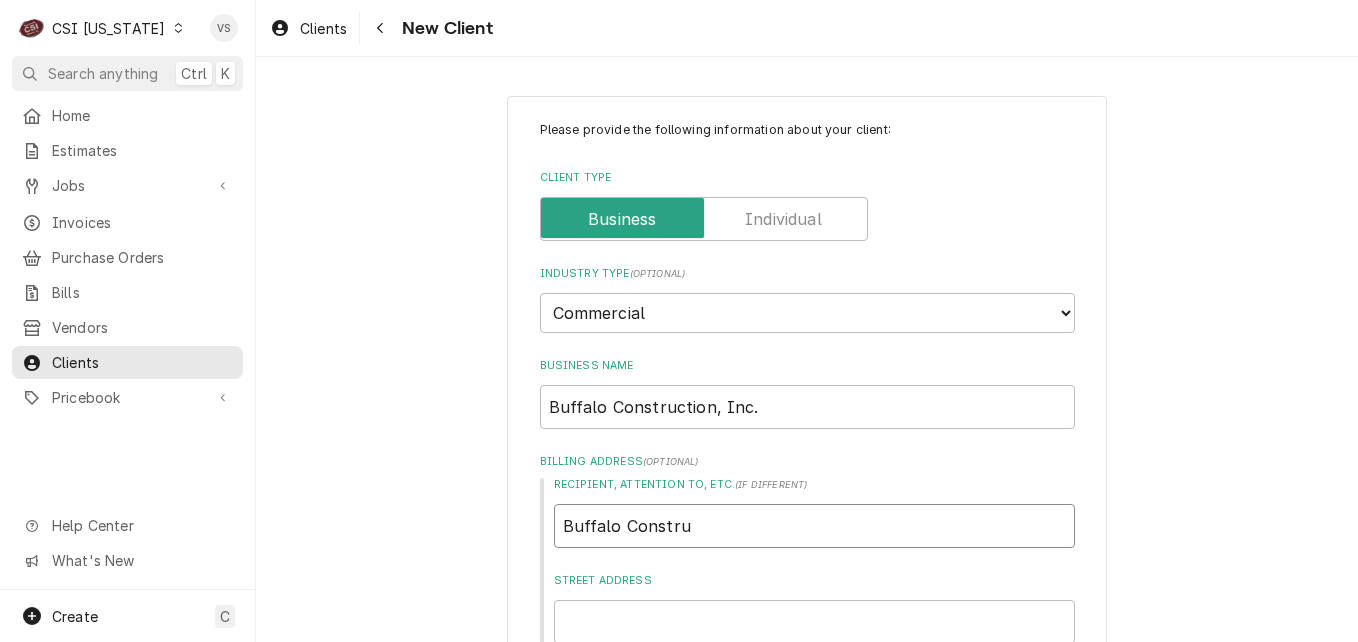 type on "x" 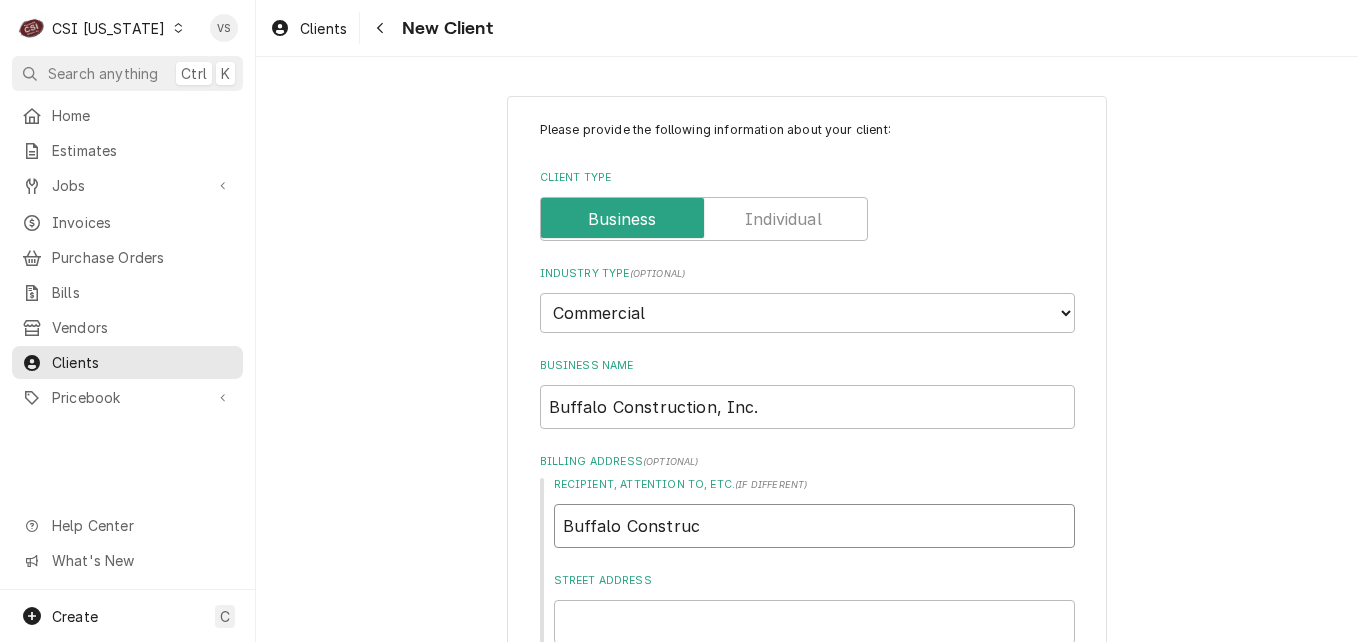 type on "x" 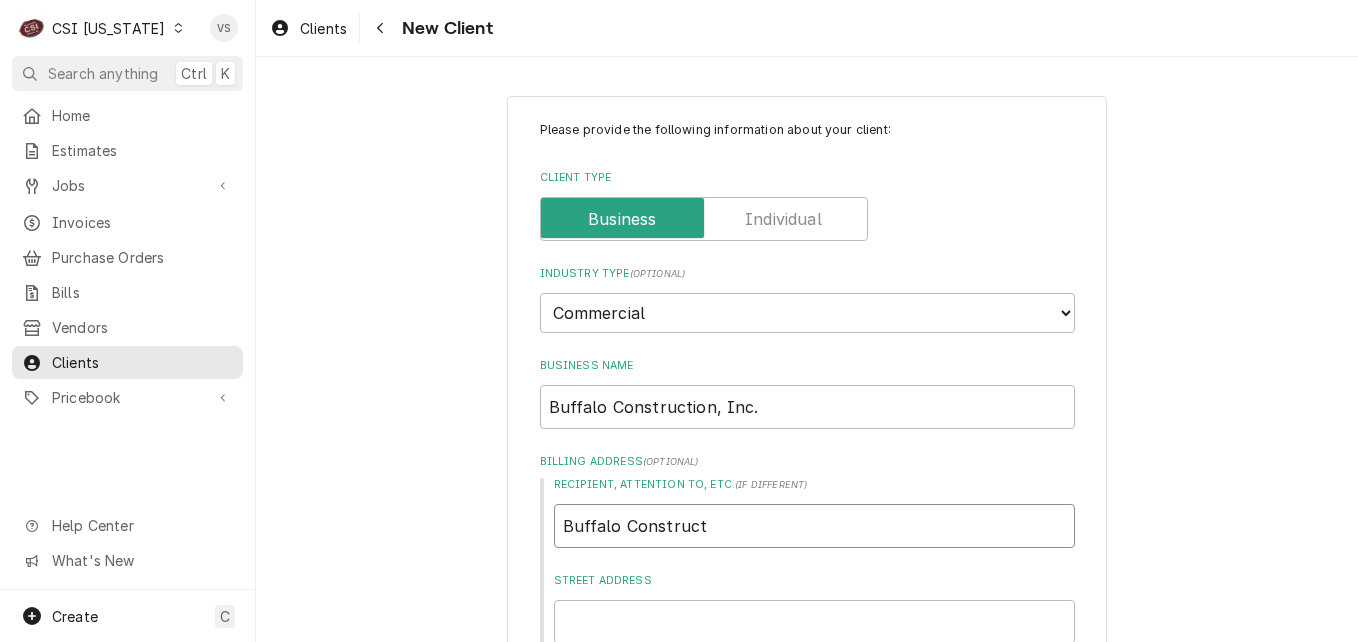 type on "x" 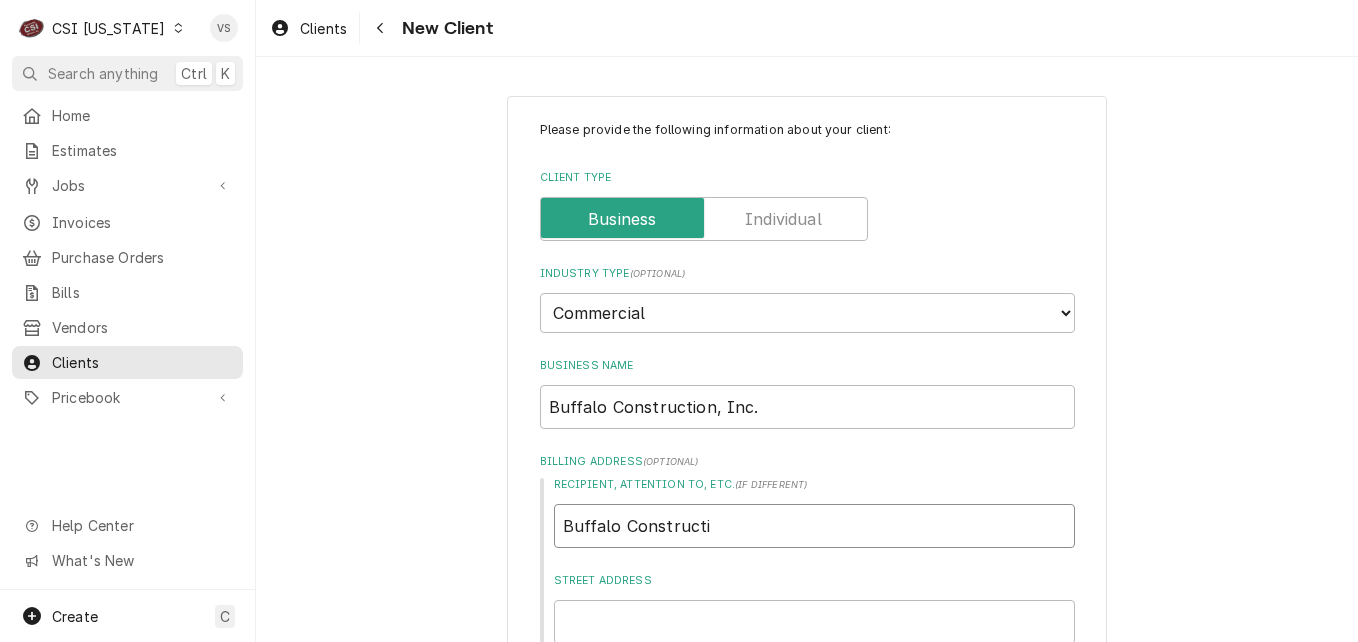 type on "x" 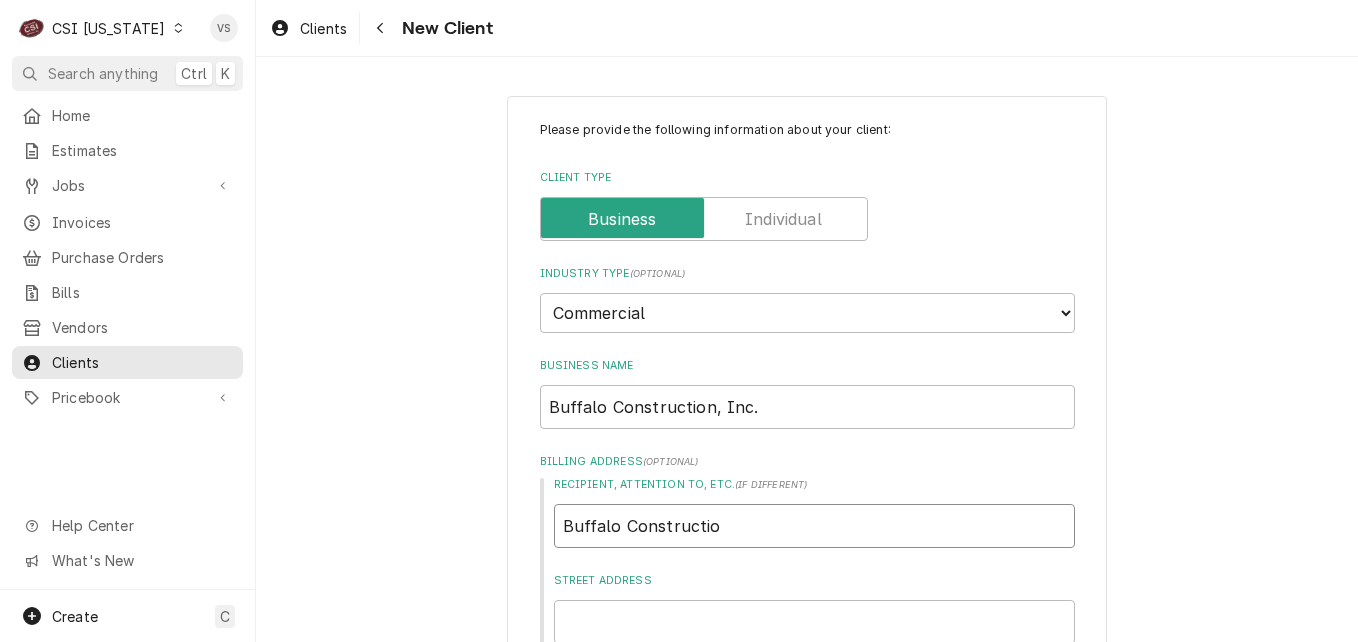 type on "Buffalo Construction" 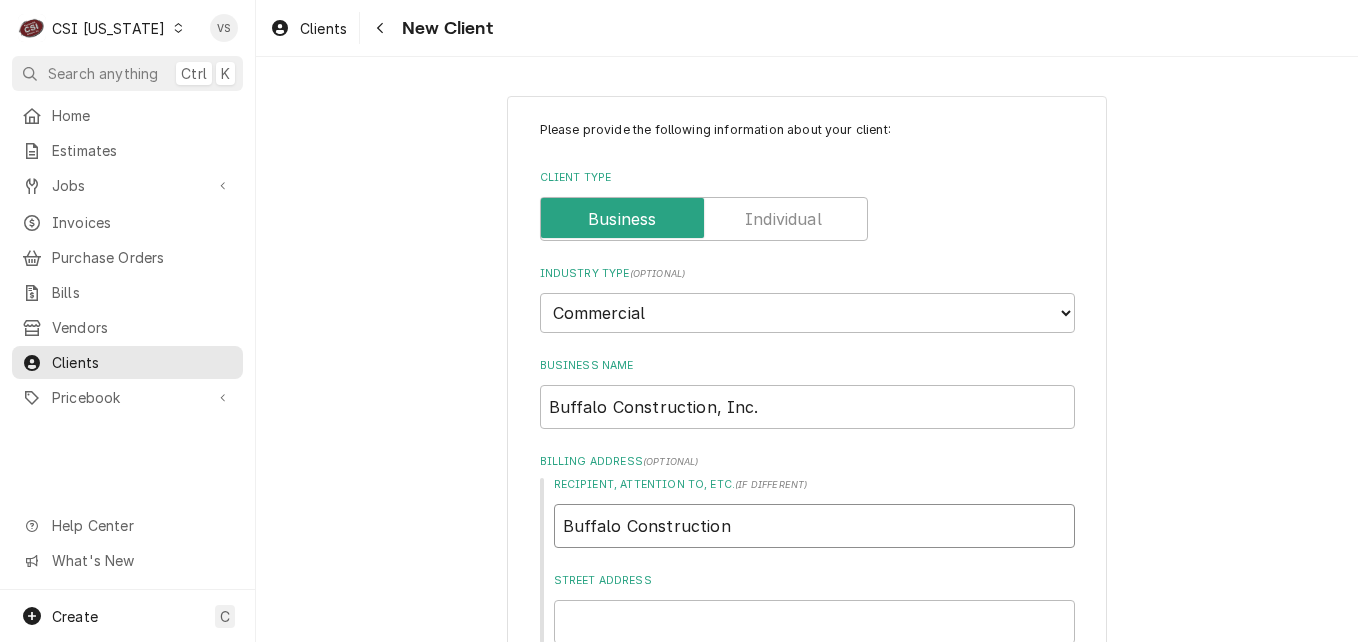 type on "x" 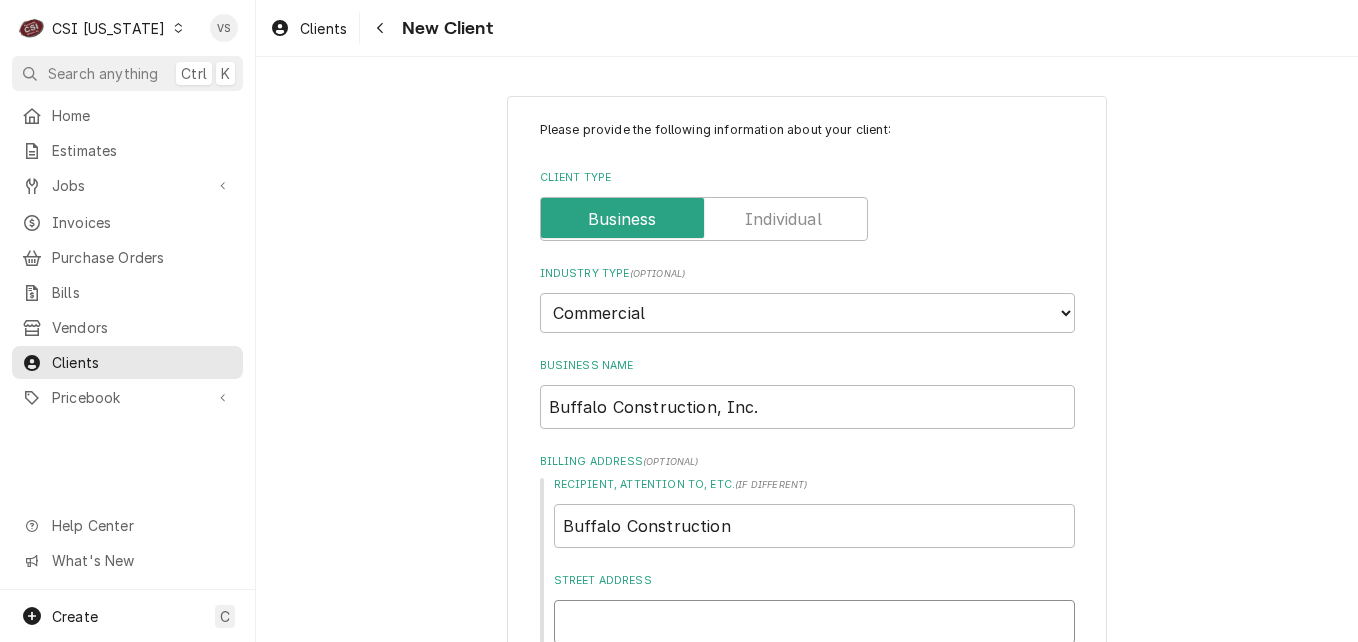 scroll, scrollTop: 2, scrollLeft: 0, axis: vertical 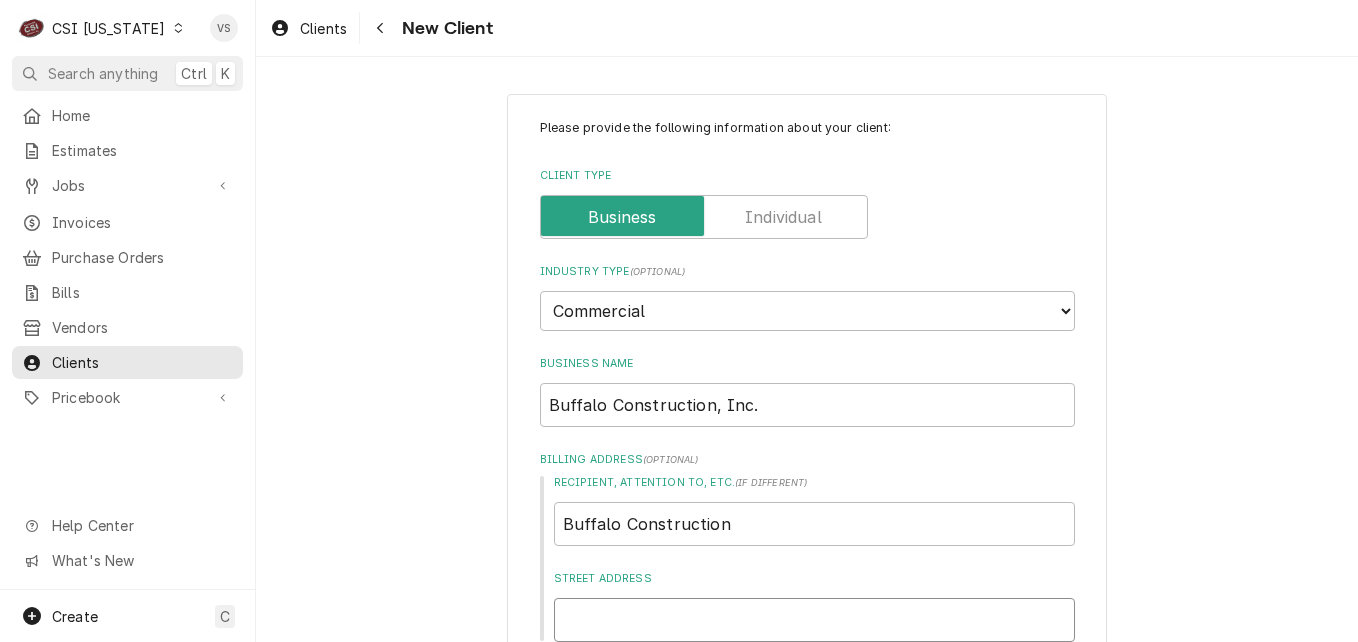 type on "x" 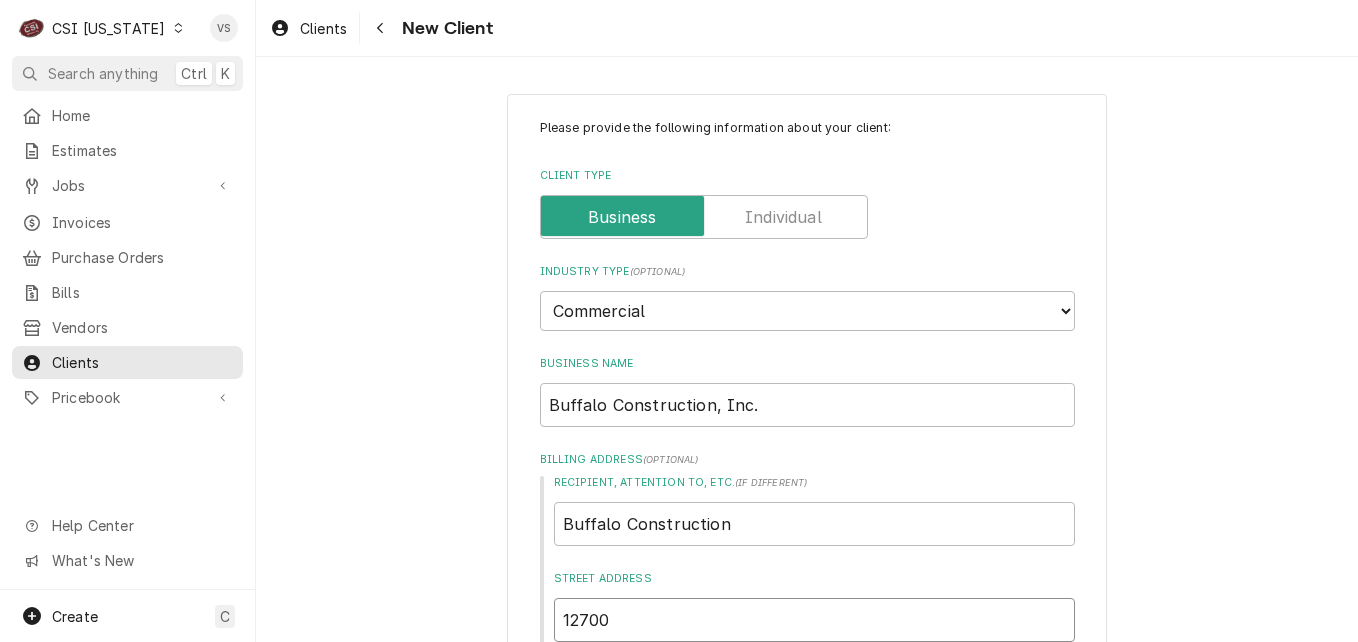 type on "12700" 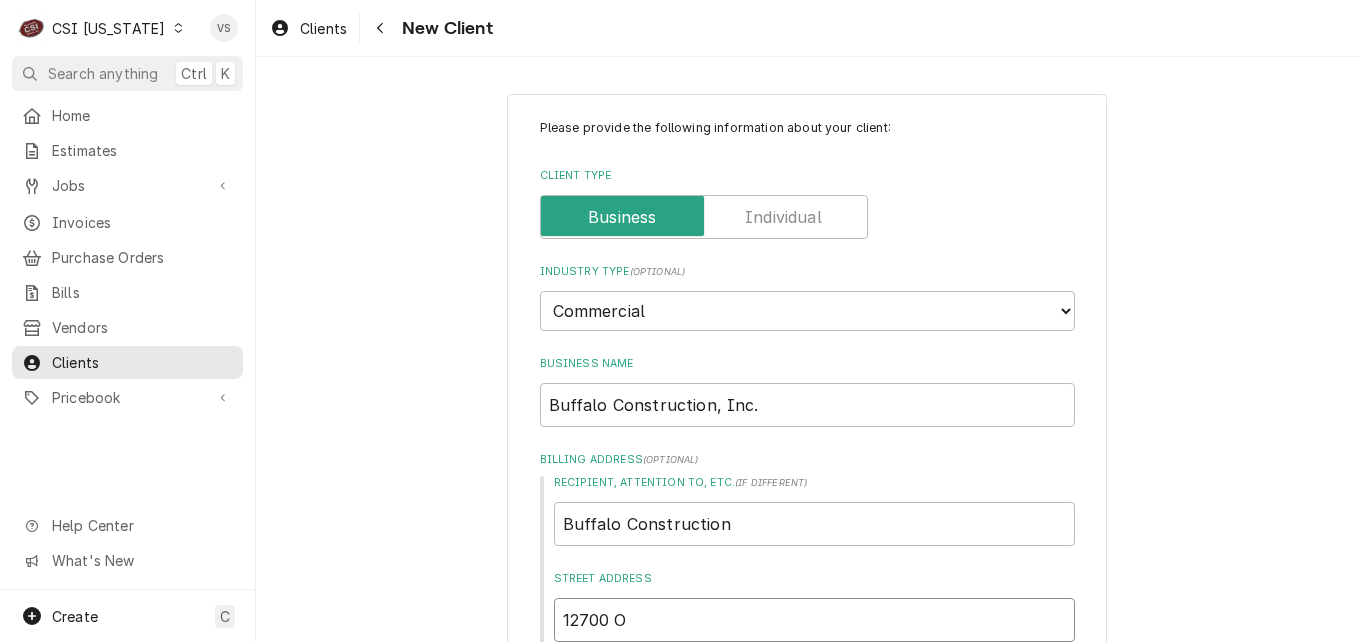 type on "x" 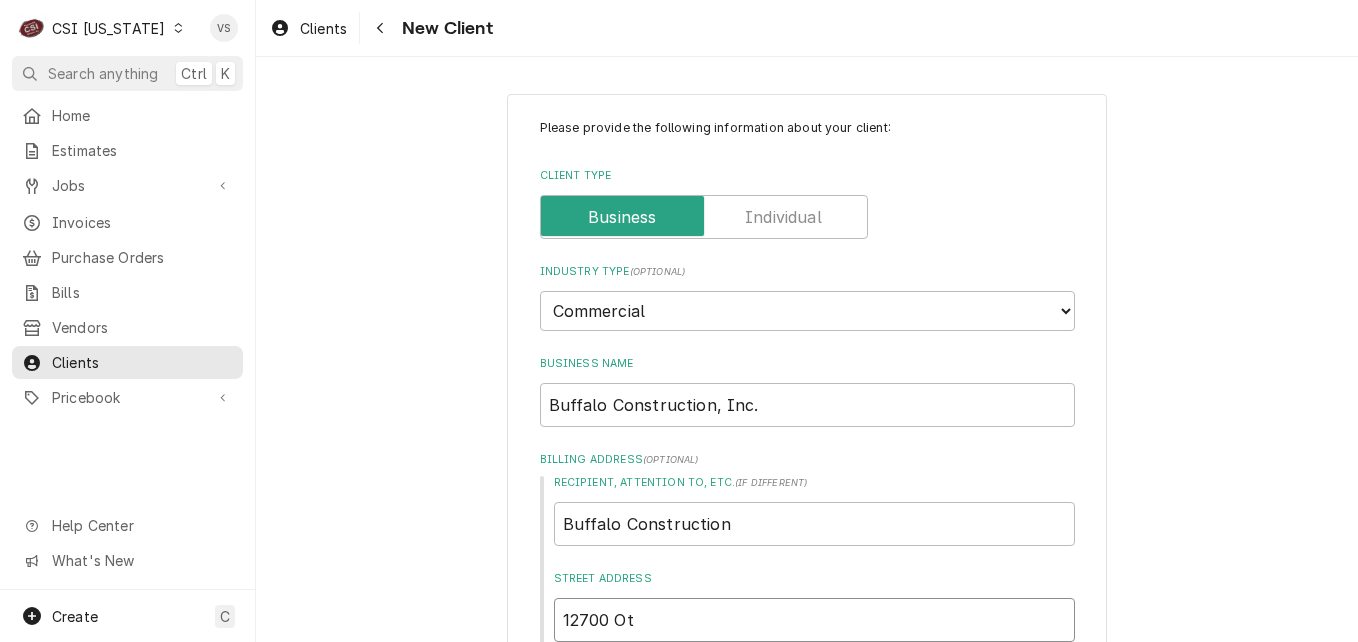 type on "x" 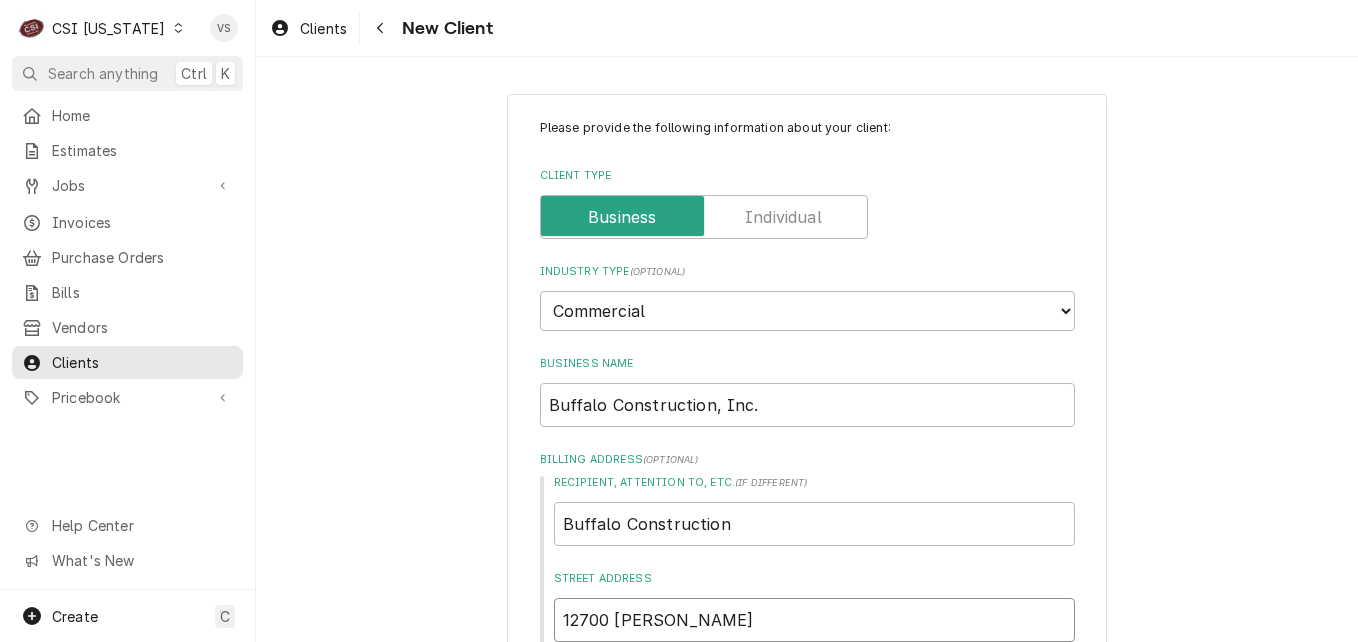 type on "x" 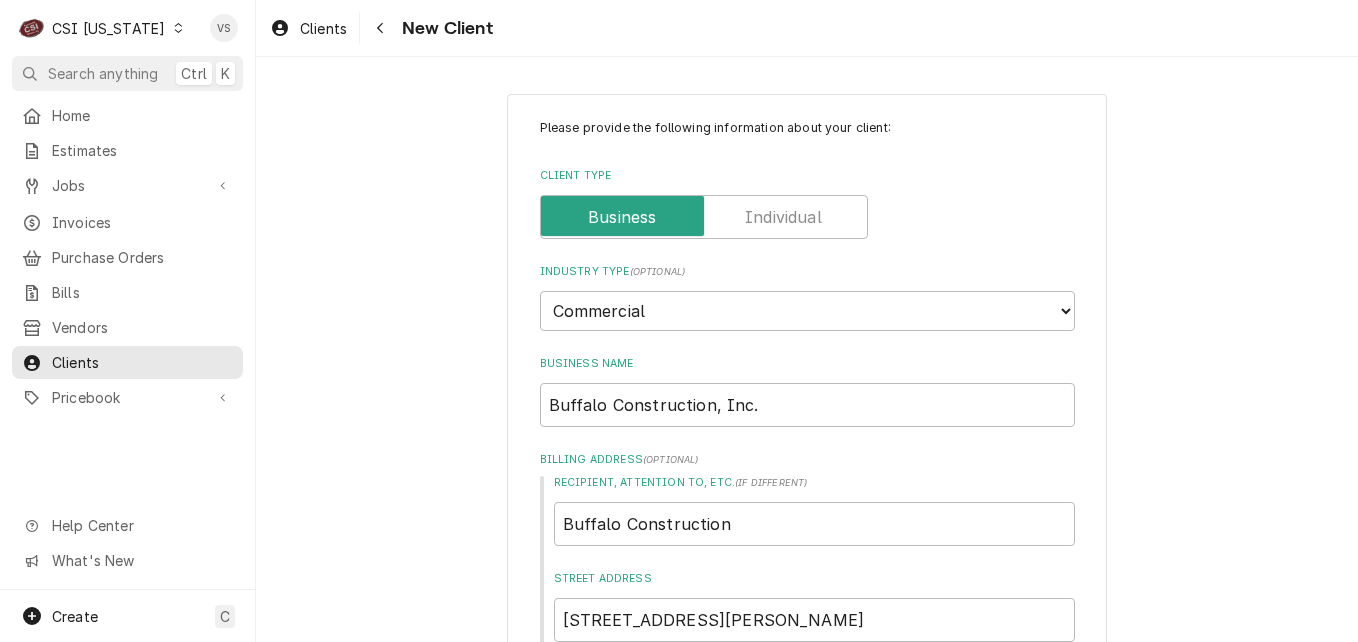 scroll, scrollTop: 319, scrollLeft: 0, axis: vertical 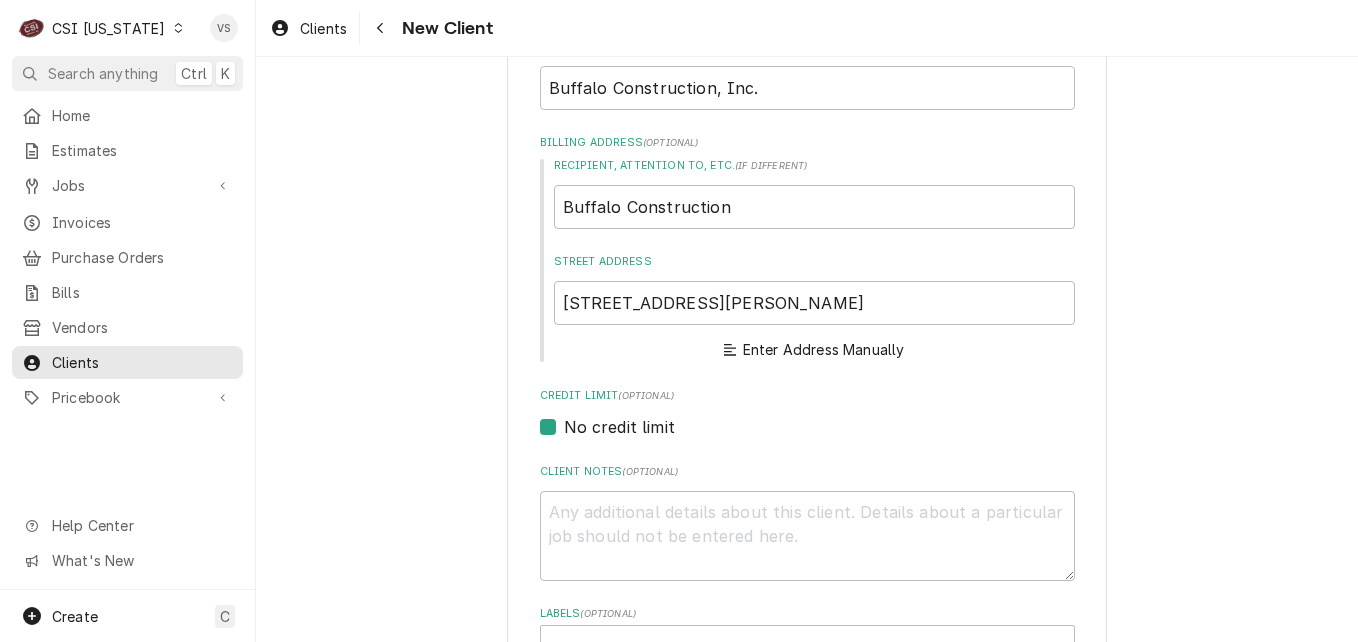 click on "12700 Otto Knop Drive Enter Address Manually" at bounding box center [814, 322] 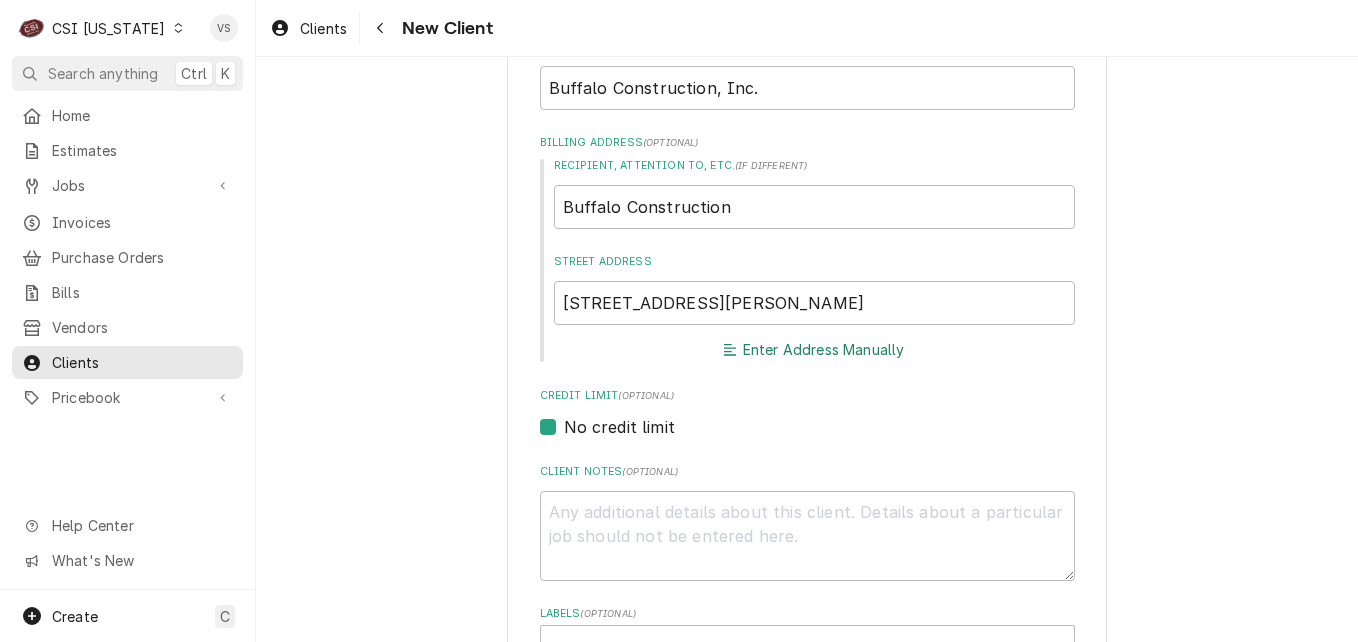 click on "Enter Address Manually" at bounding box center (814, 350) 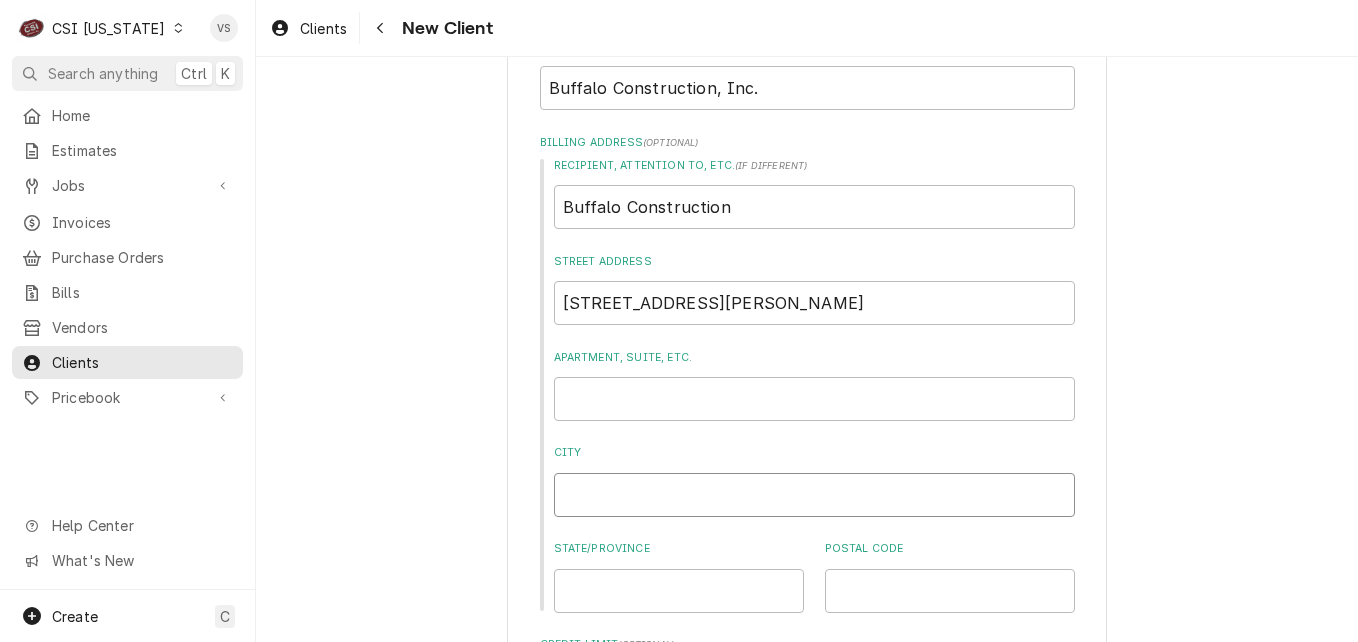 click on "City" at bounding box center (814, 495) 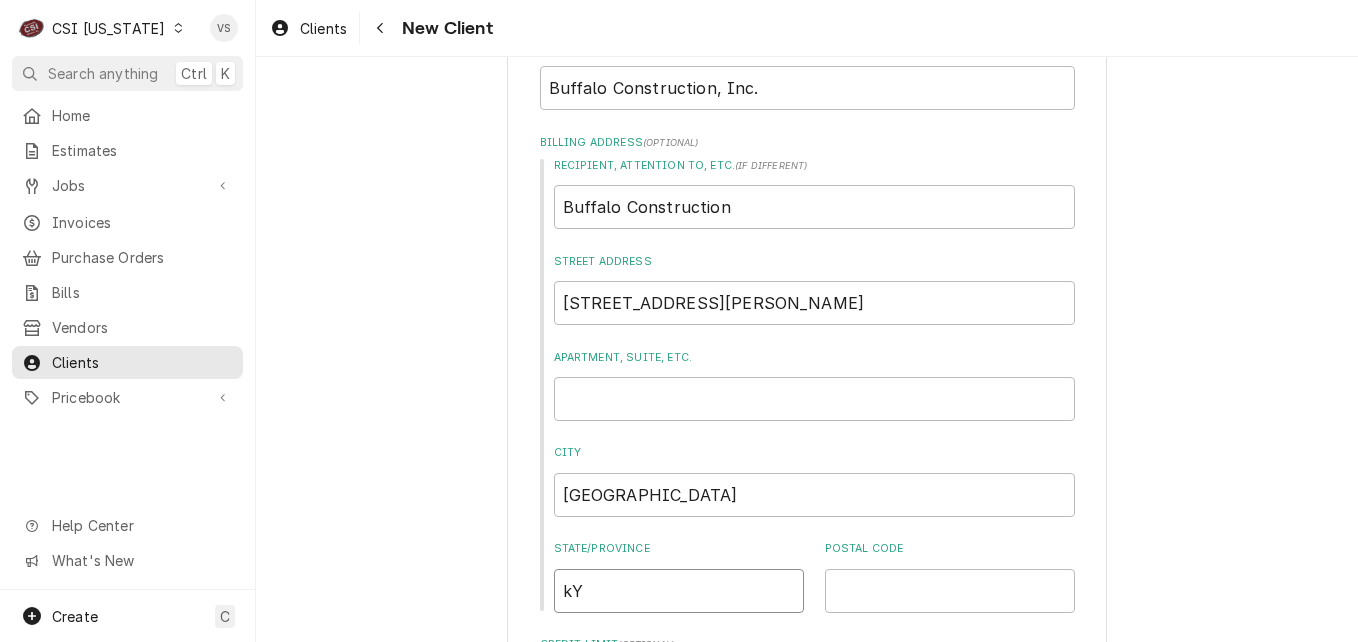 drag, startPoint x: 620, startPoint y: 594, endPoint x: 522, endPoint y: 588, distance: 98.1835 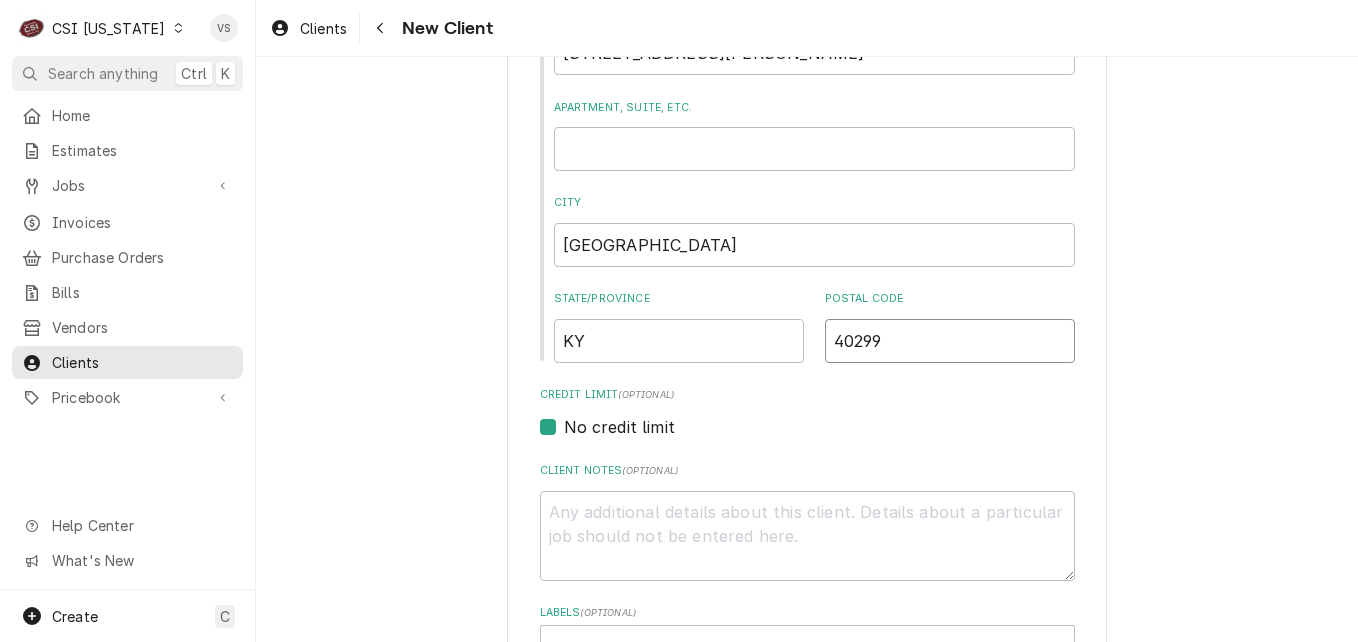 scroll, scrollTop: 619, scrollLeft: 0, axis: vertical 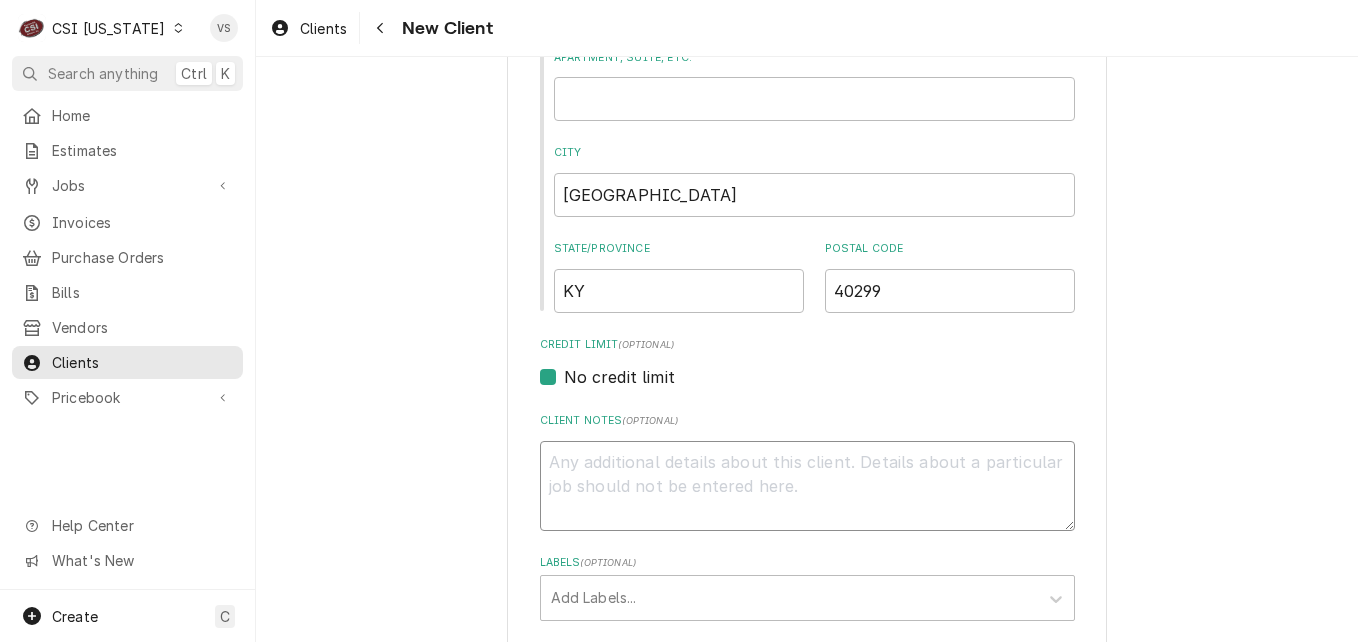 click on "Client Notes  ( optional )" at bounding box center [807, 486] 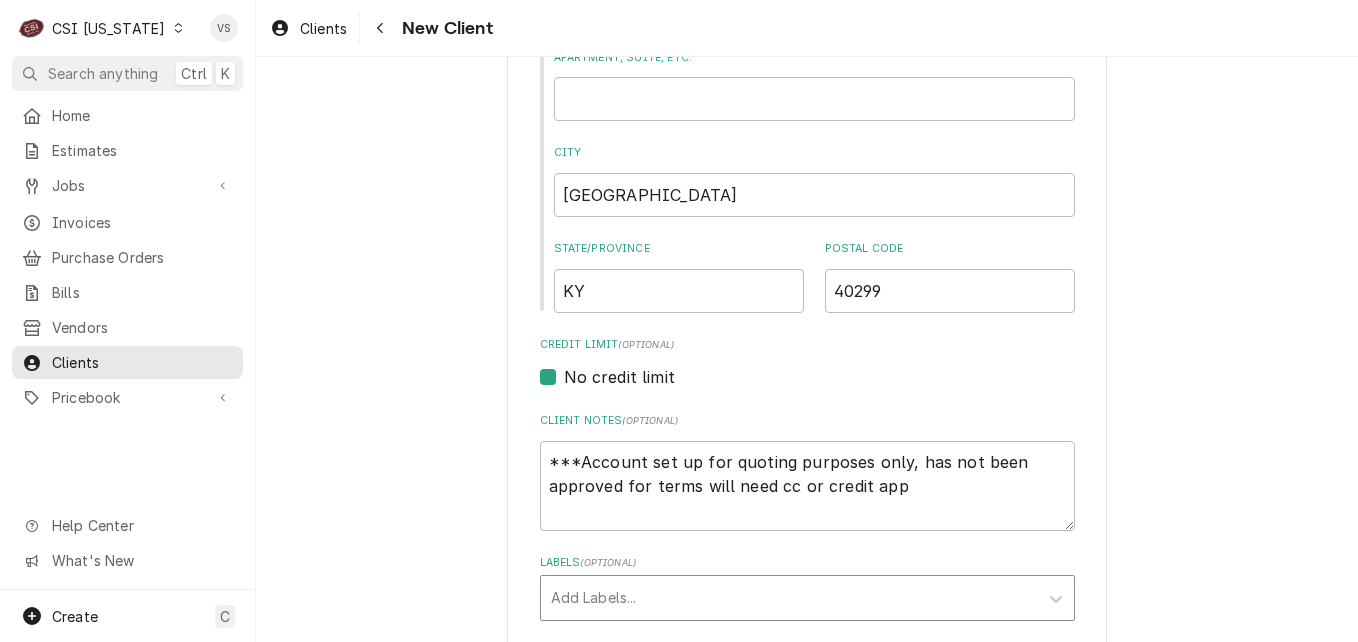 click at bounding box center (789, 598) 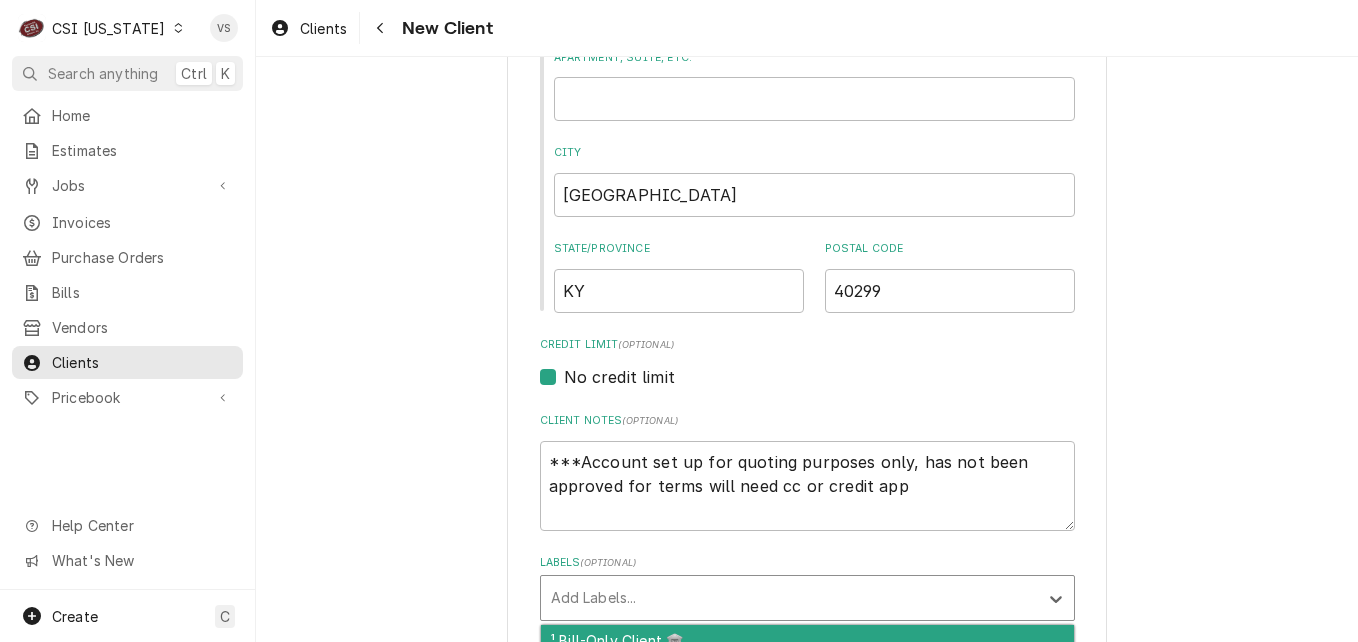scroll, scrollTop: 819, scrollLeft: 0, axis: vertical 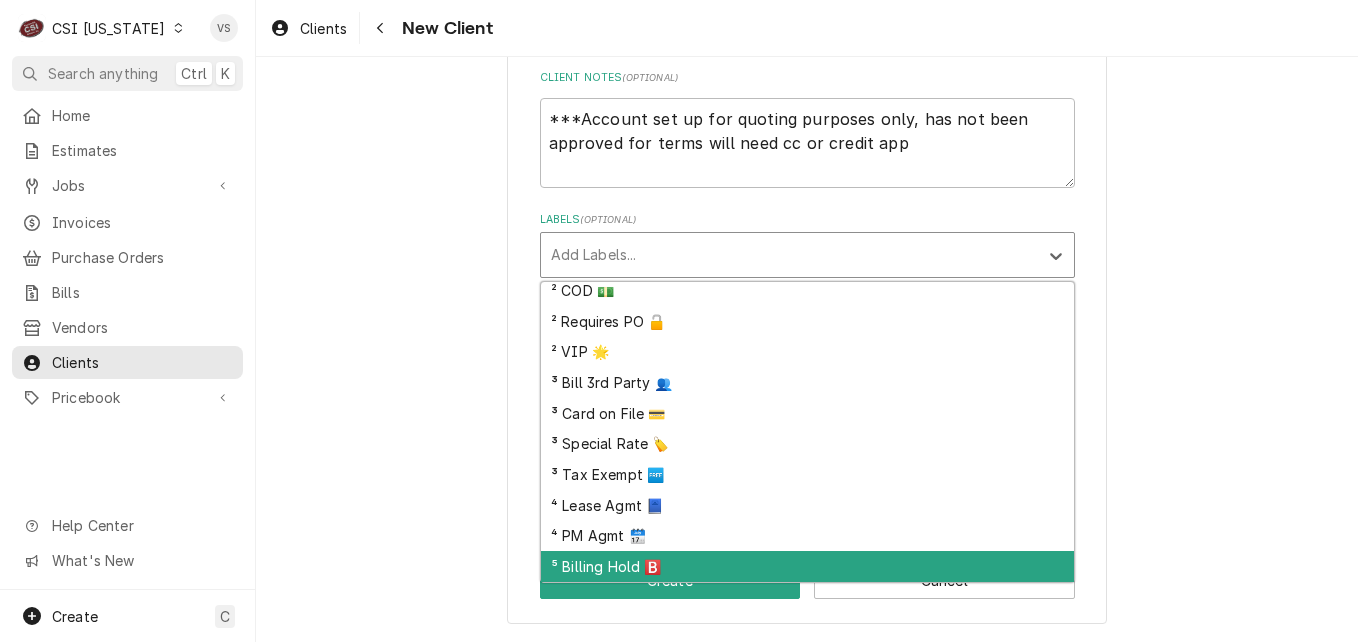 click on "⁵ Billing Hold 🅱️" at bounding box center [807, 566] 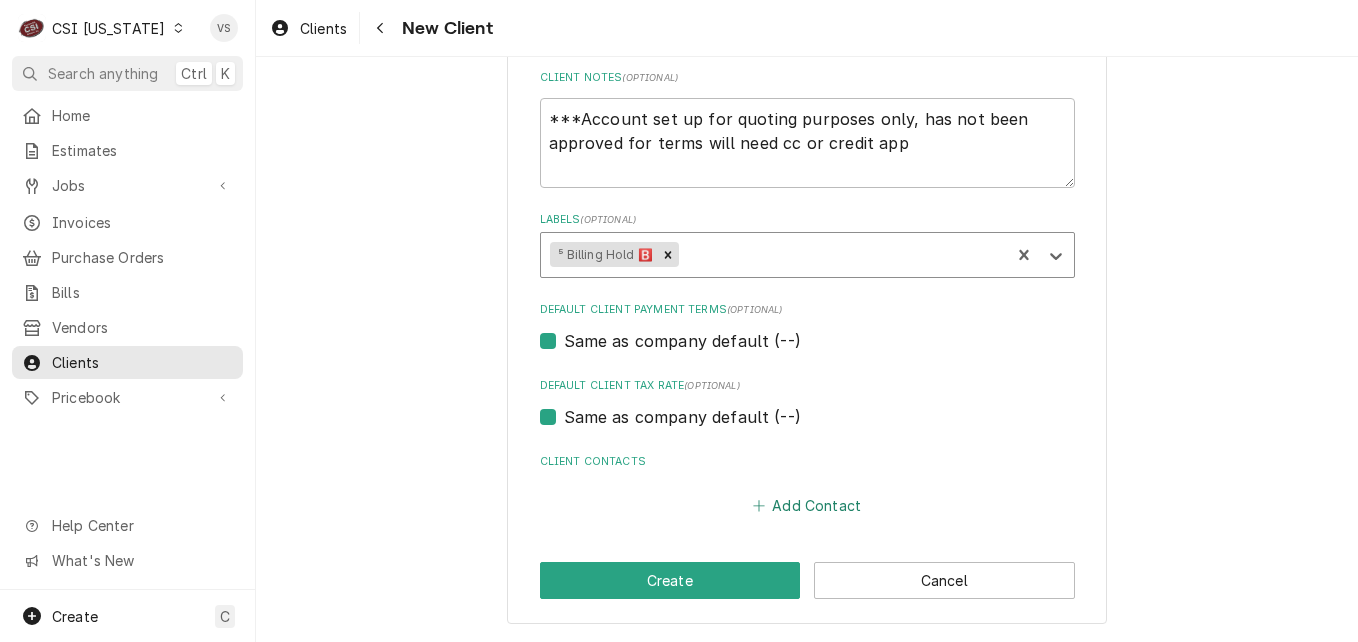 click on "Add Contact" at bounding box center [806, 506] 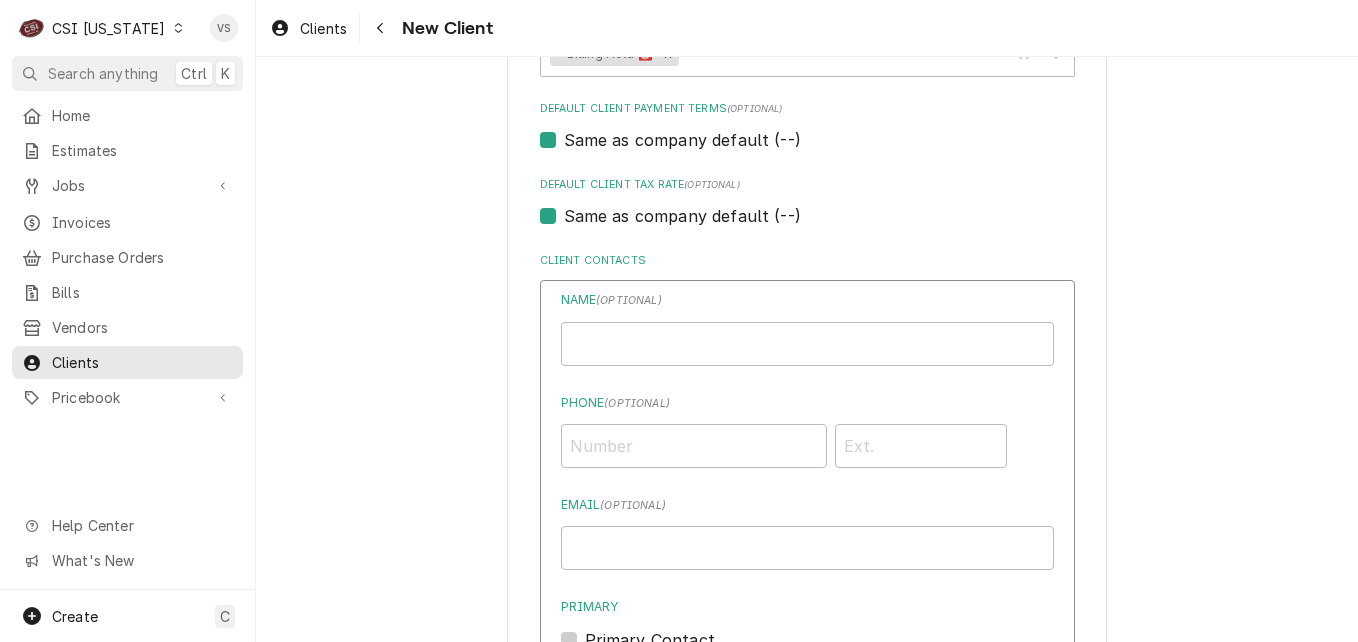 scroll, scrollTop: 1362, scrollLeft: 0, axis: vertical 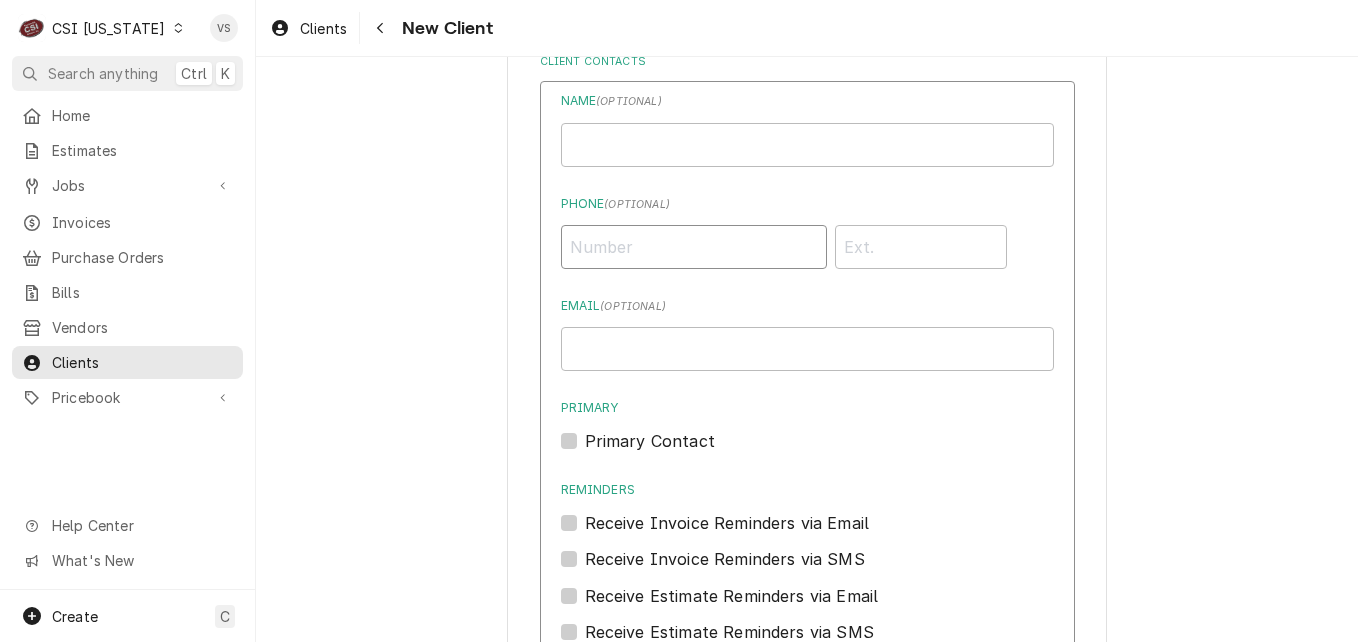 click on "Phone  ( optional )" at bounding box center [694, 247] 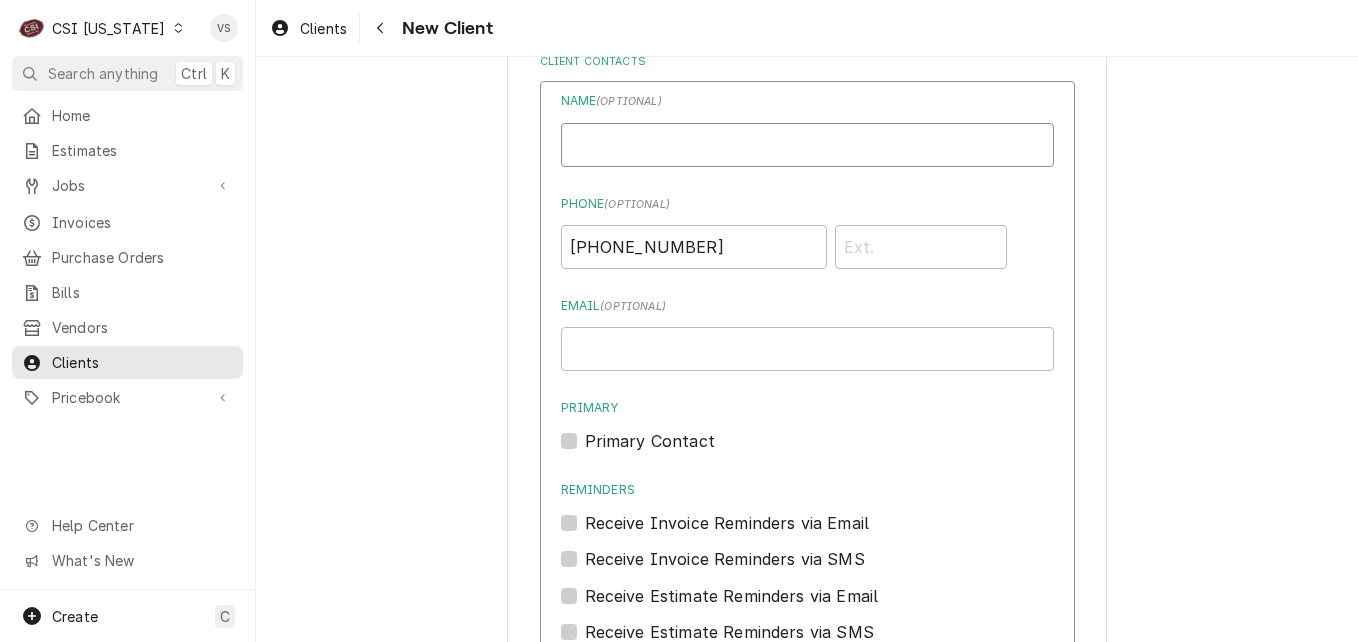 click on "Business Name" at bounding box center (807, 145) 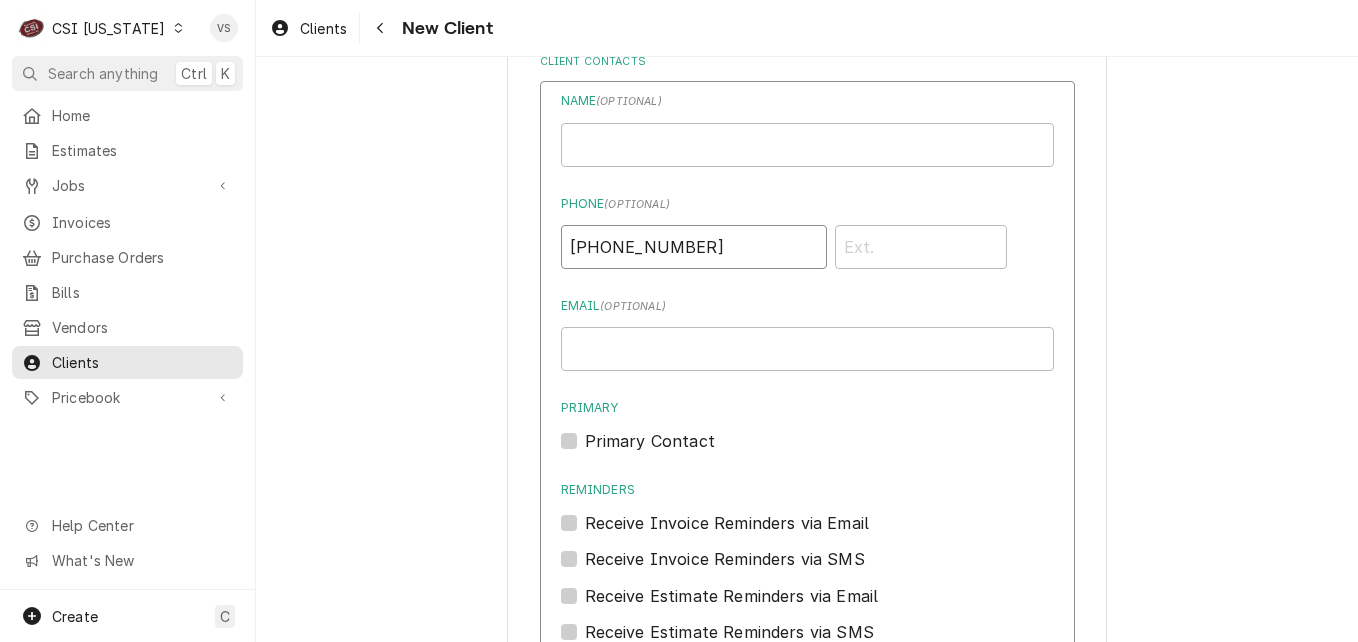 click on "1 (877) 283-3266" at bounding box center (694, 247) 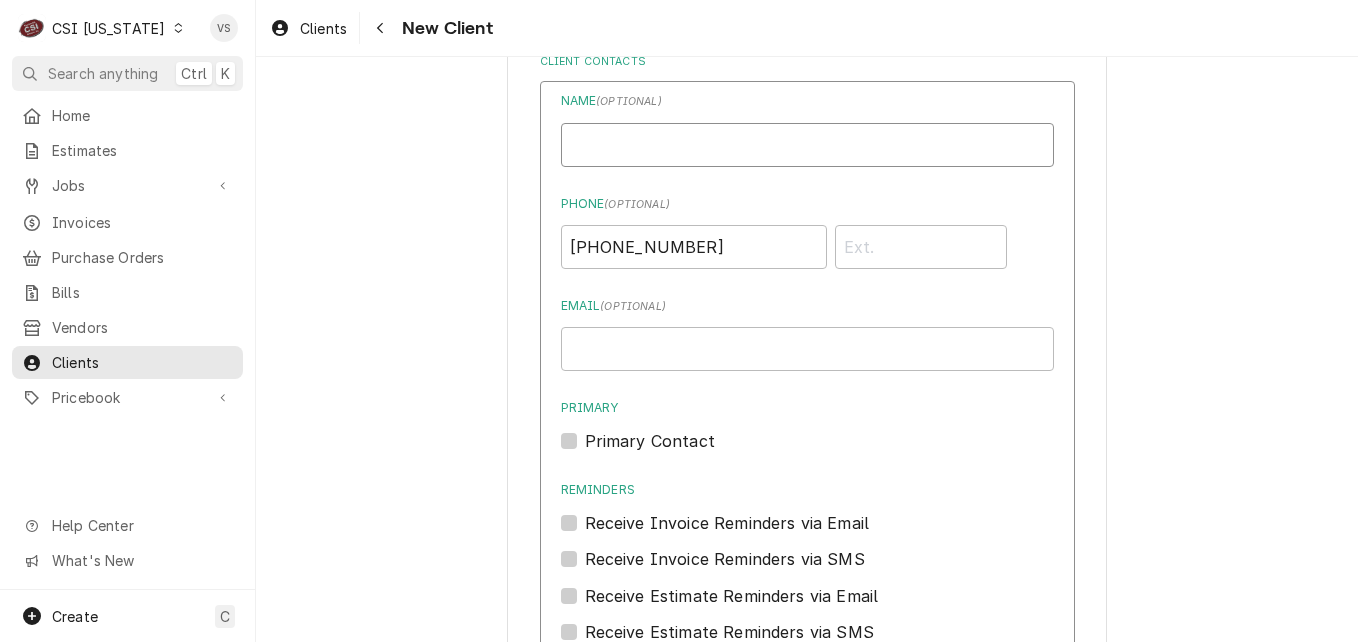 click on "Business Name" at bounding box center (807, 145) 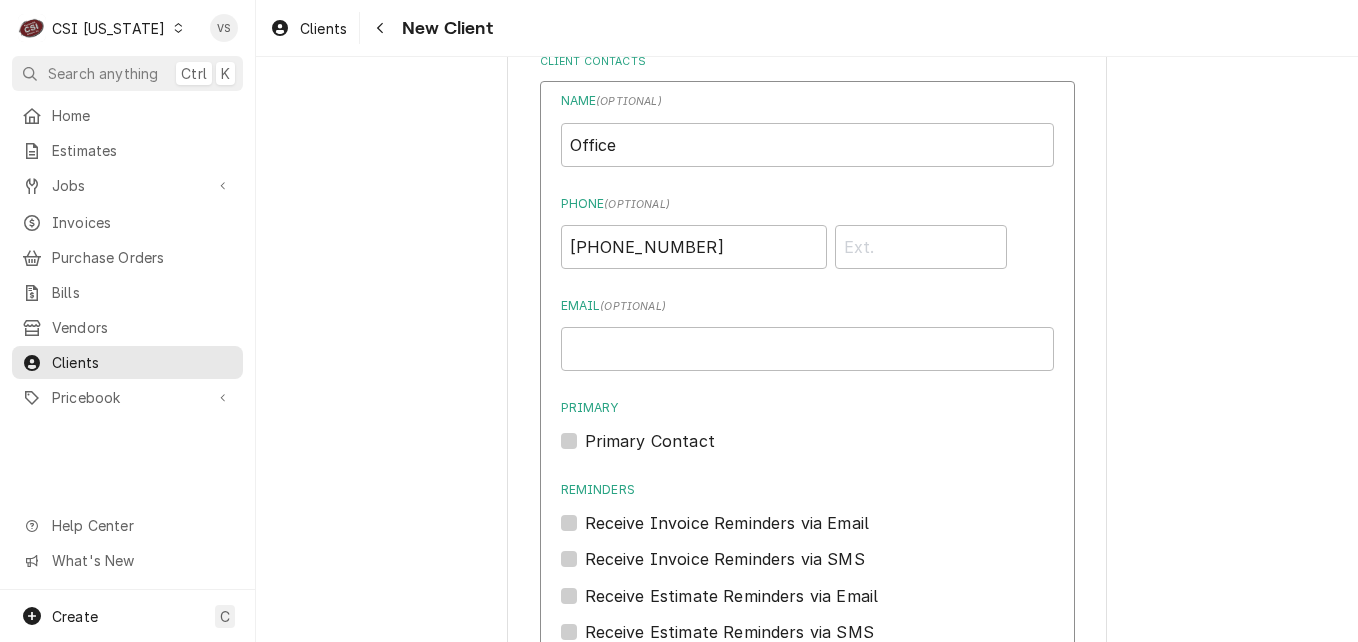 click on "Phone  ( optional )" at bounding box center (807, 204) 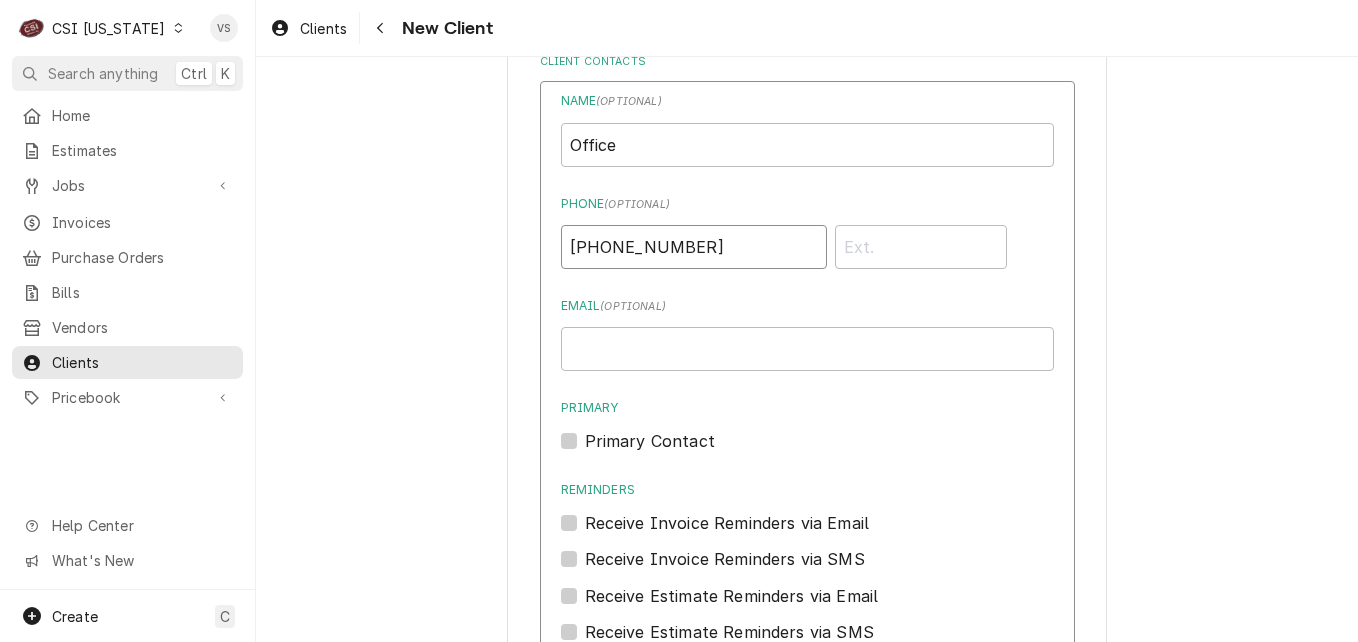 click on "1 (877) 283-3266" at bounding box center (694, 247) 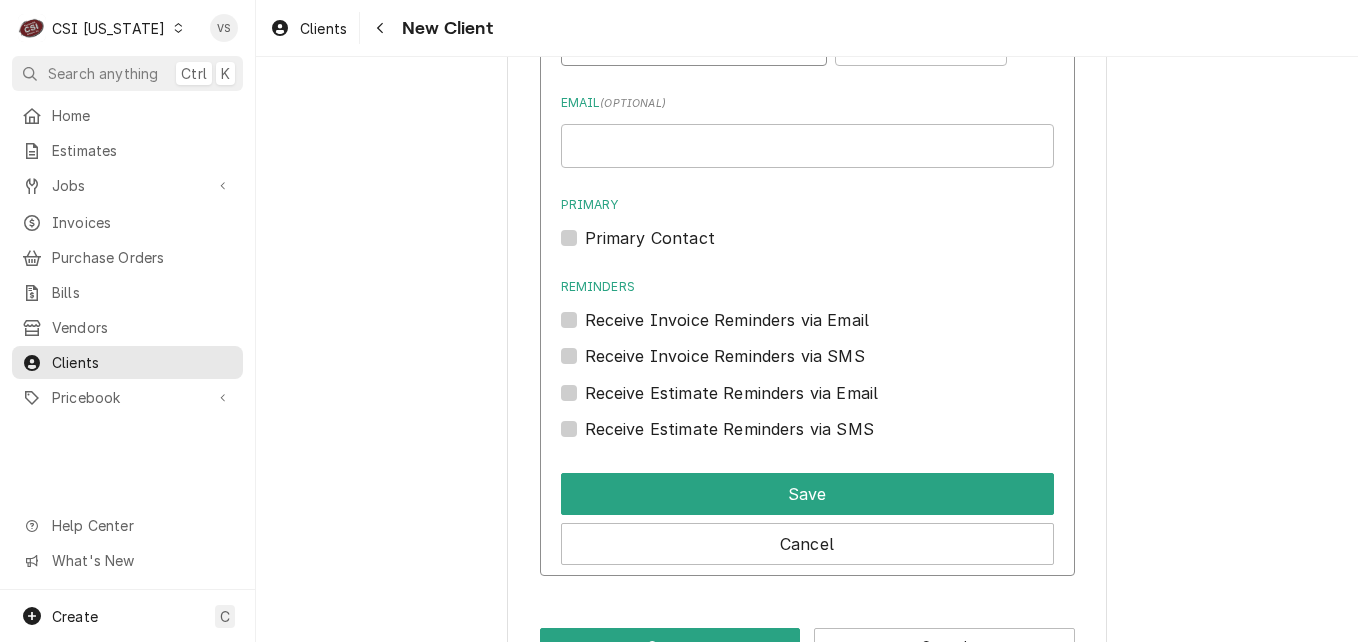 scroll, scrollTop: 1631, scrollLeft: 0, axis: vertical 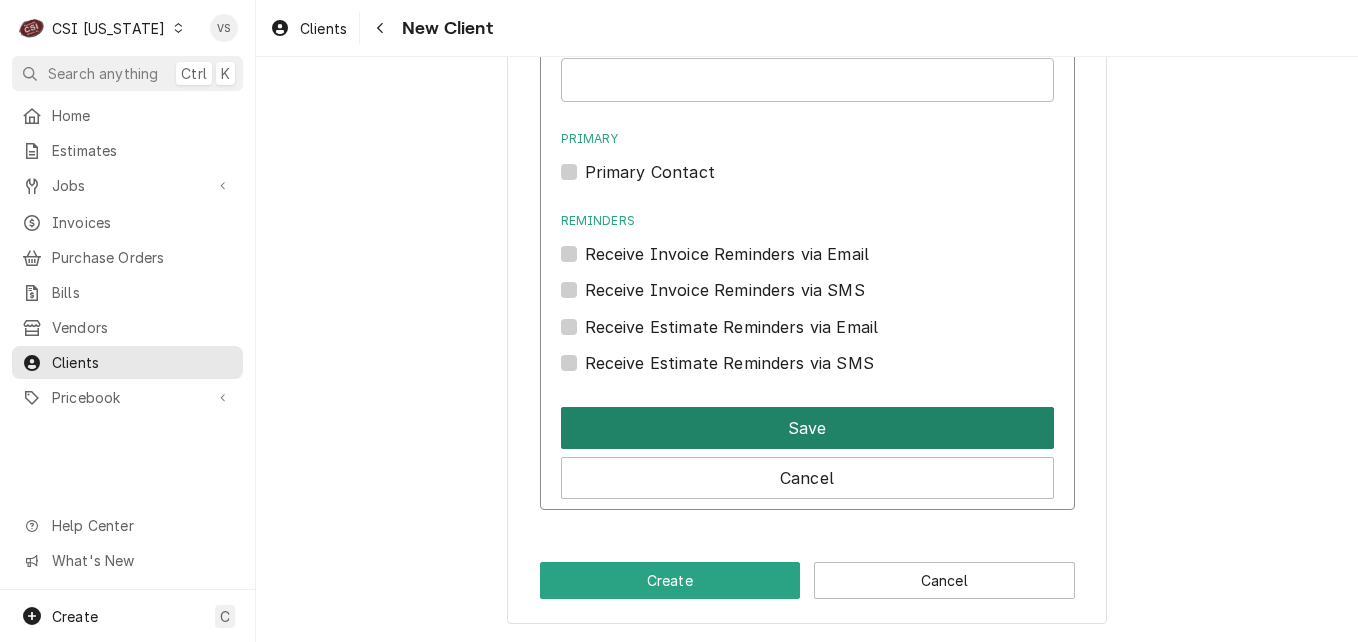 click on "Save" at bounding box center [807, 428] 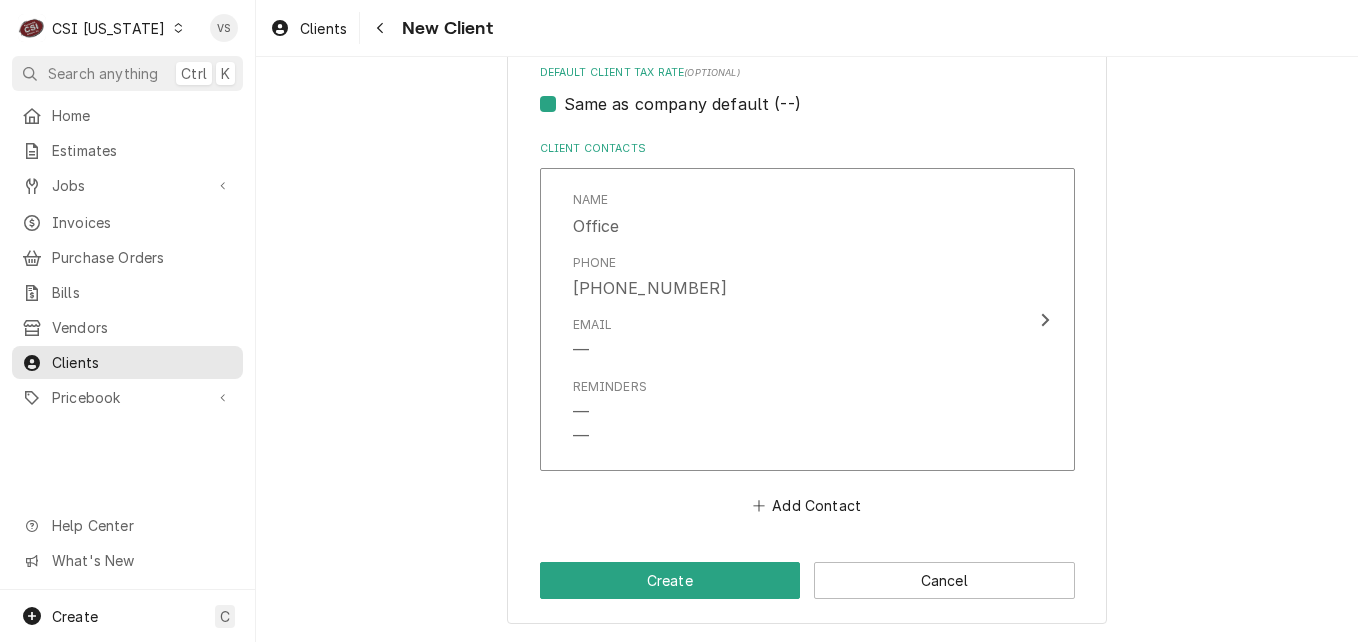 scroll, scrollTop: 1275, scrollLeft: 0, axis: vertical 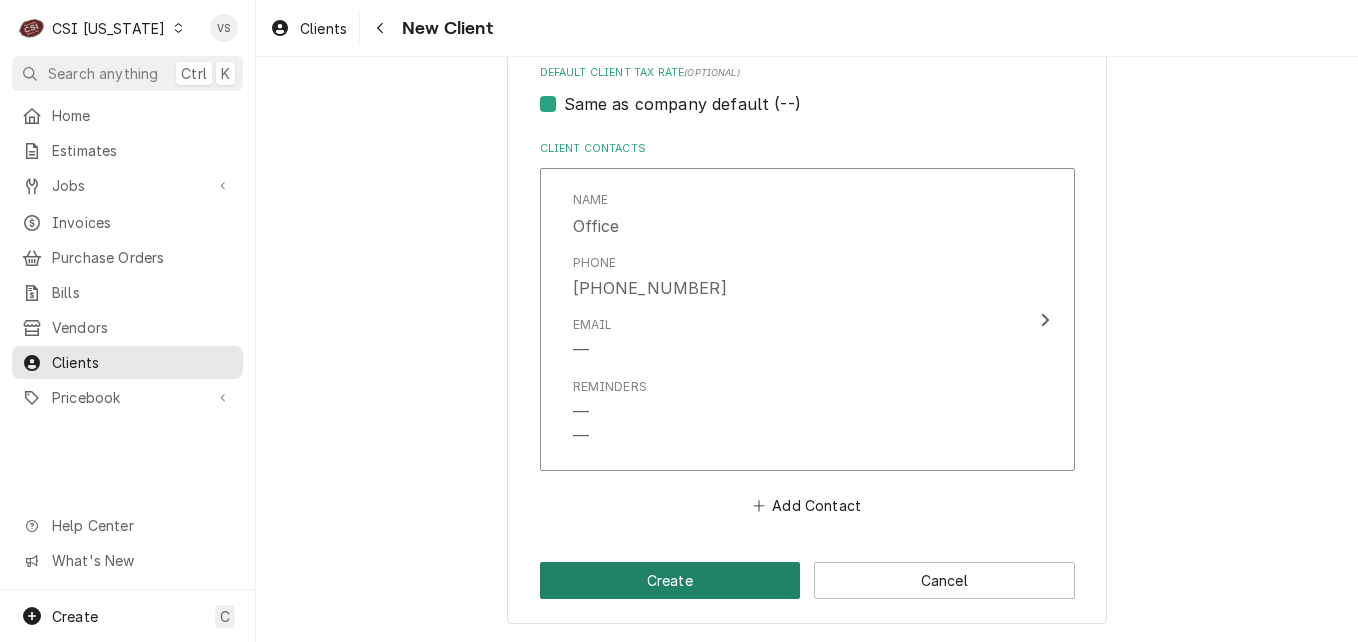 click on "Create" at bounding box center (670, 580) 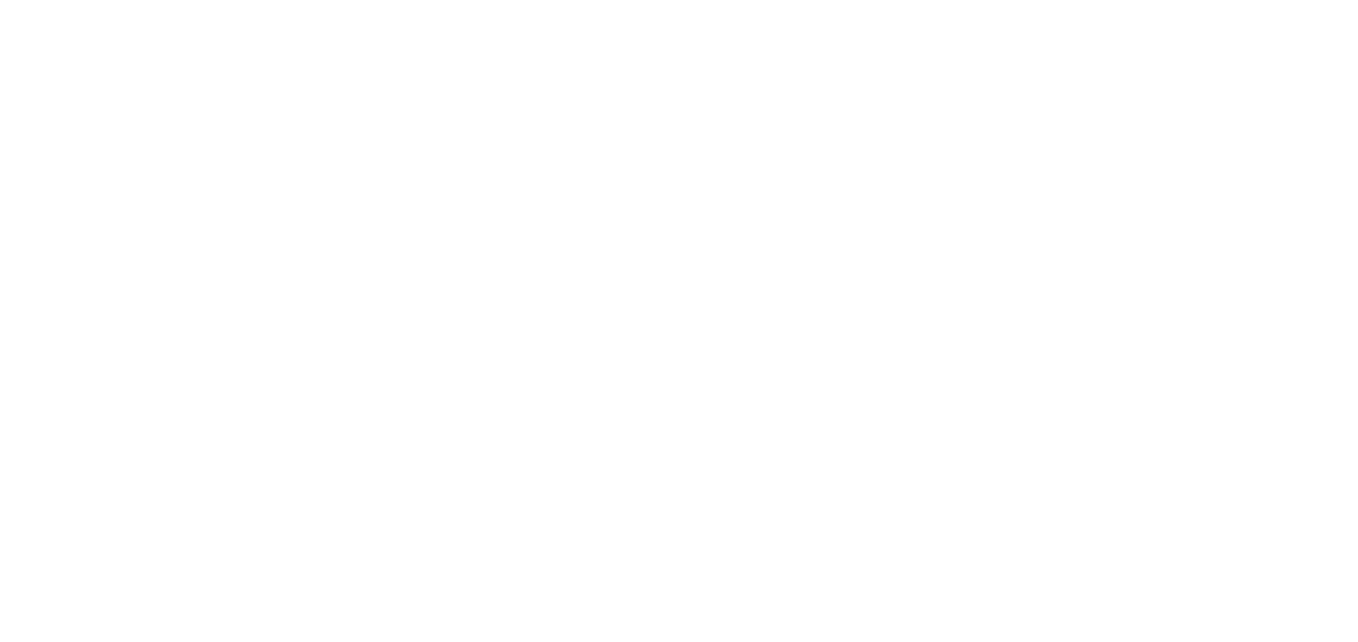 scroll, scrollTop: 0, scrollLeft: 0, axis: both 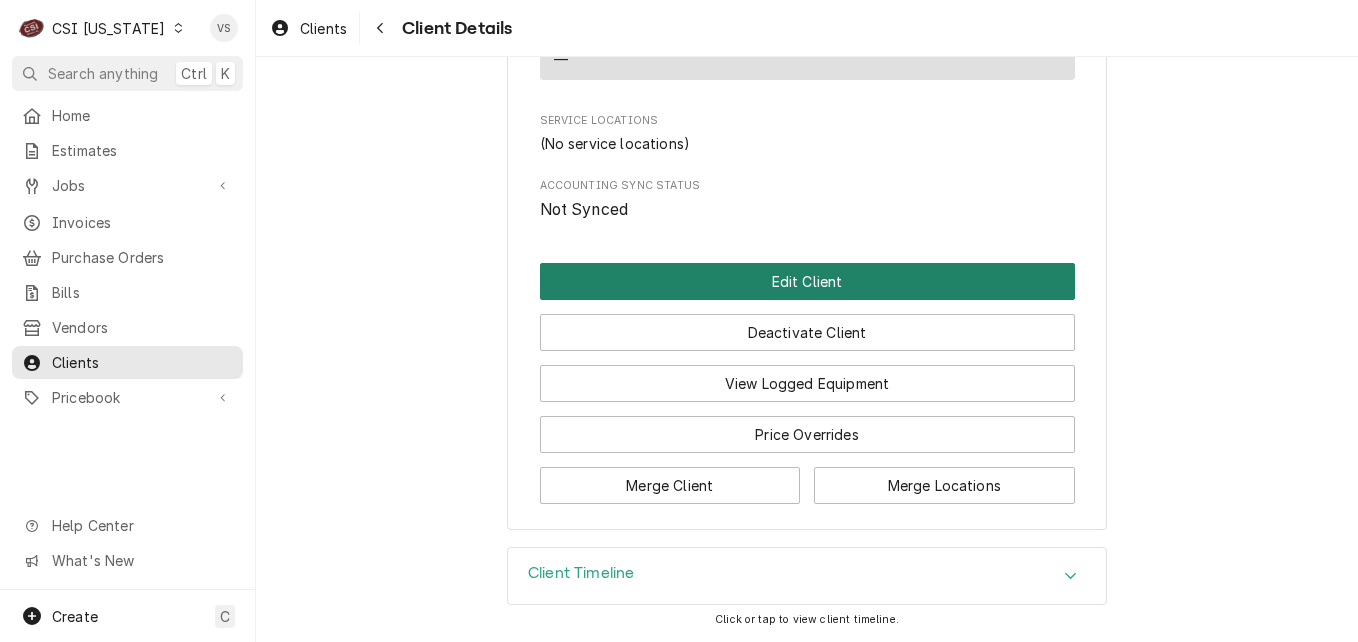 click on "Edit Client" at bounding box center [807, 281] 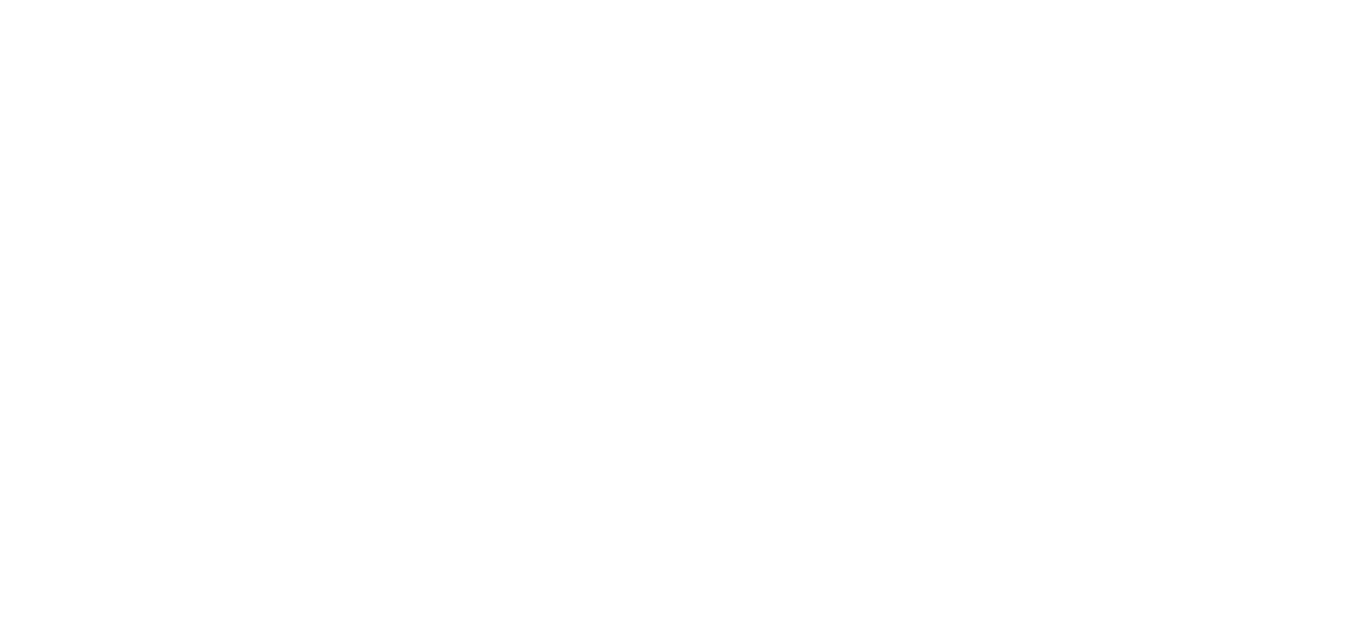 scroll, scrollTop: 0, scrollLeft: 0, axis: both 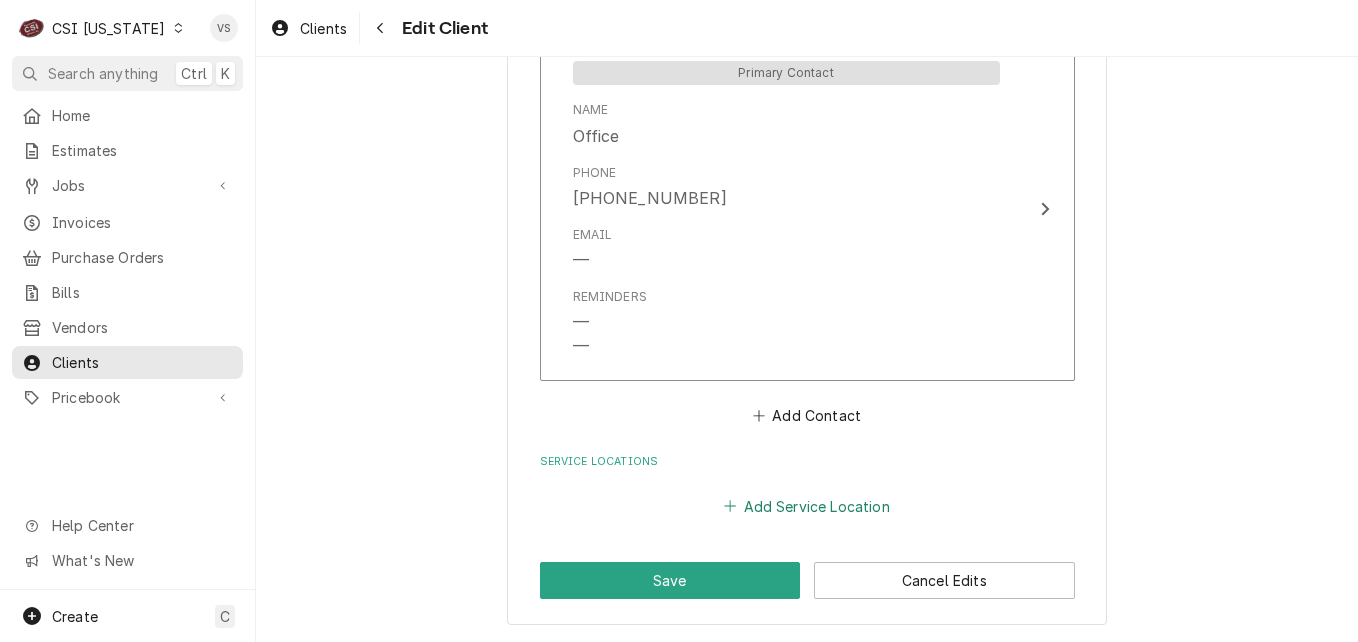 click on "Add Service Location" at bounding box center (807, 506) 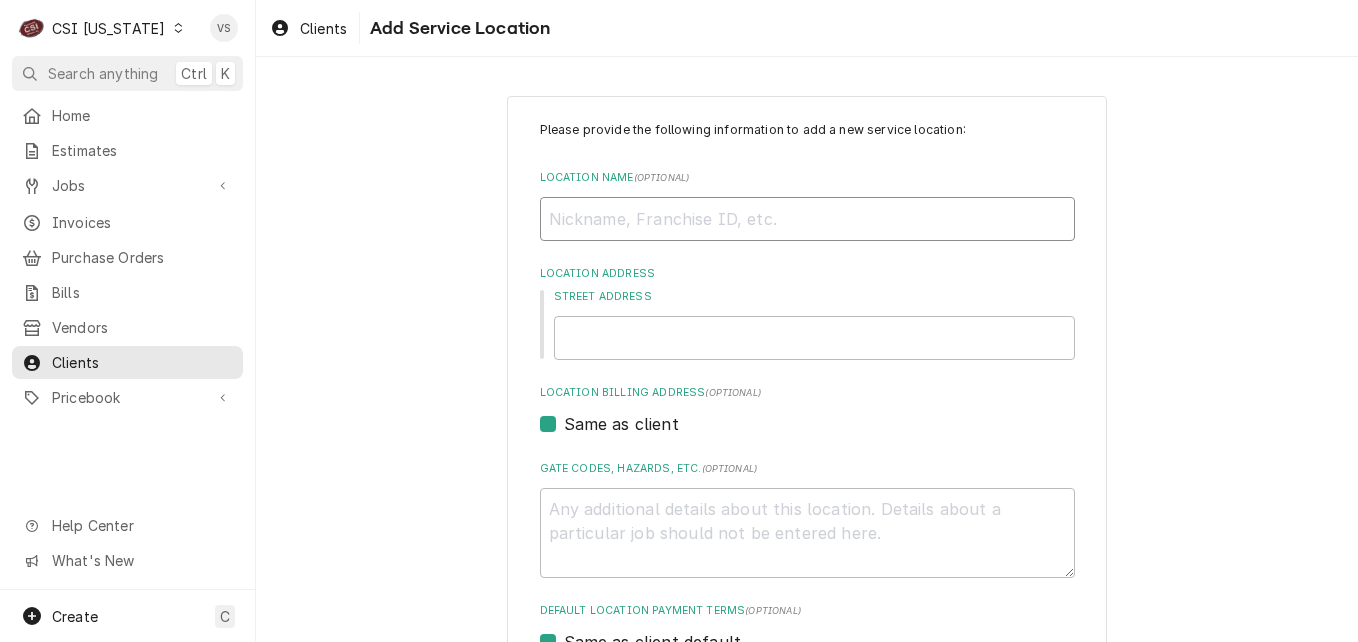 click on "Location Name  ( optional )" at bounding box center (807, 219) 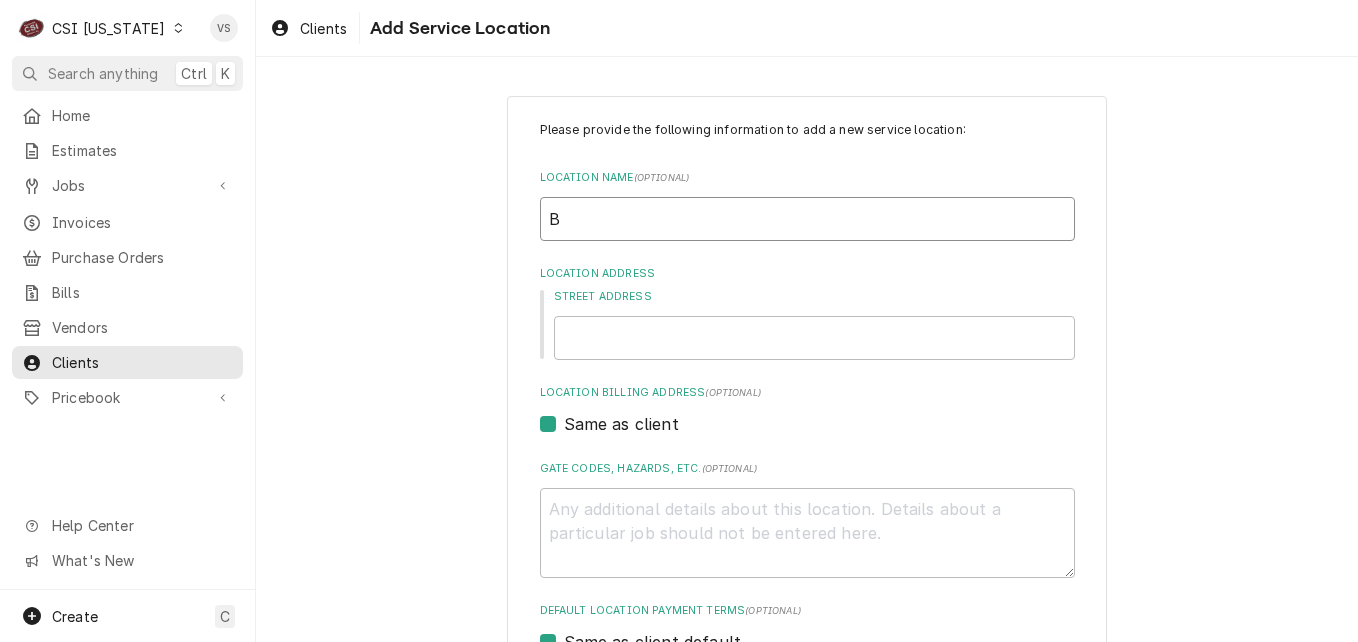 type on "Bu" 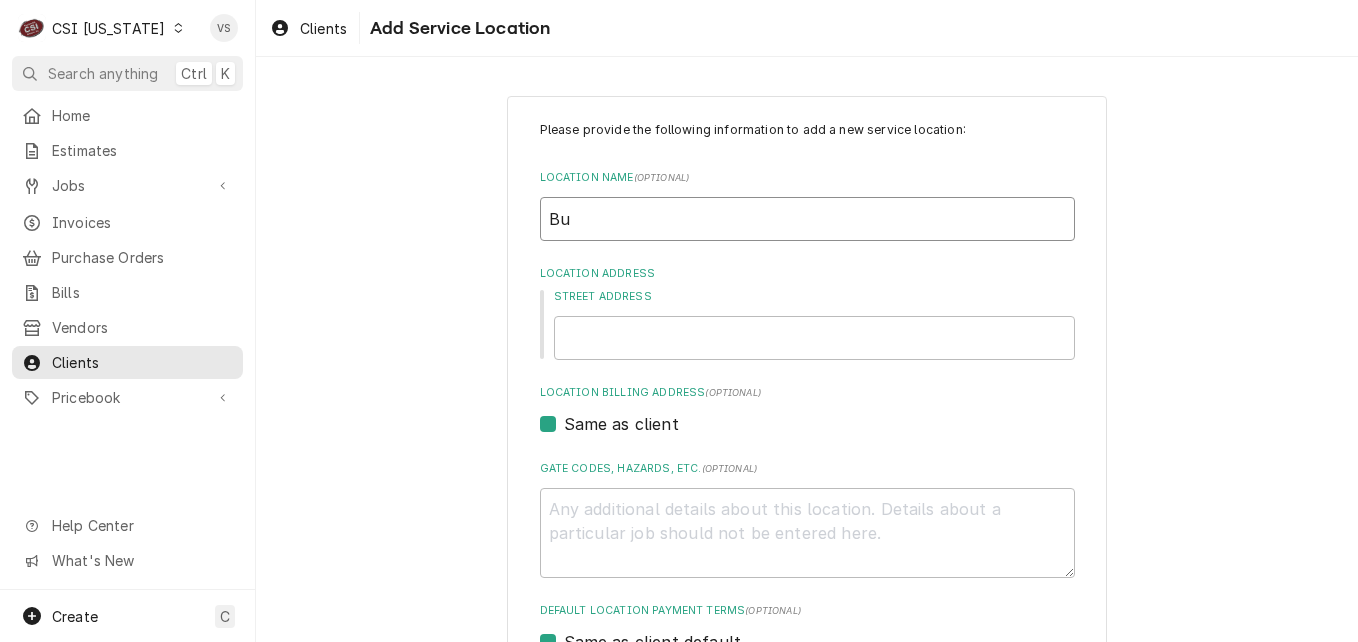 type on "x" 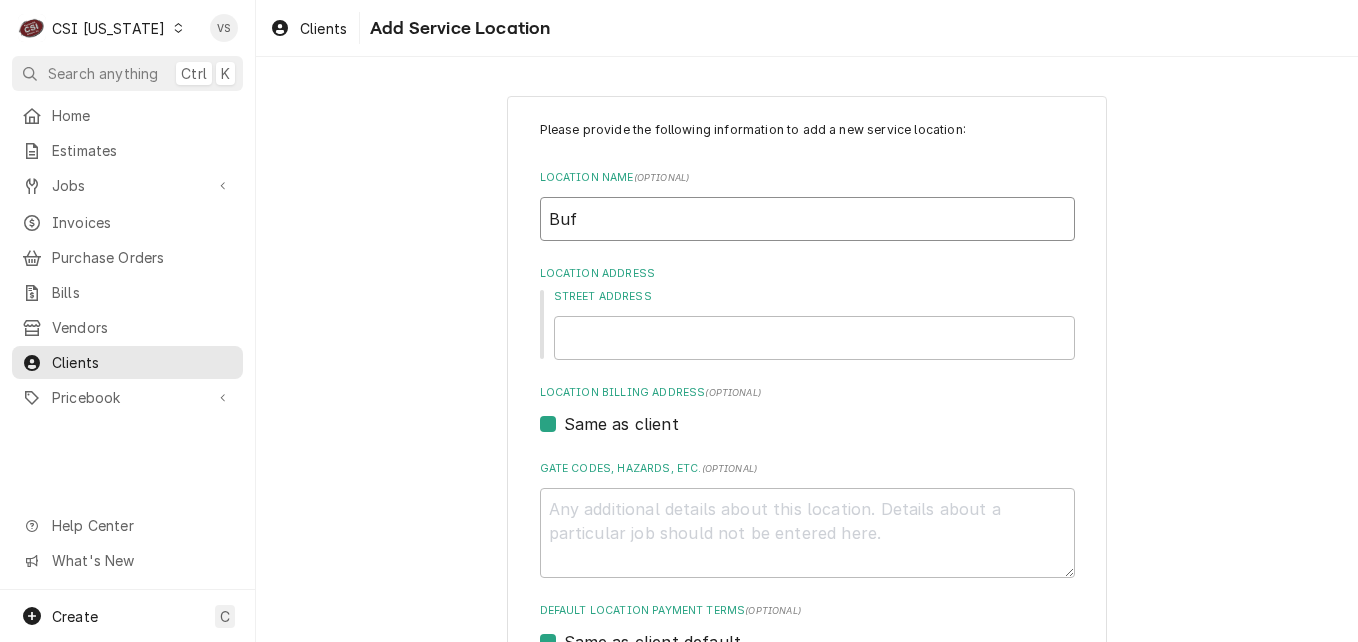 type on "x" 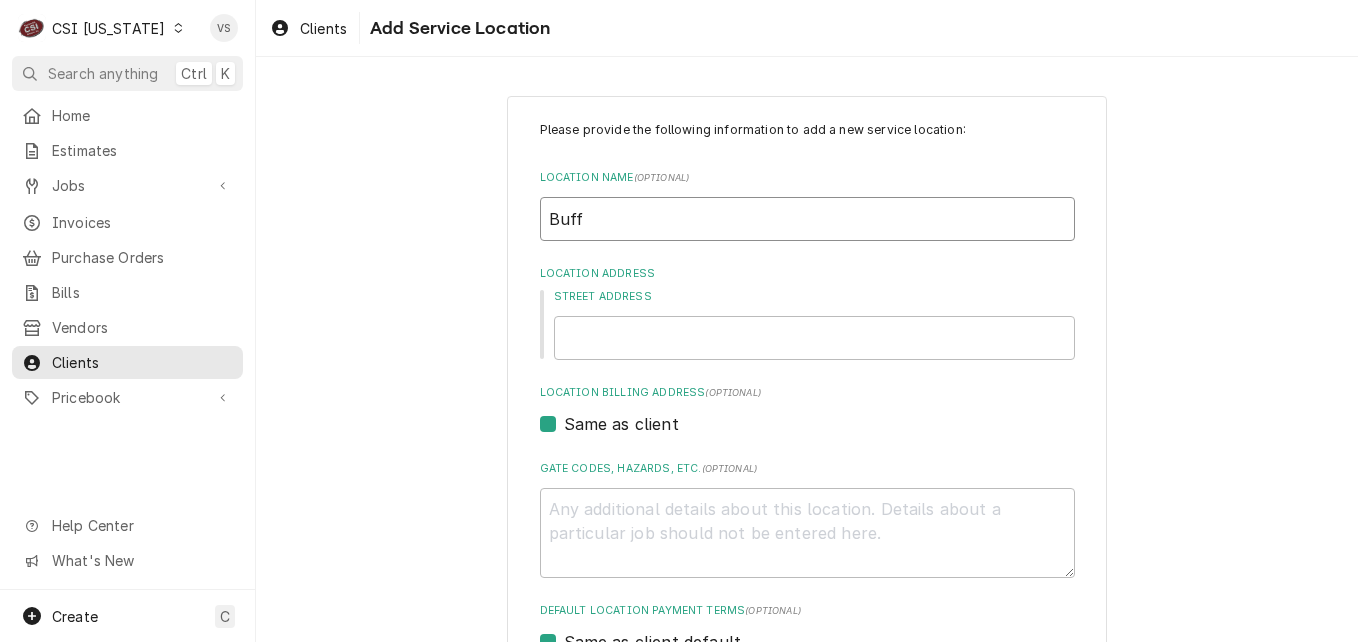 type on "x" 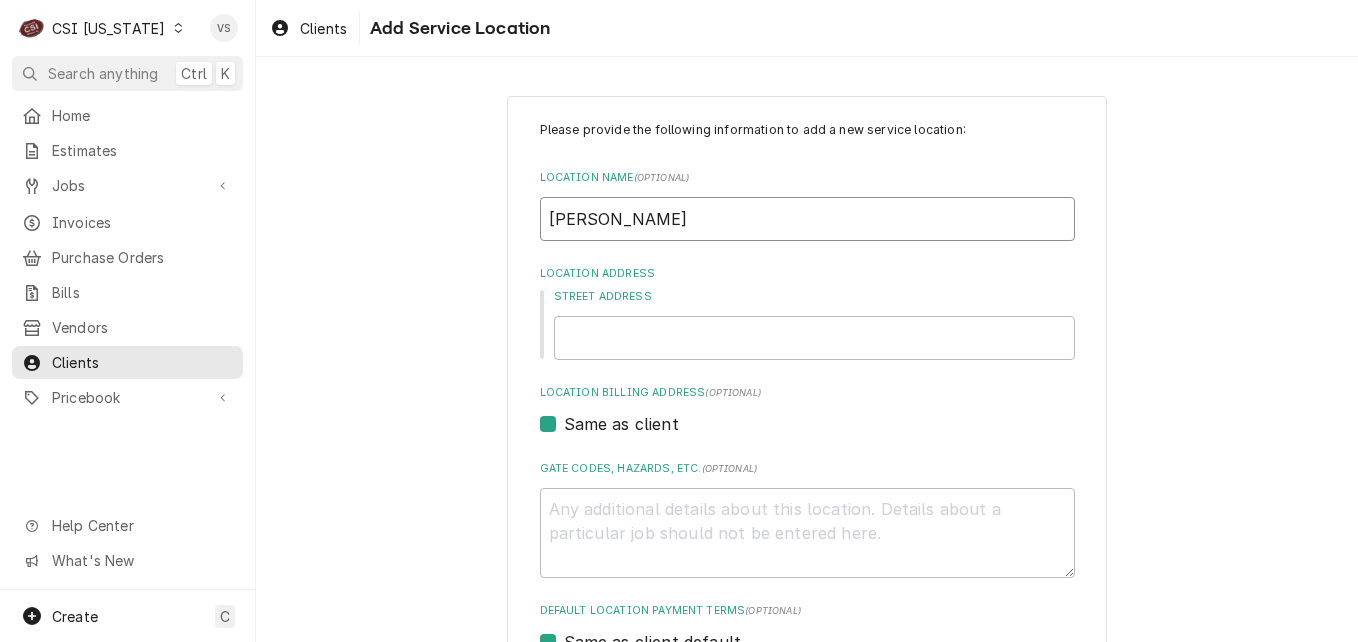 type on "x" 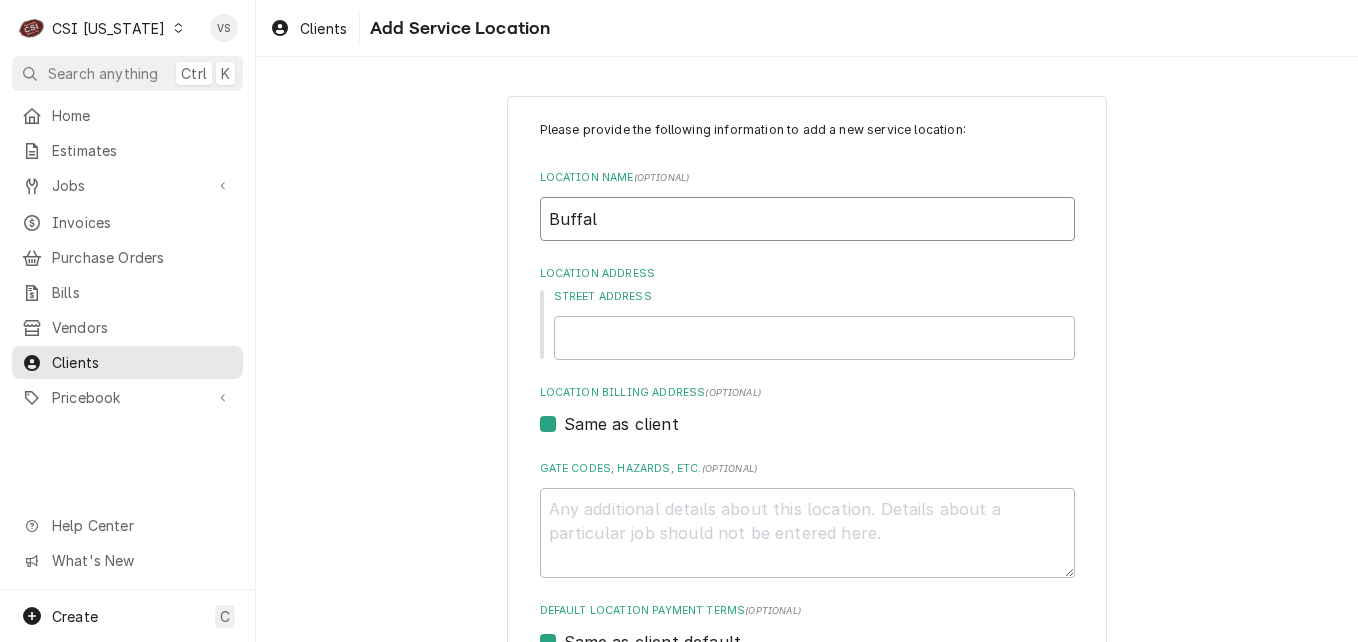 type on "x" 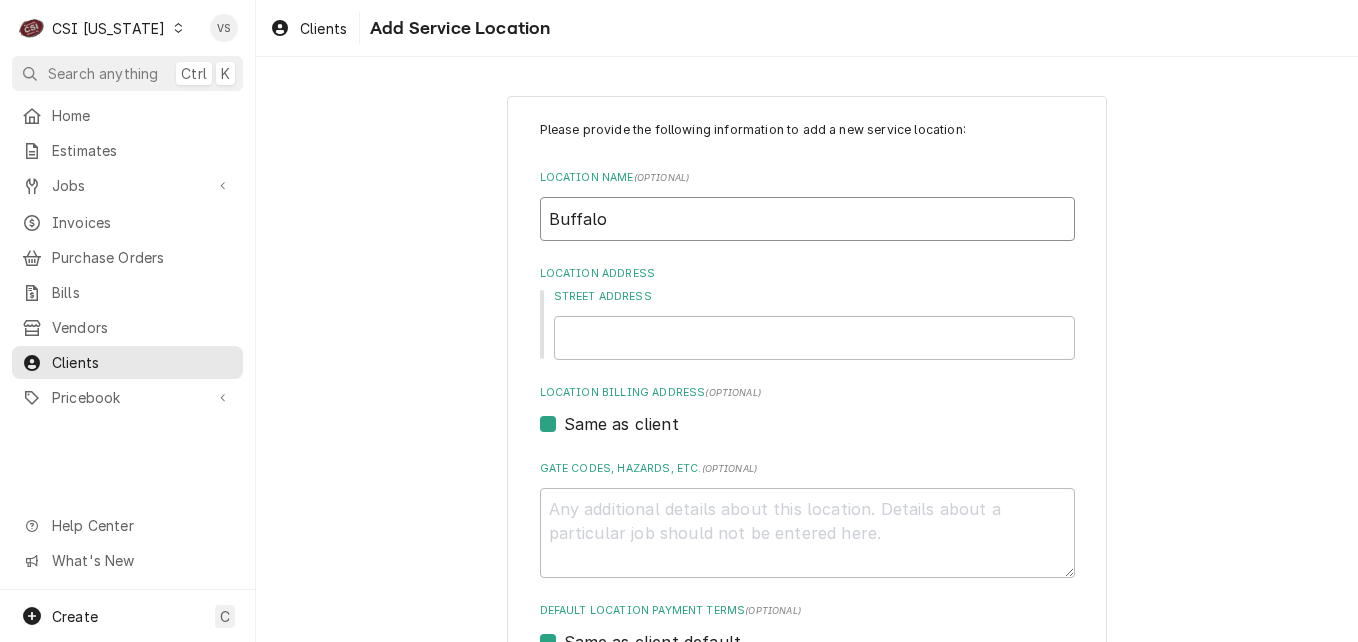 type on "x" 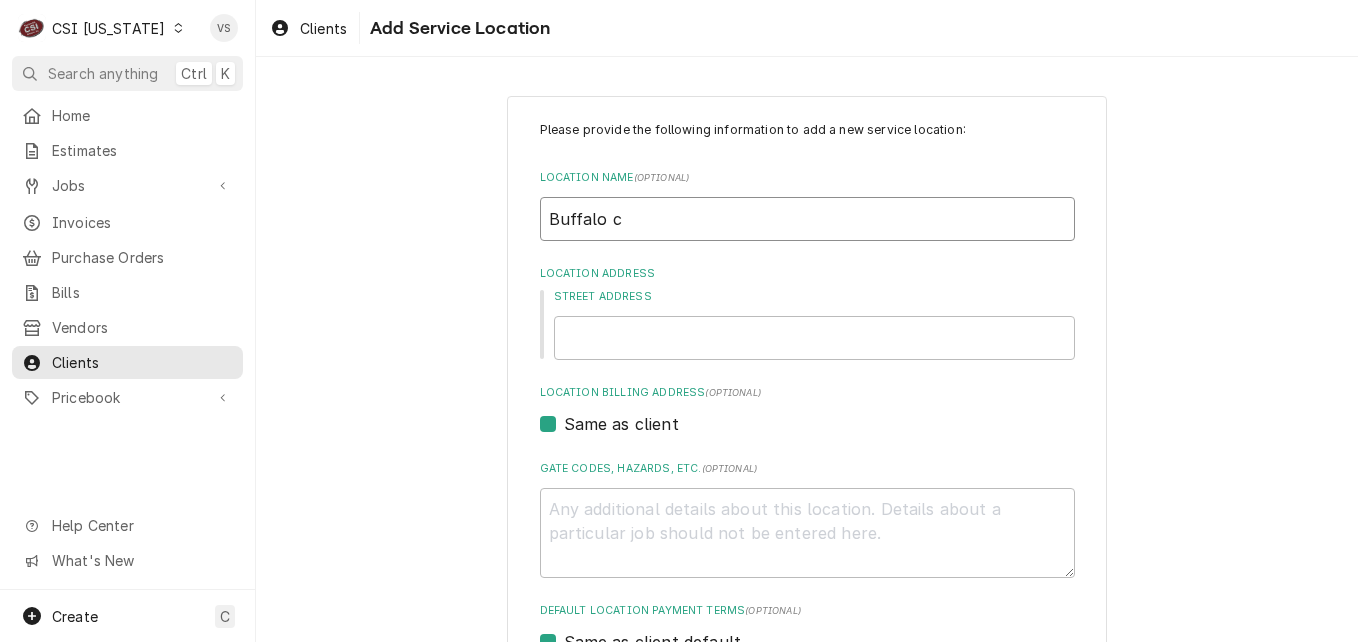 type on "x" 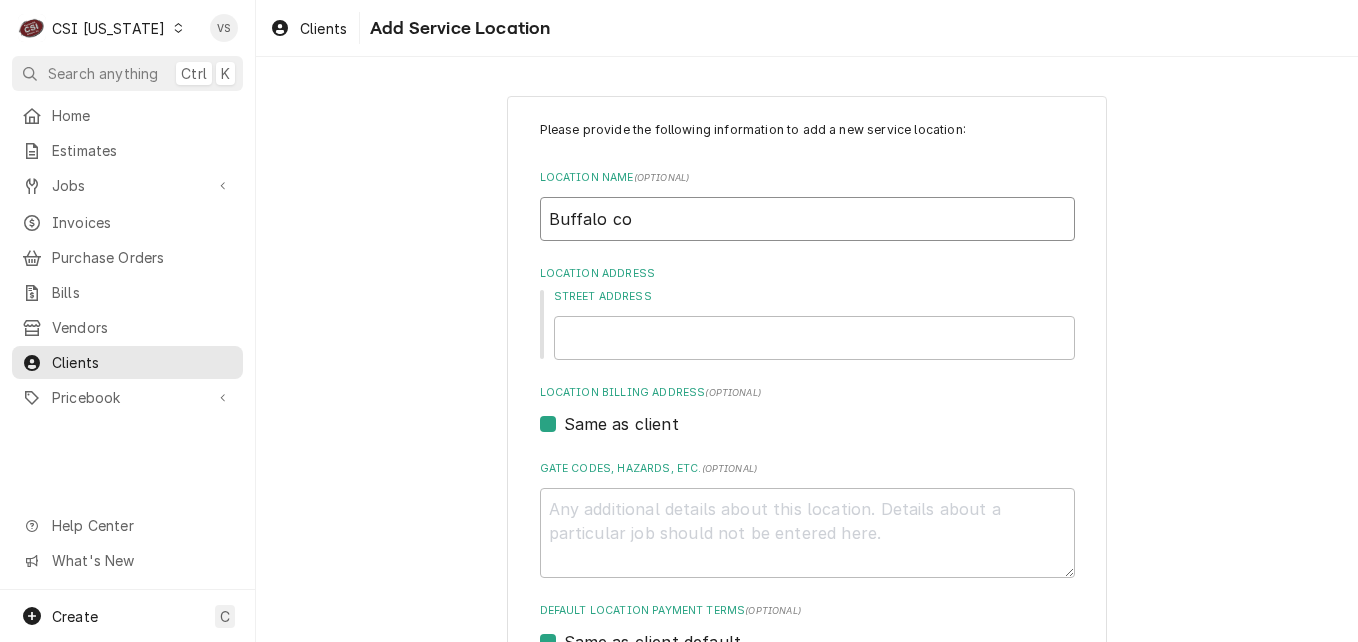 type on "x" 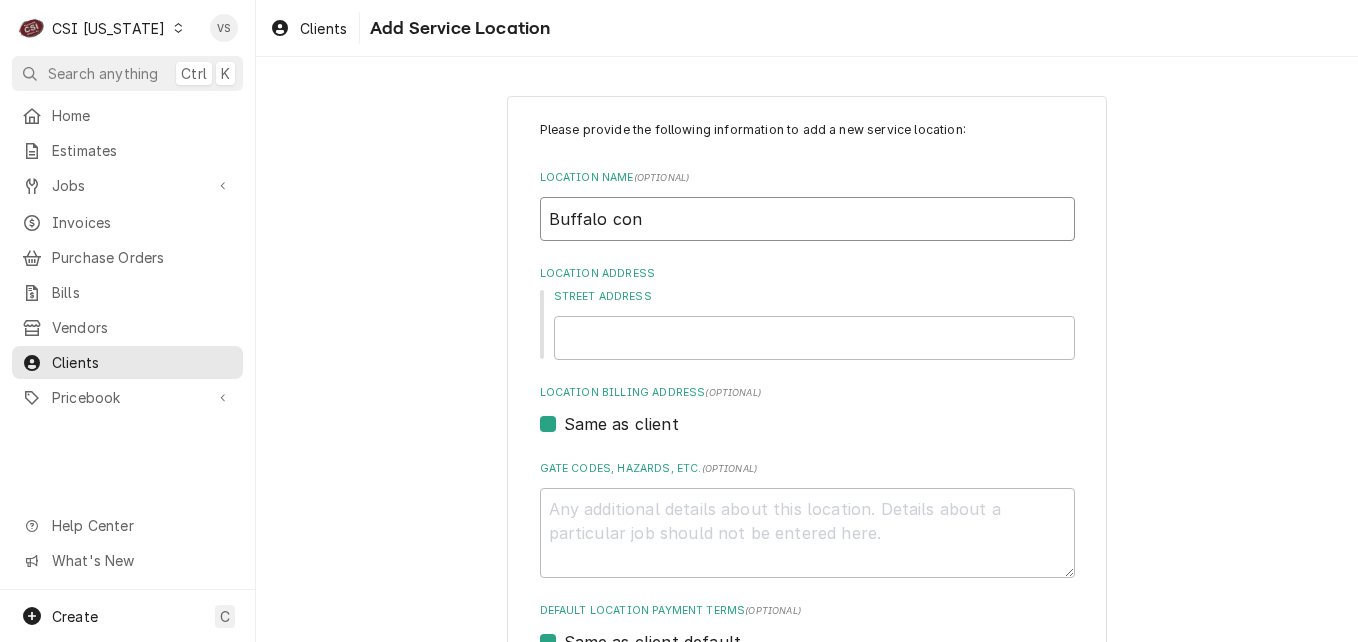 type on "x" 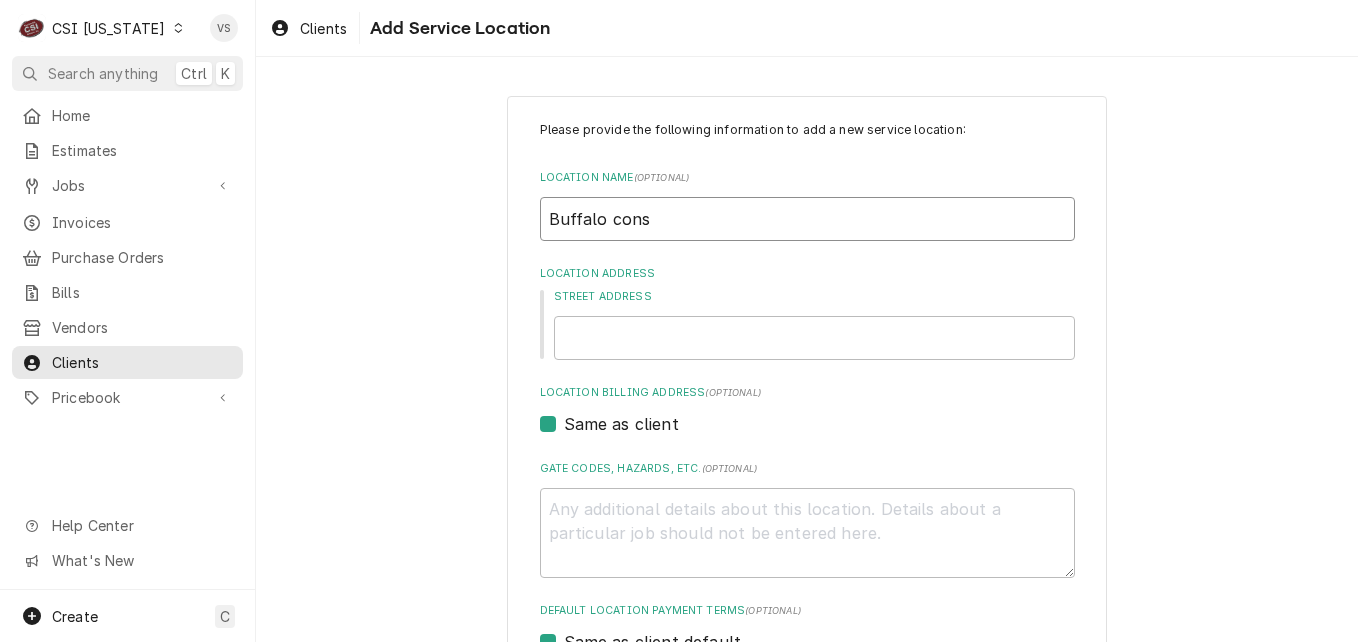 type on "x" 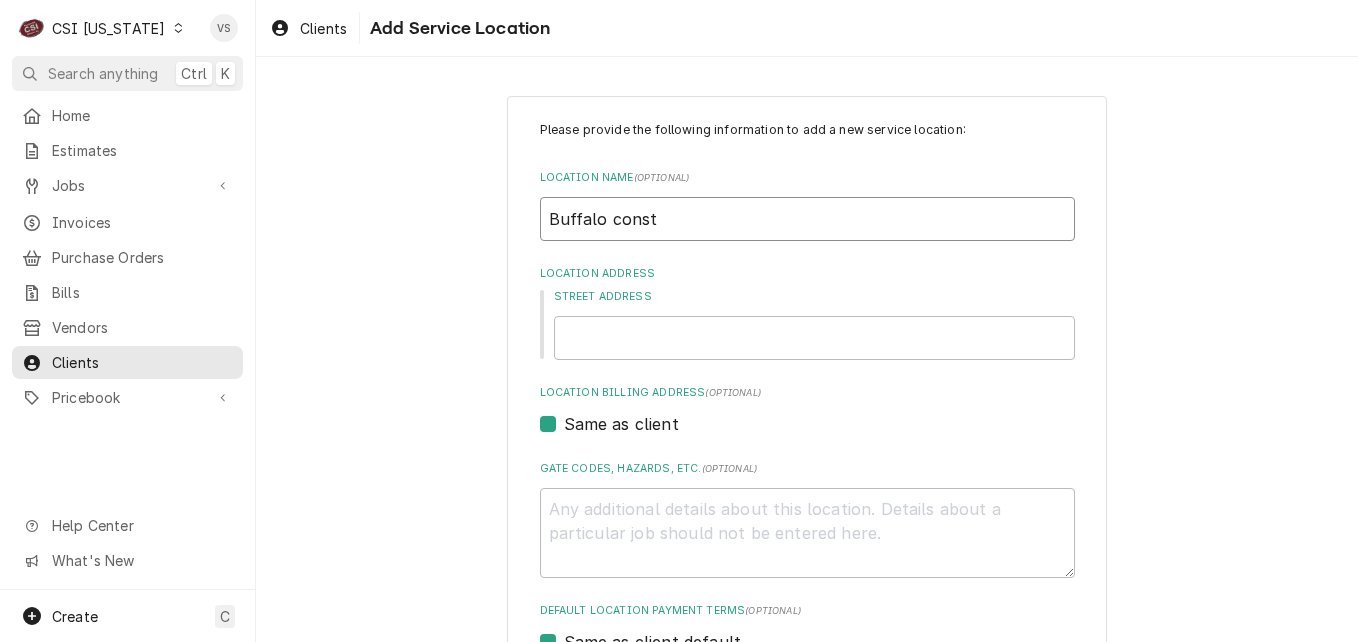 type on "x" 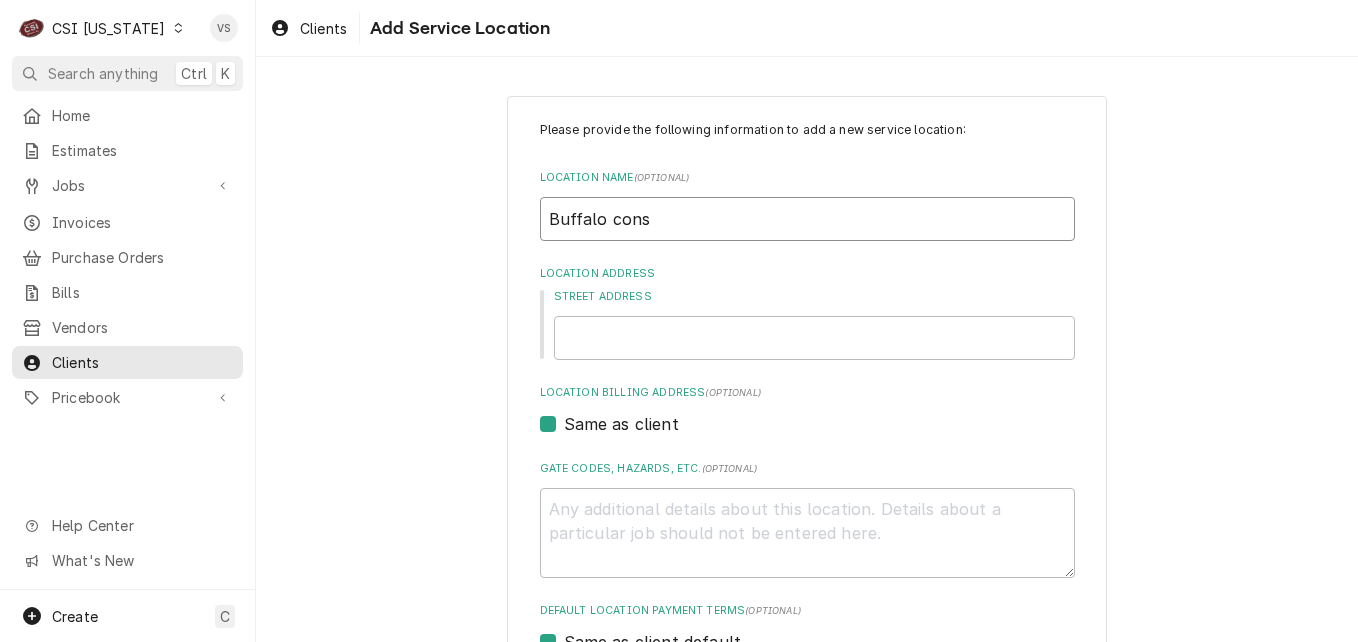 type on "x" 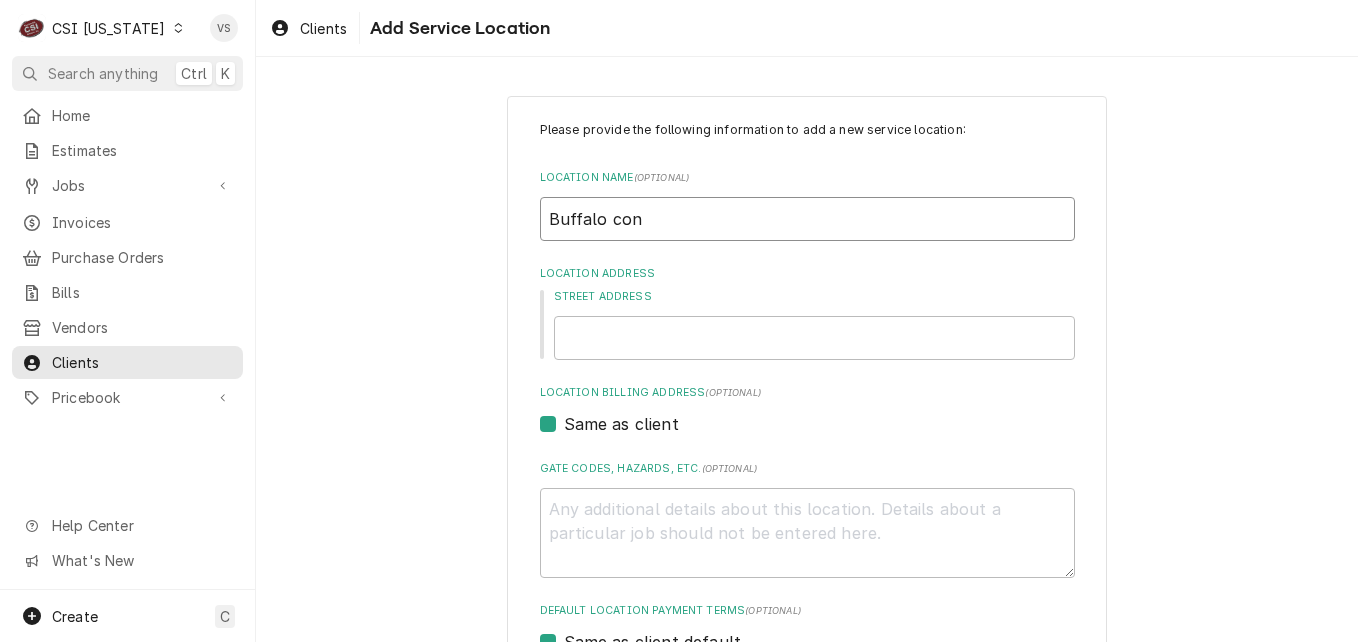 type on "x" 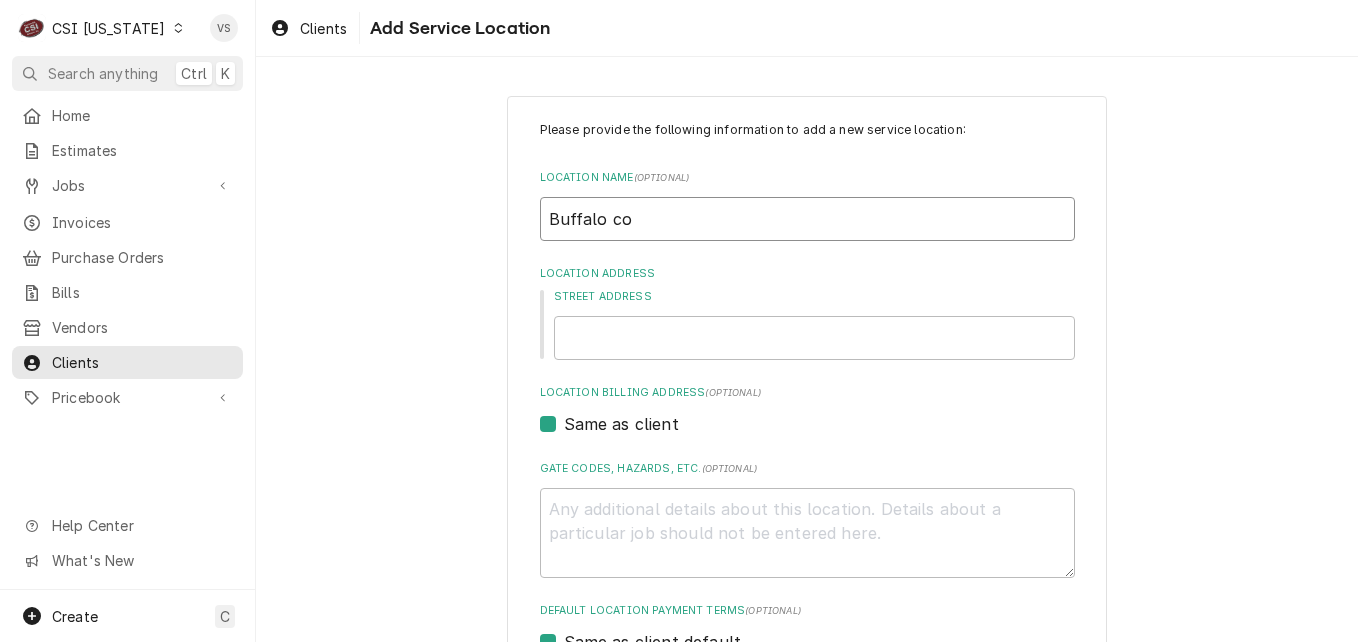 type on "x" 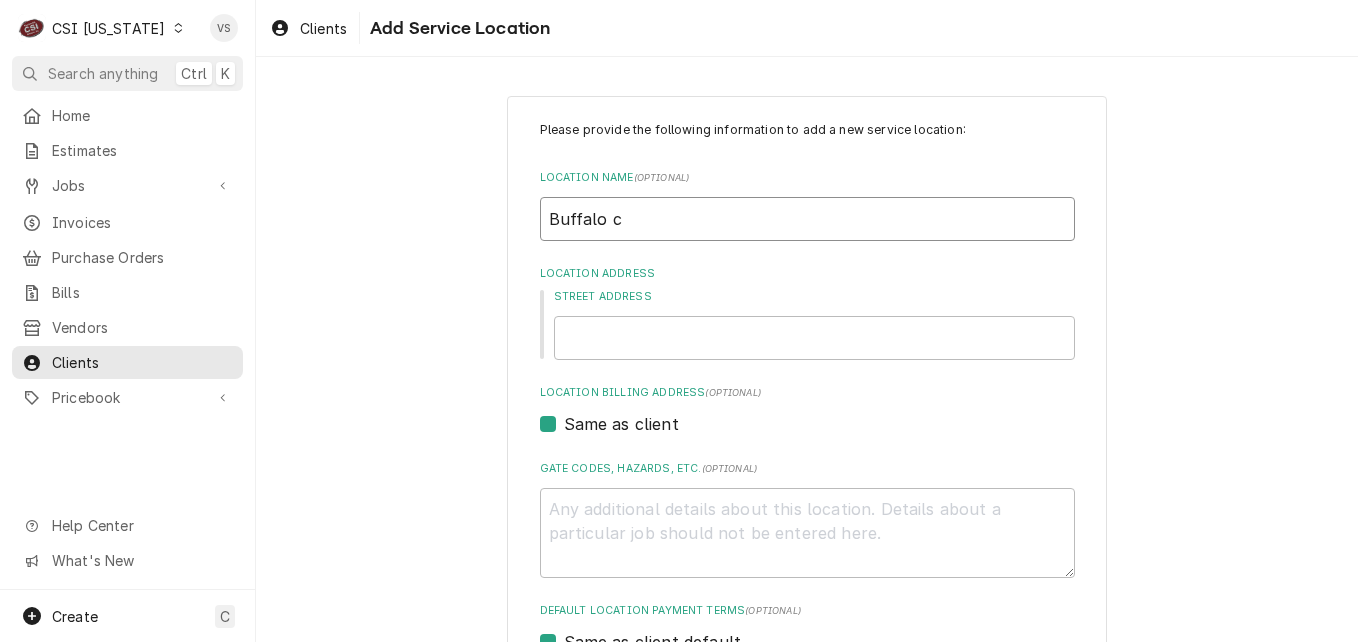 type on "x" 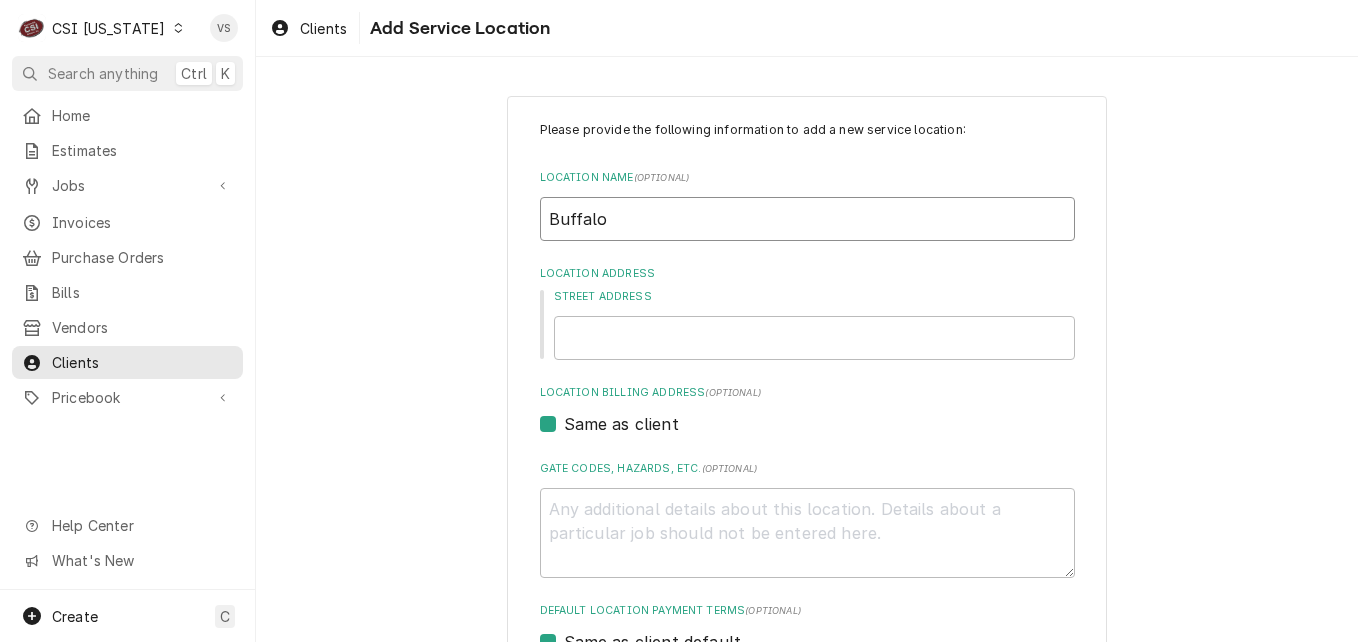 type on "x" 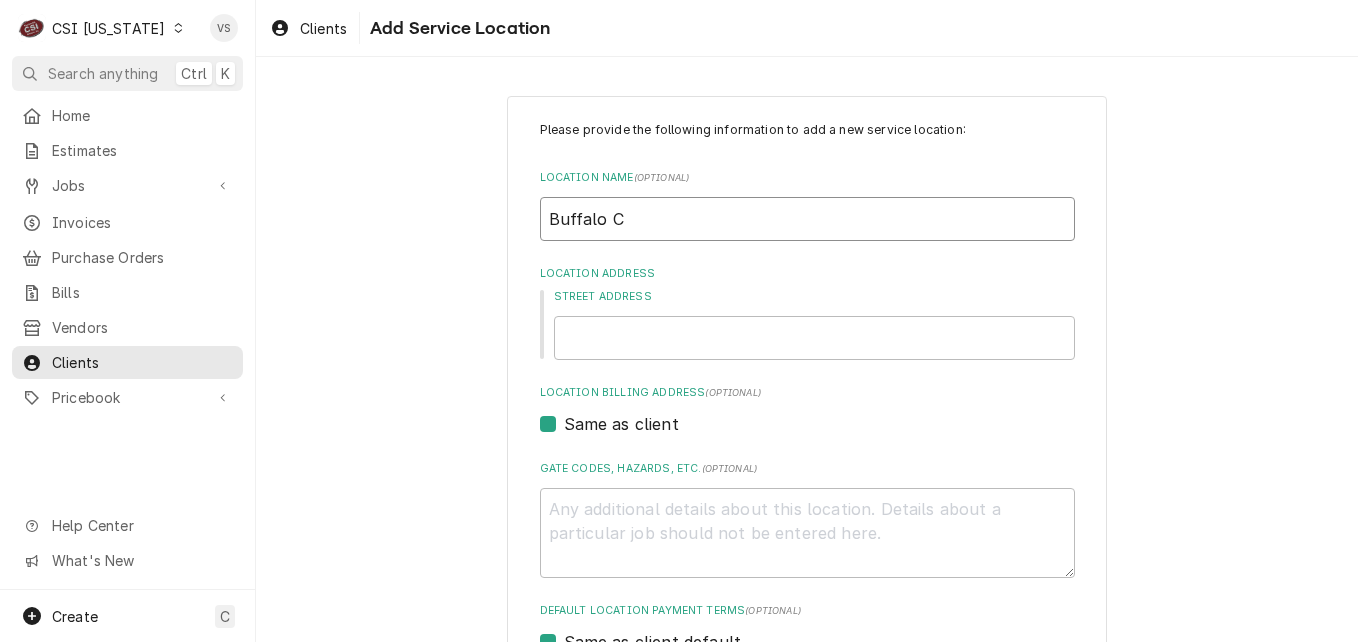 type on "x" 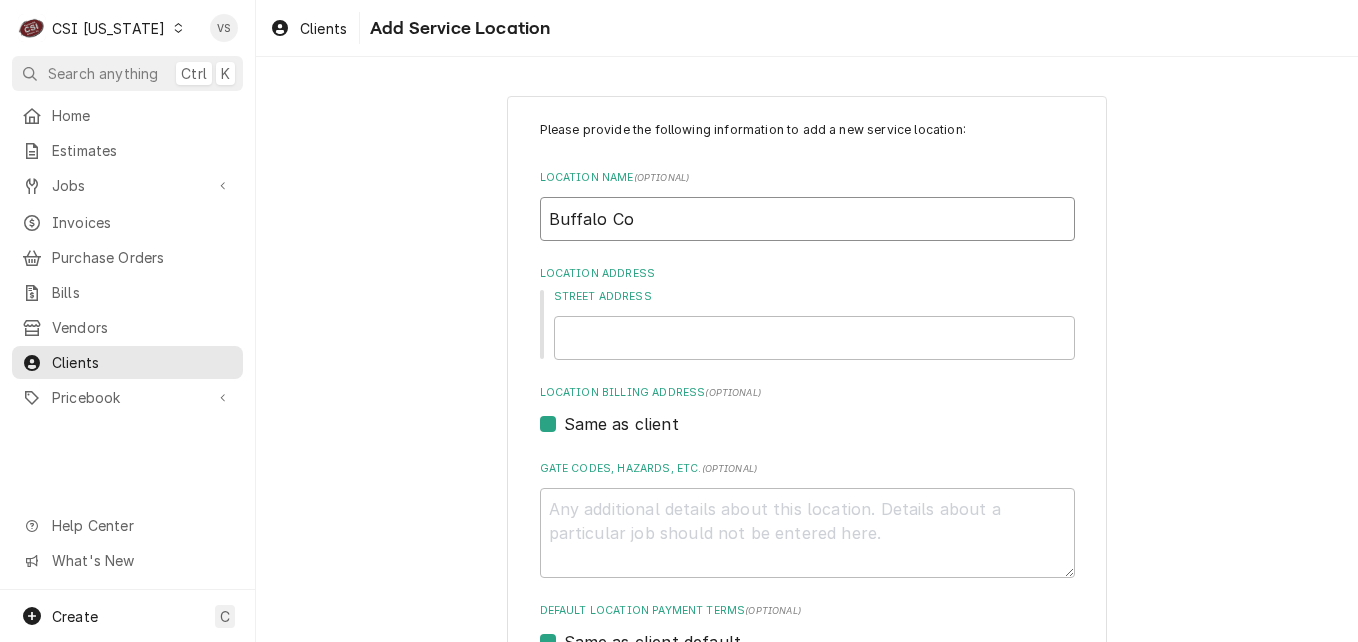 type on "x" 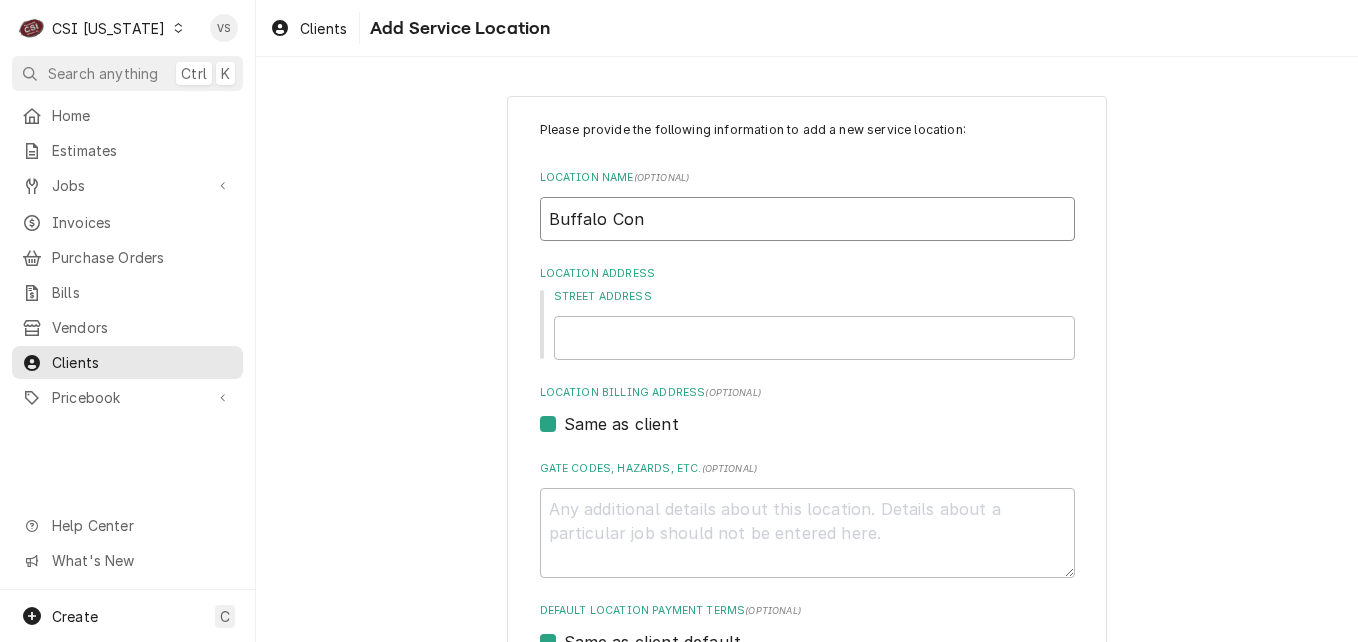 type on "x" 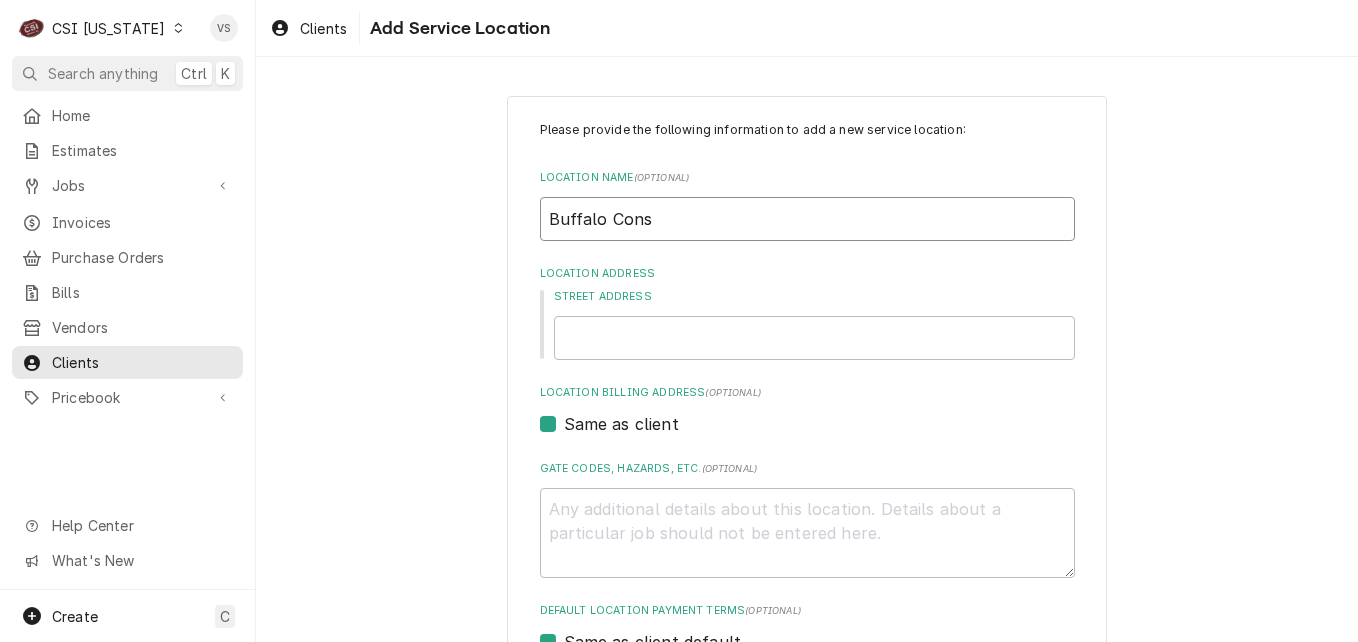 type on "x" 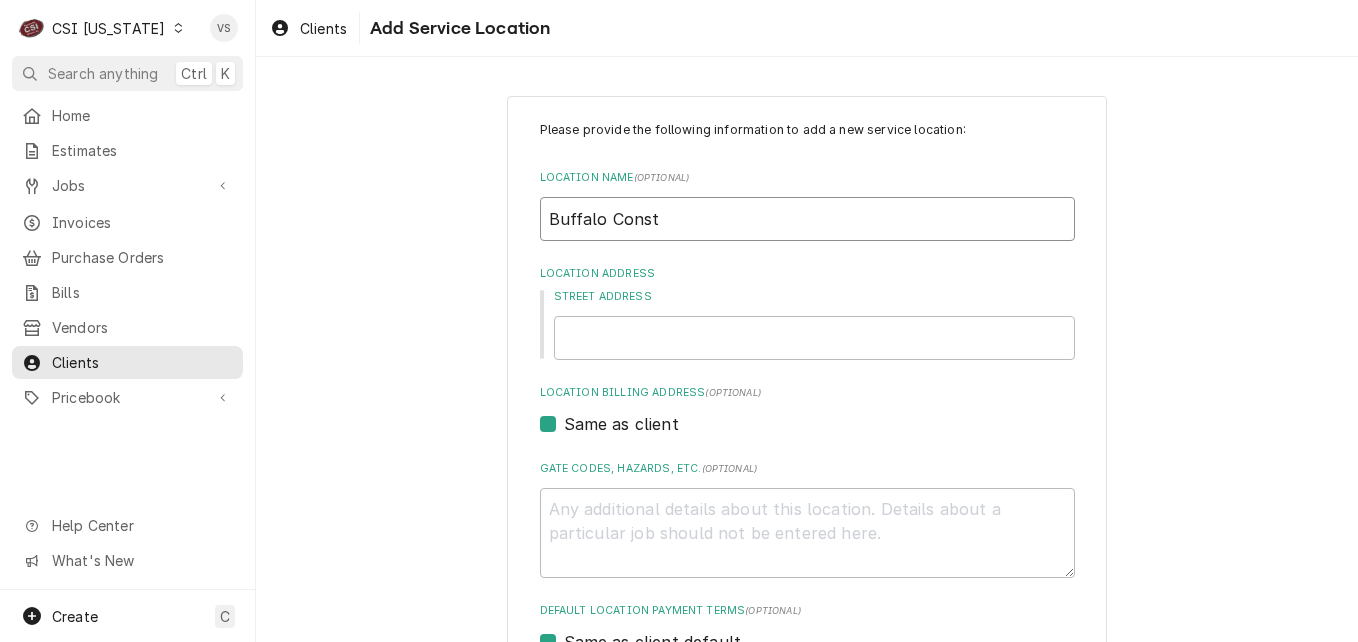type on "x" 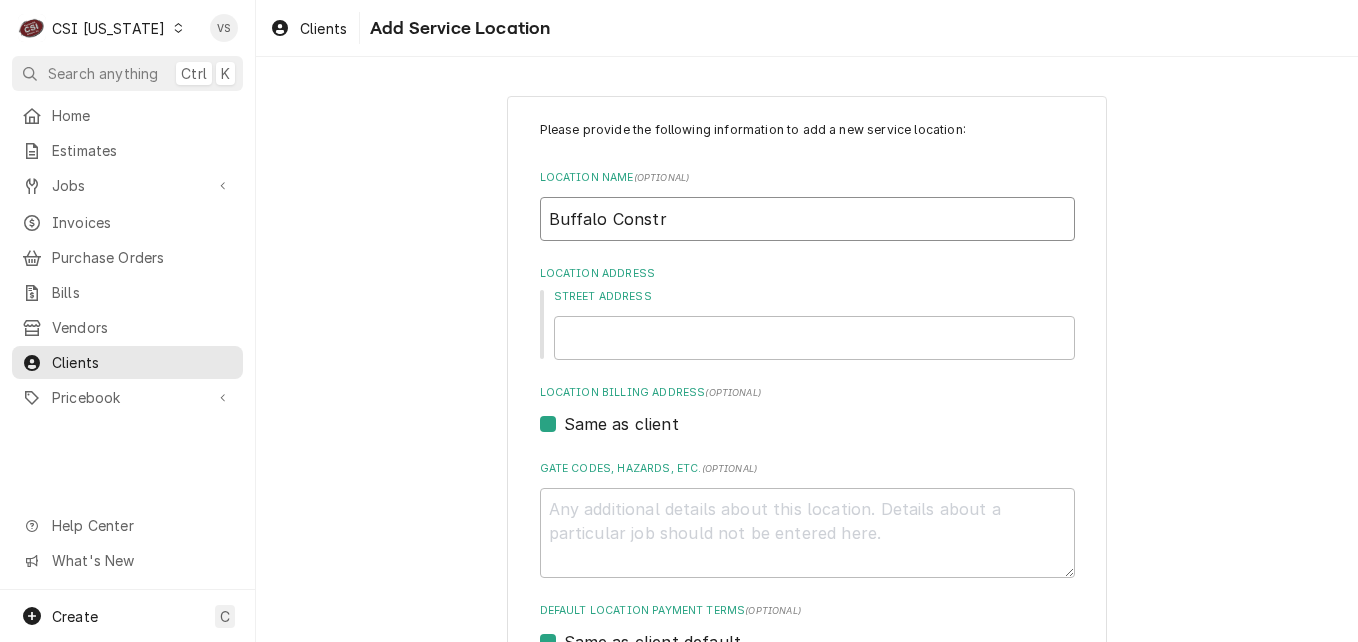 type on "x" 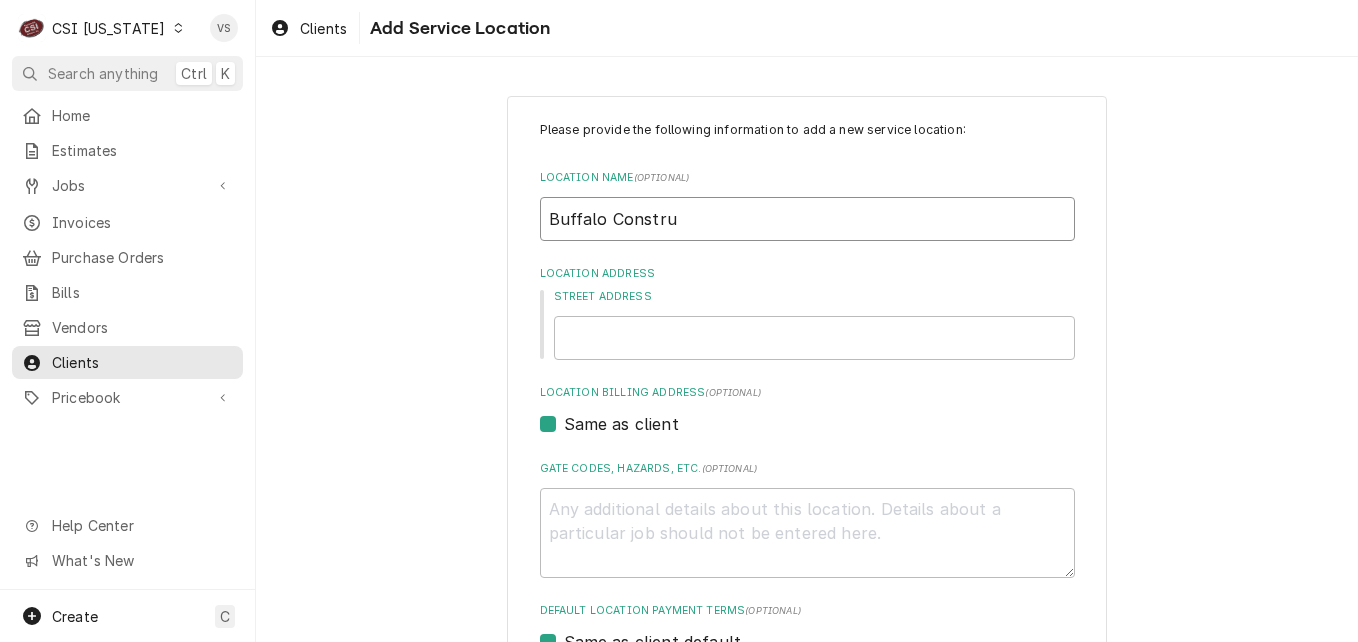 type on "x" 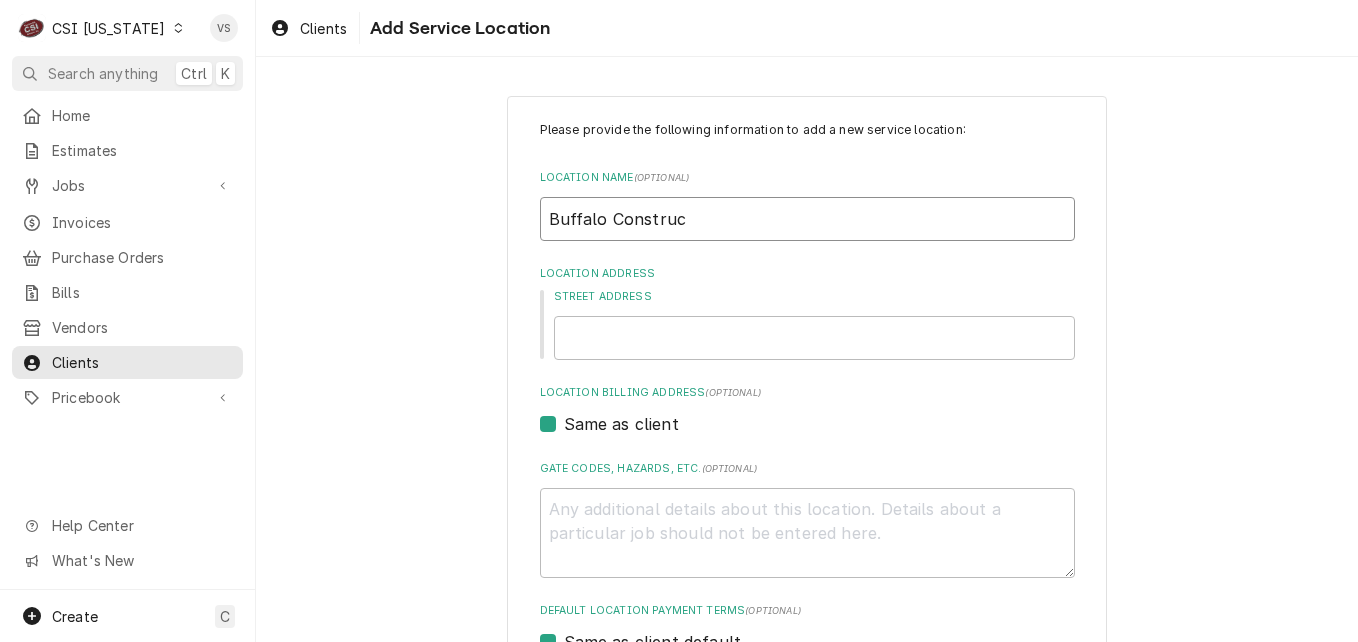 type on "x" 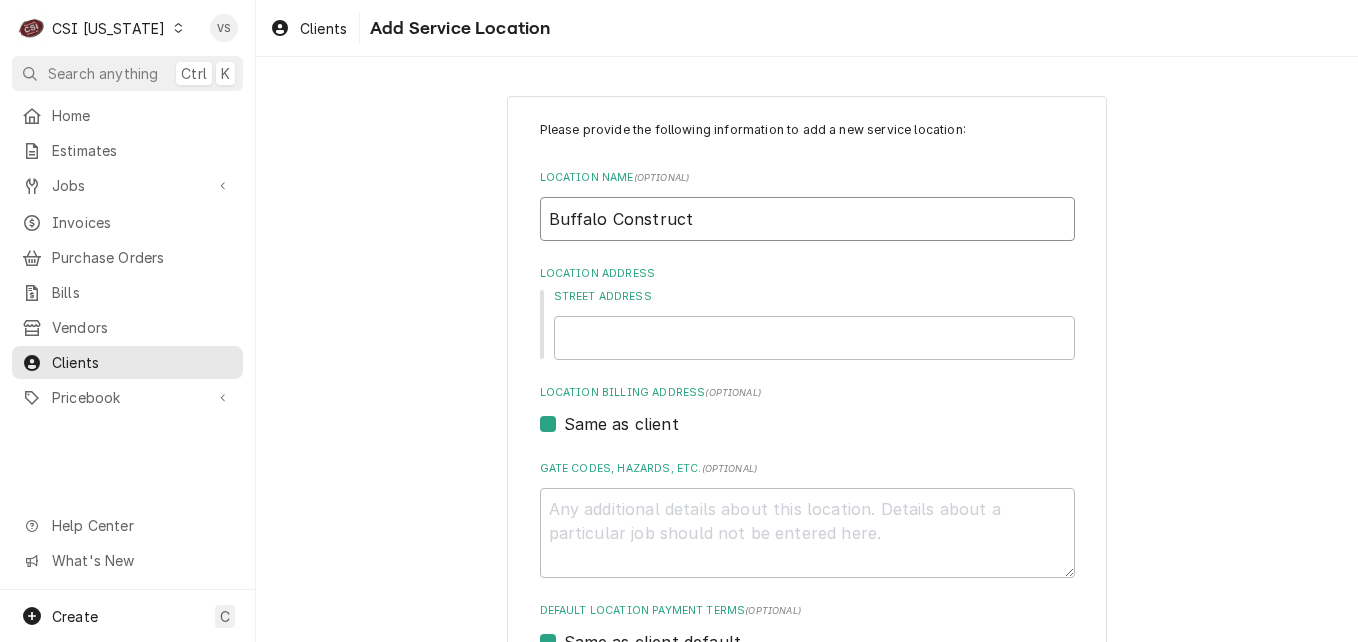 type on "x" 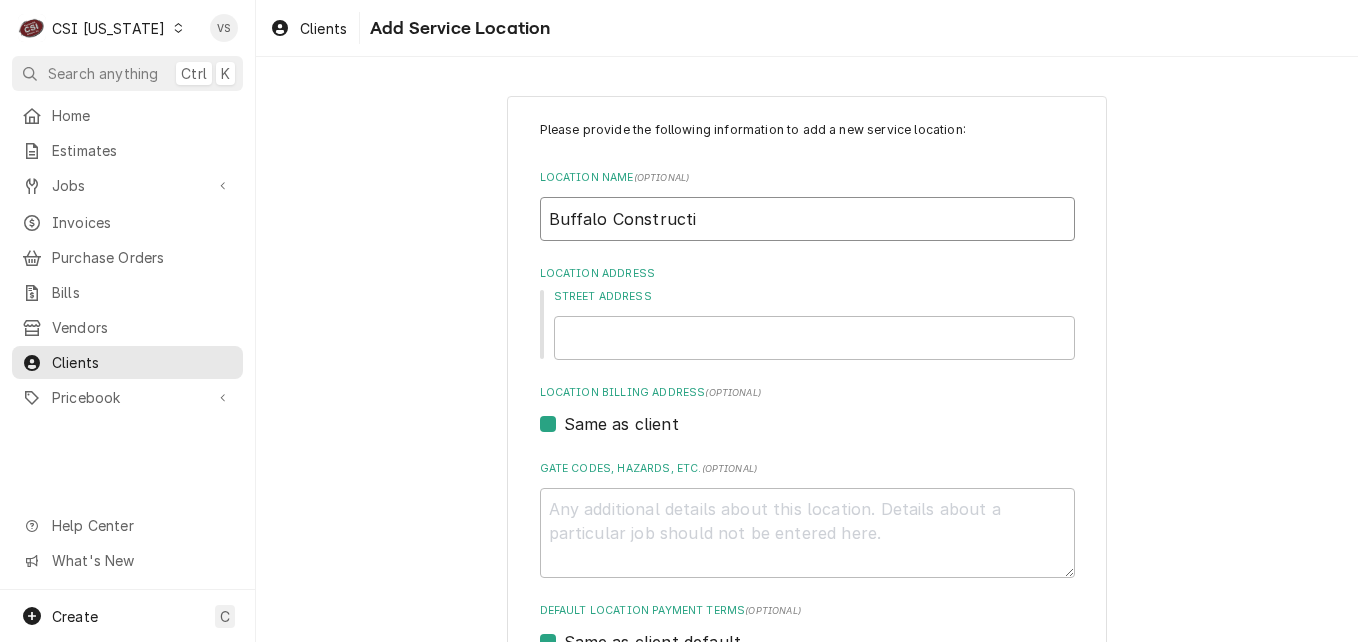 type on "x" 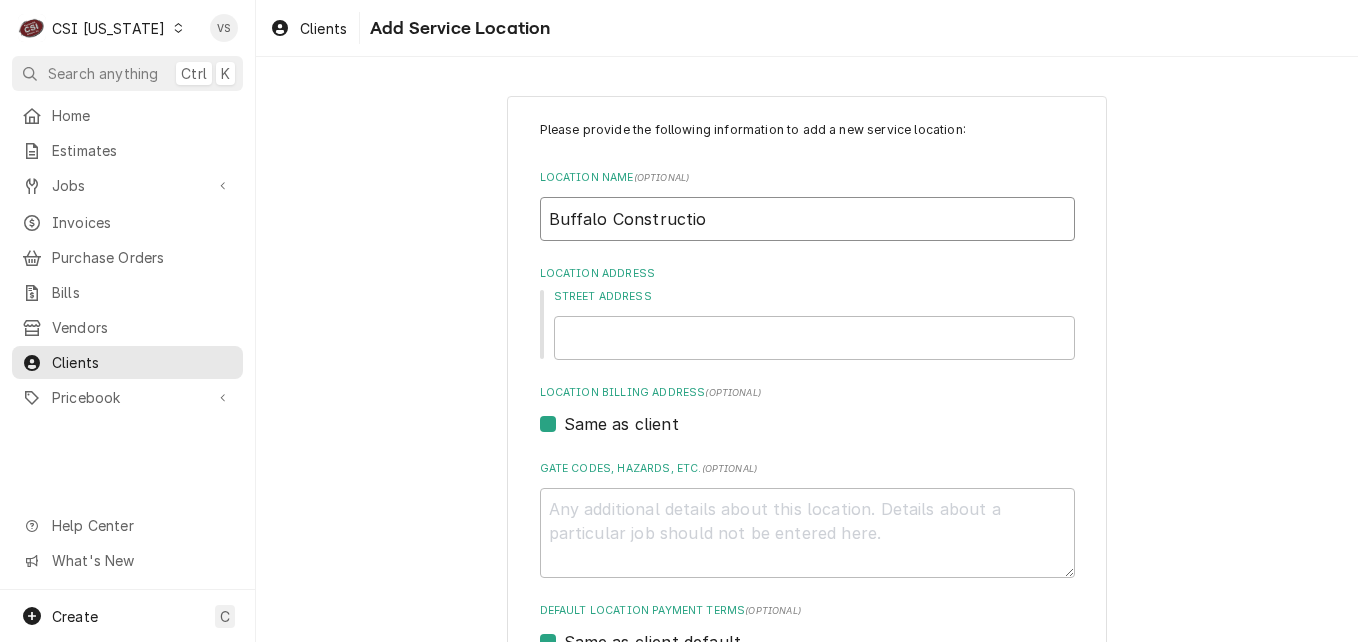 type on "x" 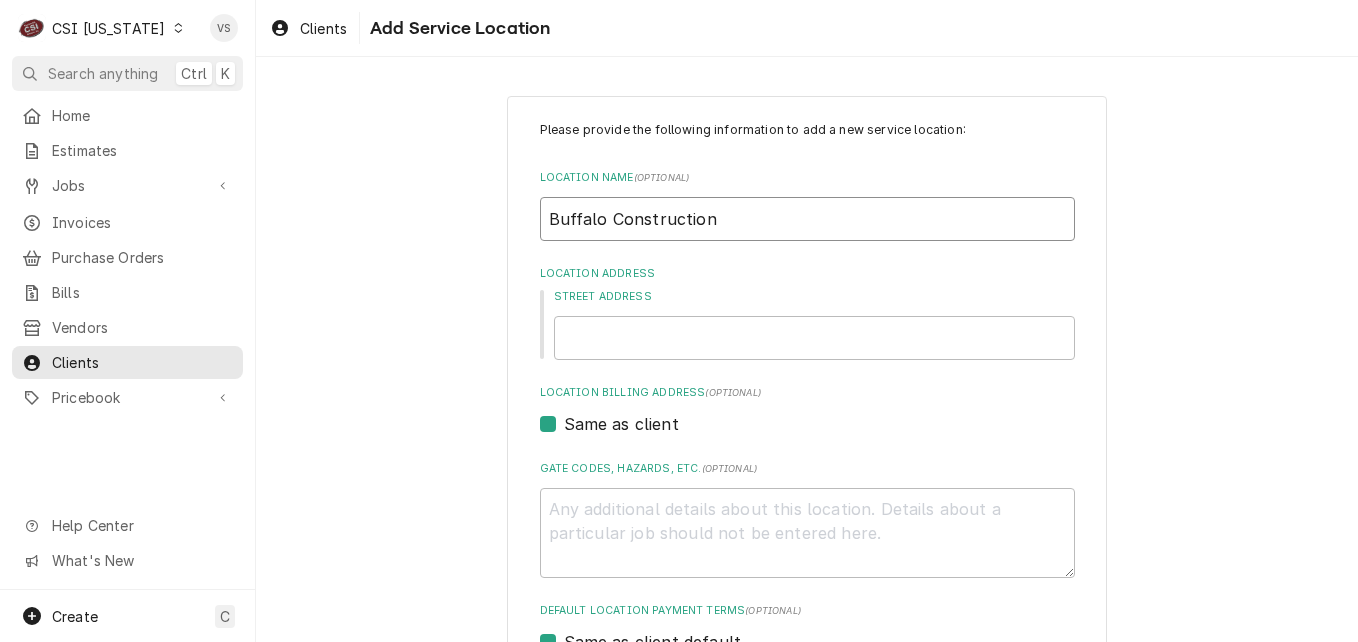type on "x" 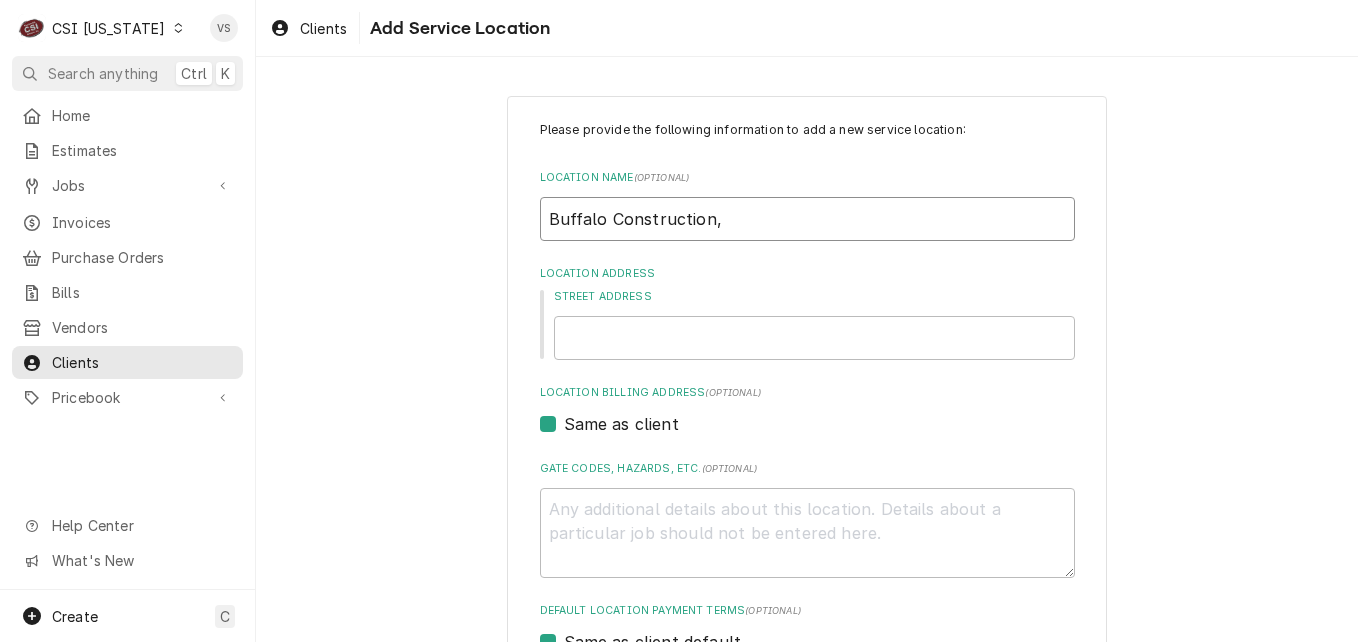 type on "x" 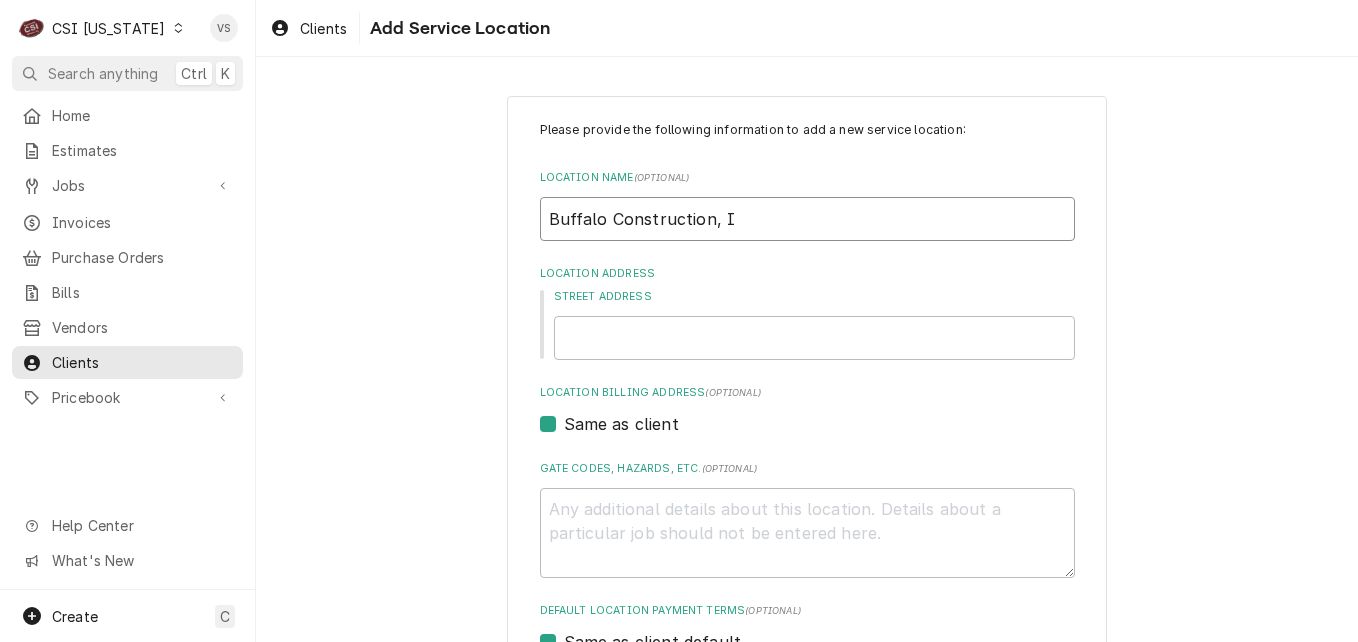 type on "x" 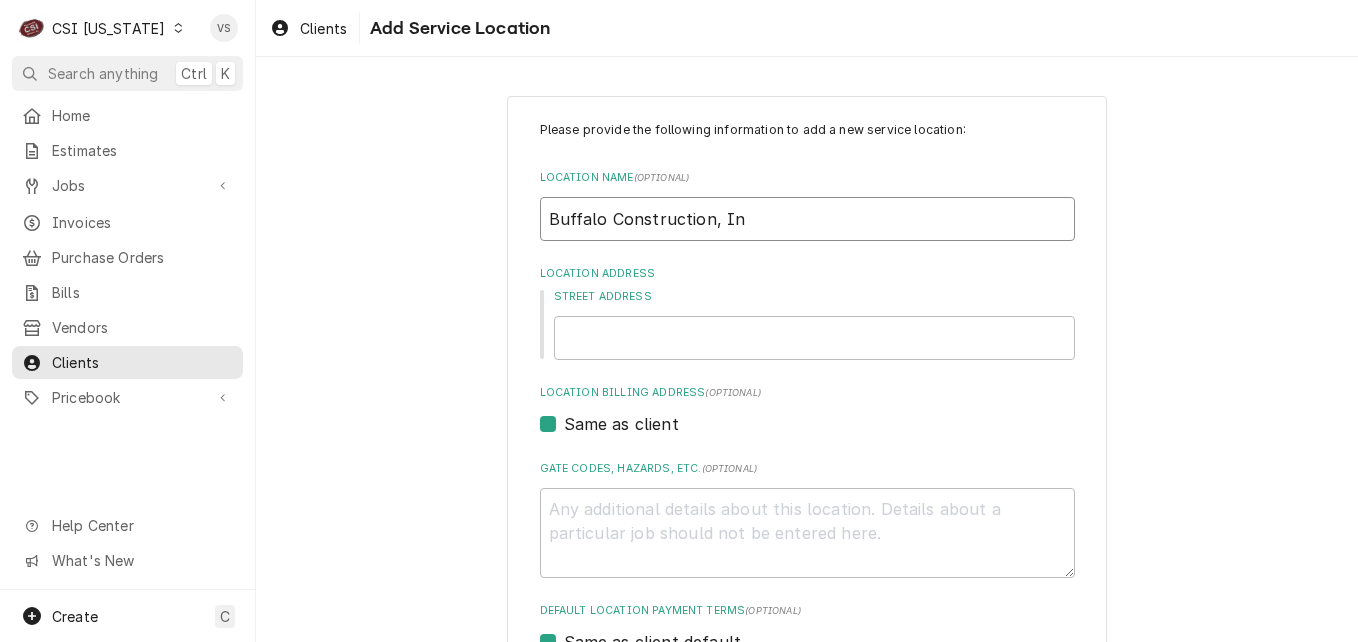 type on "x" 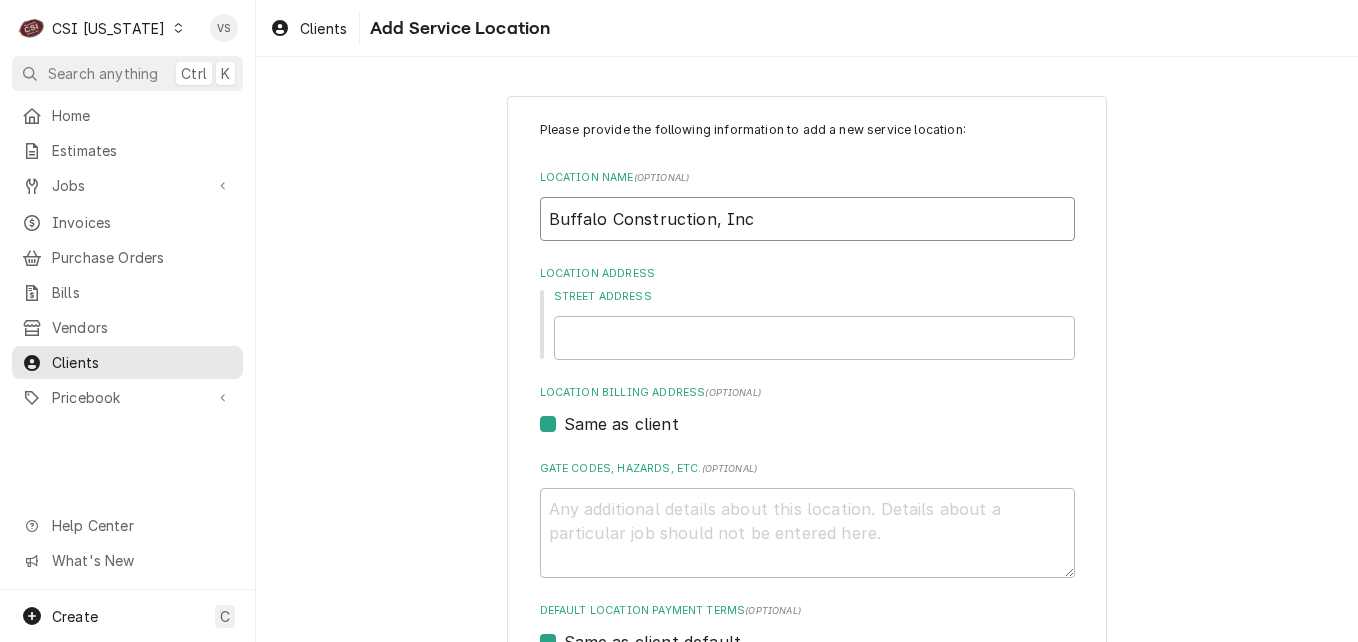 type on "x" 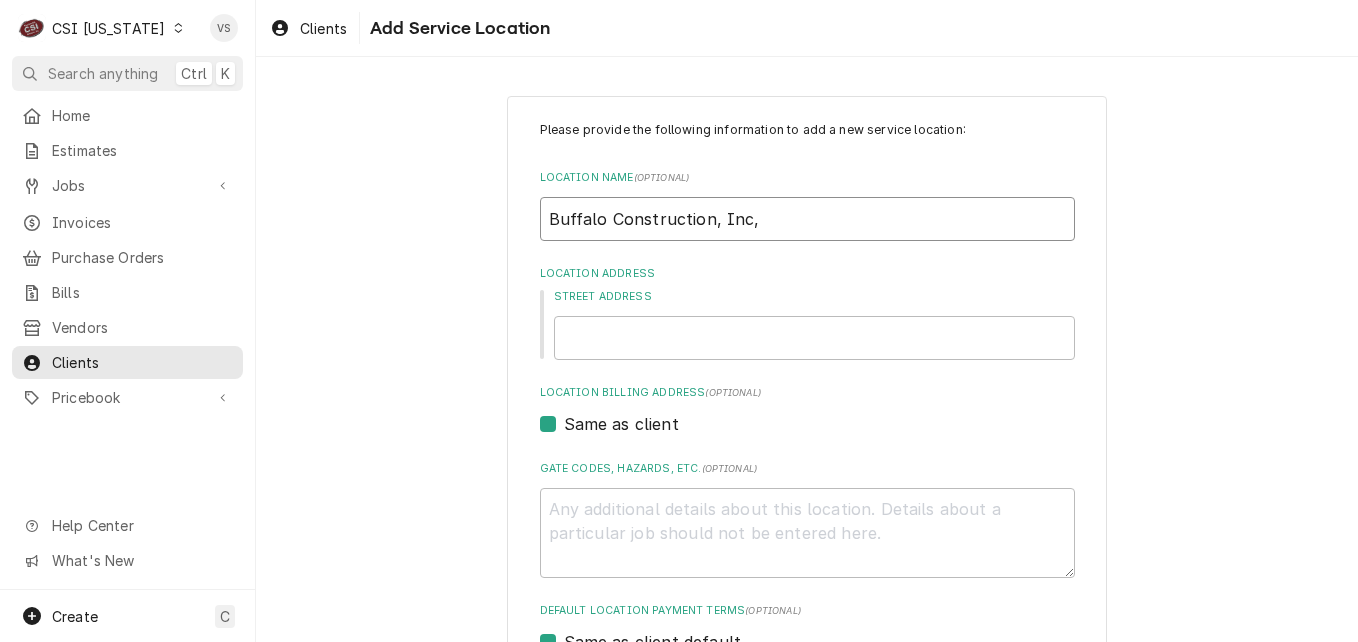 type on "x" 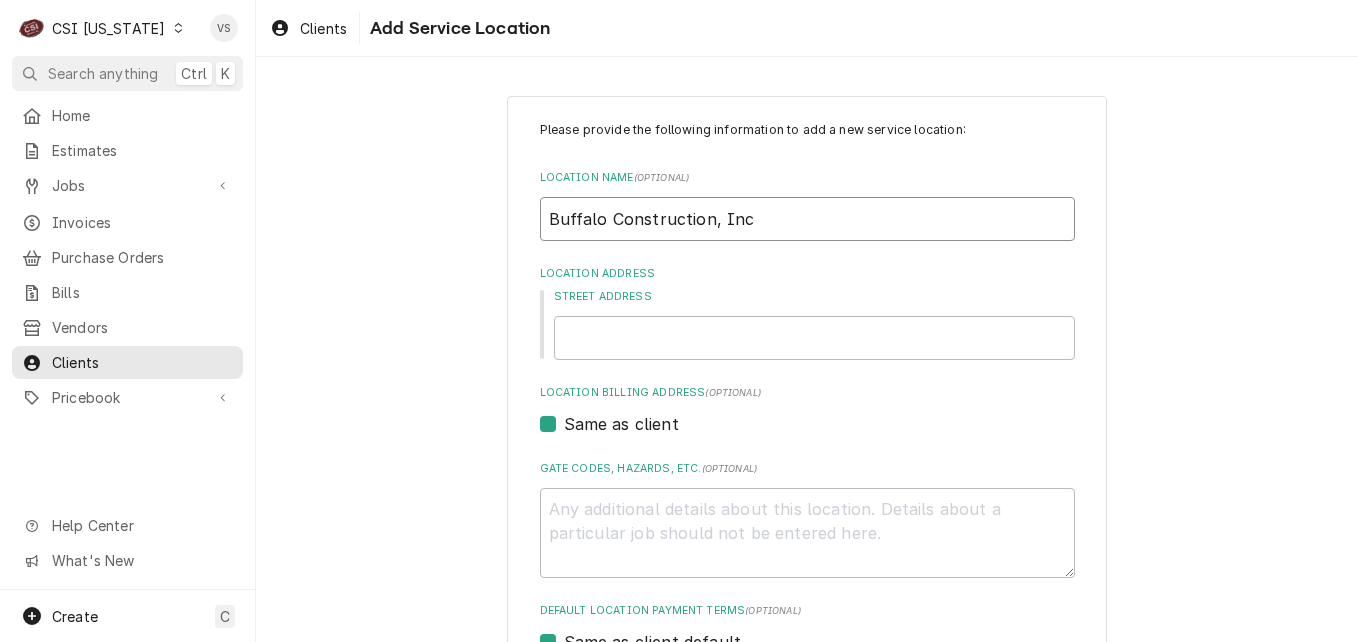 type on "x" 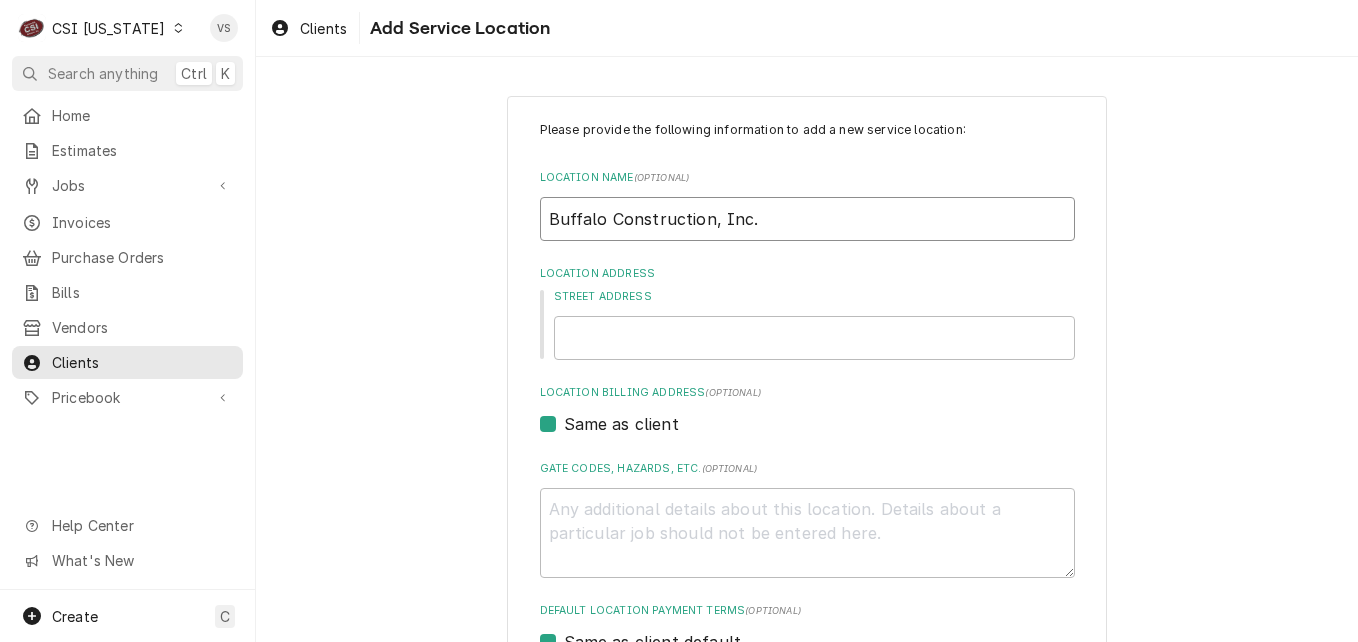 type on "Buffalo Construction, Inc." 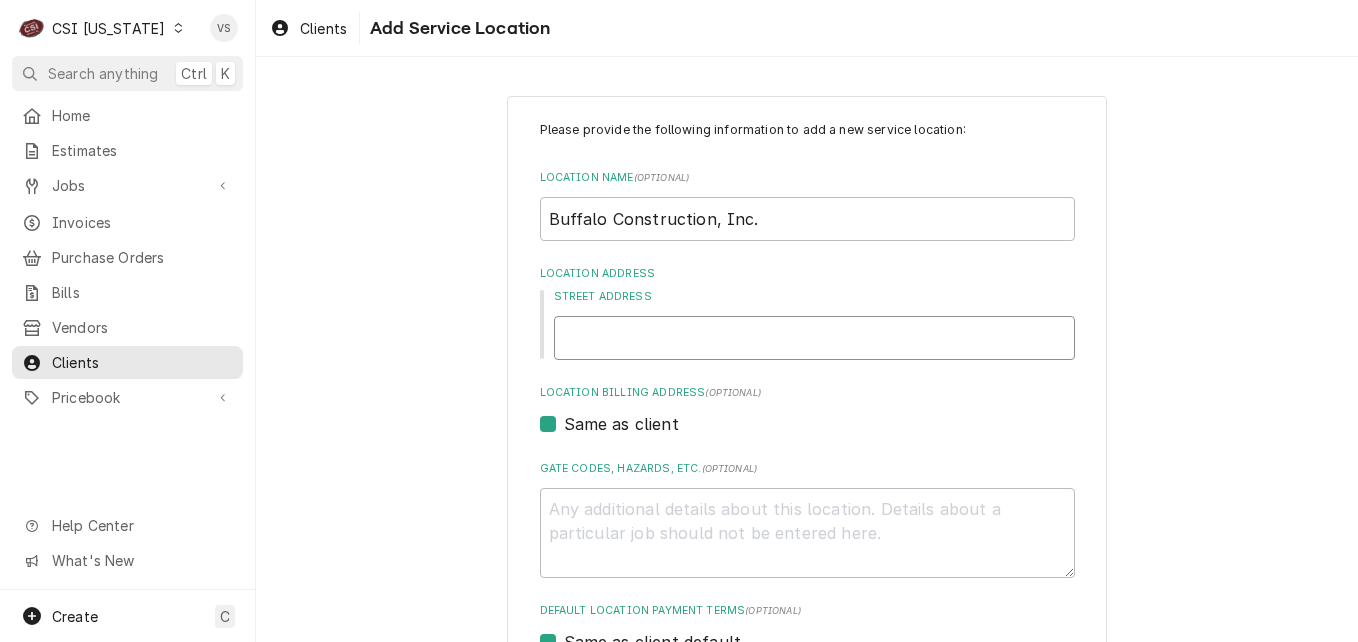type on "x" 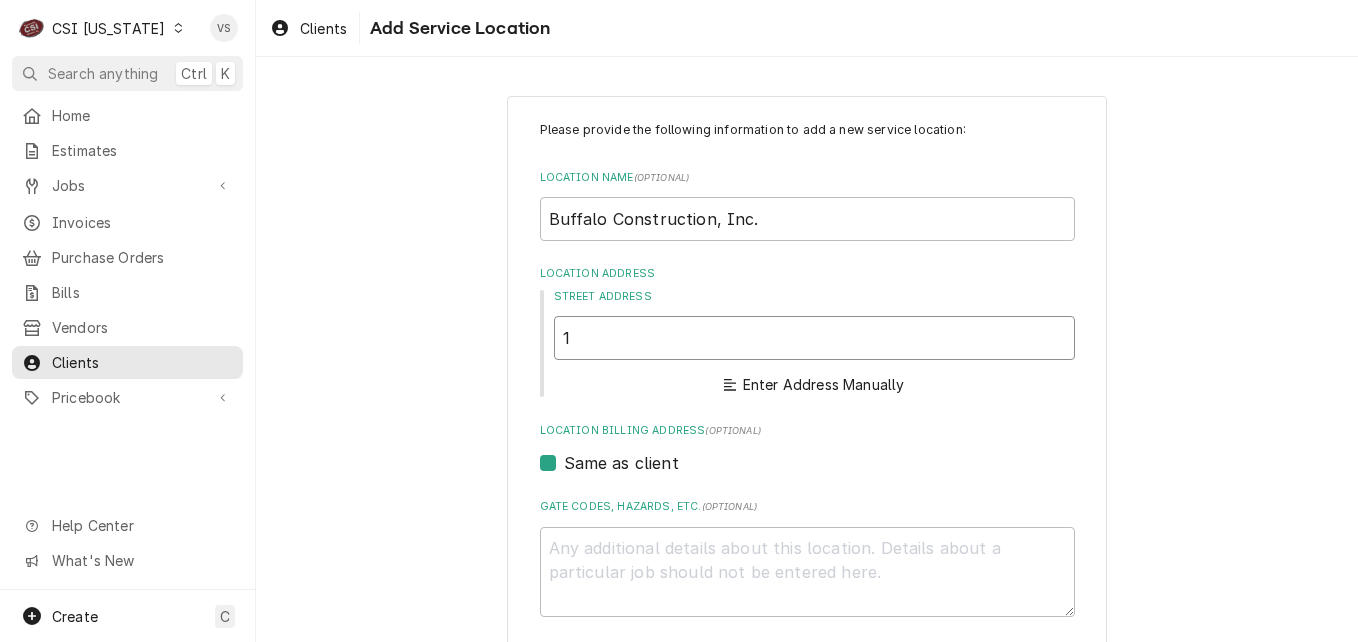 type on "x" 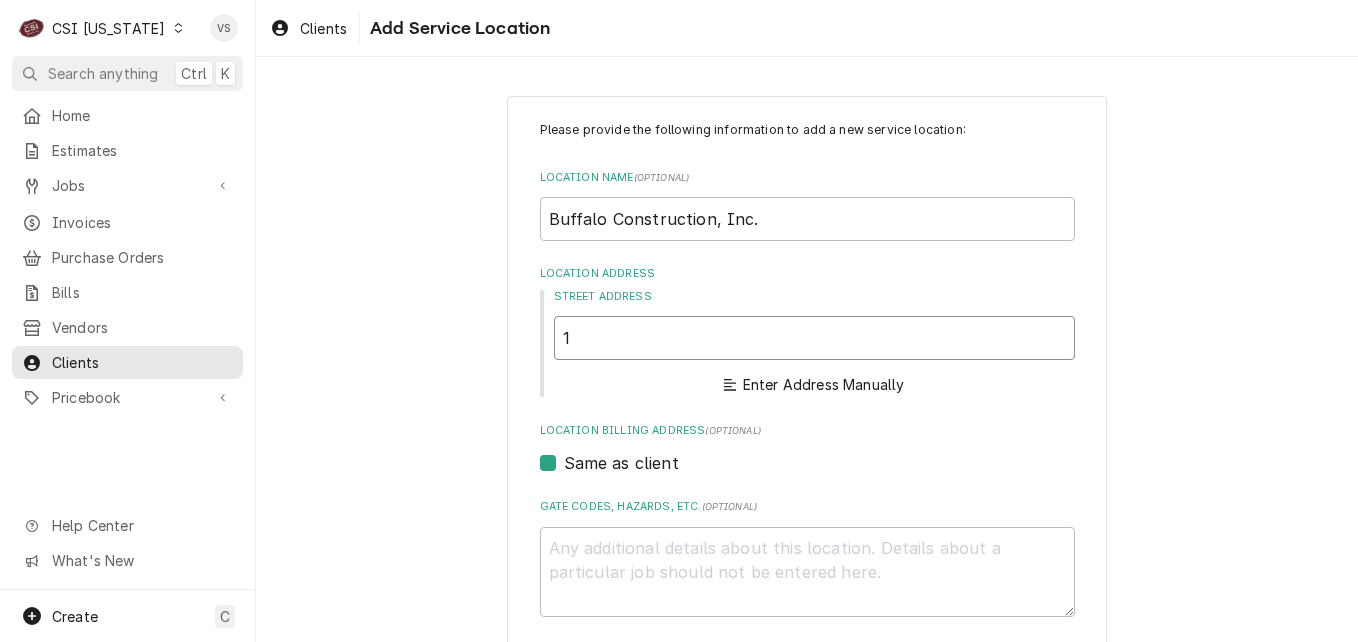 type on "12" 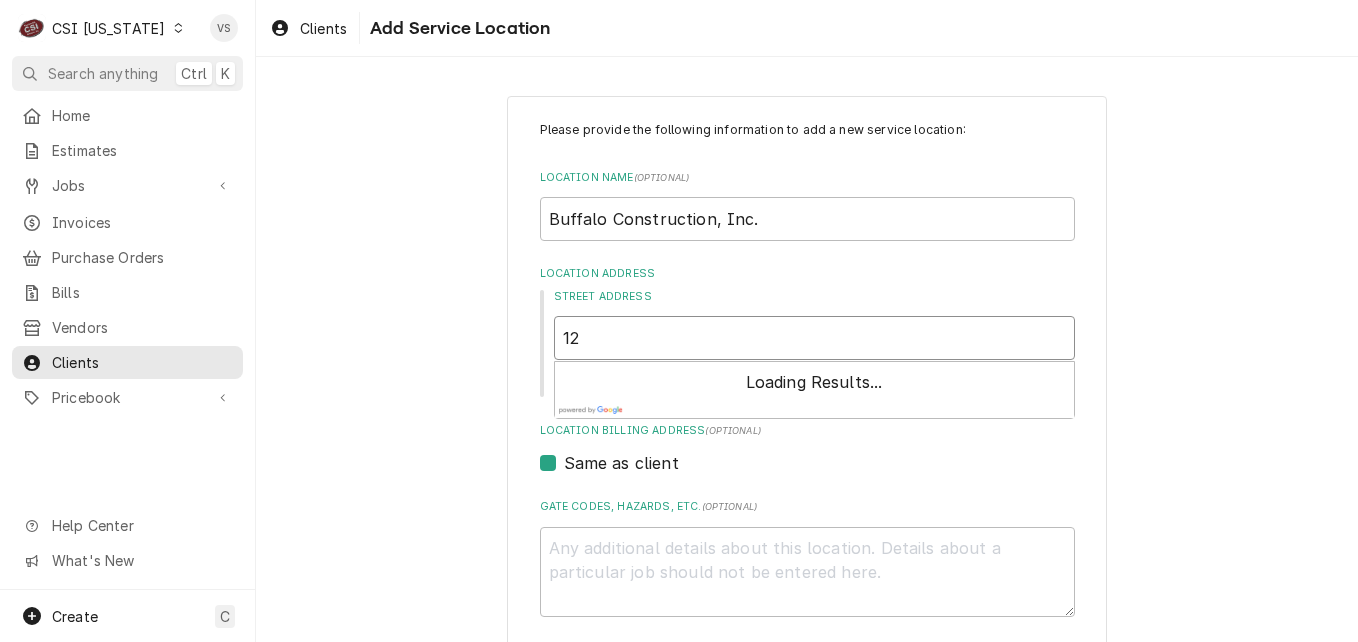 type on "x" 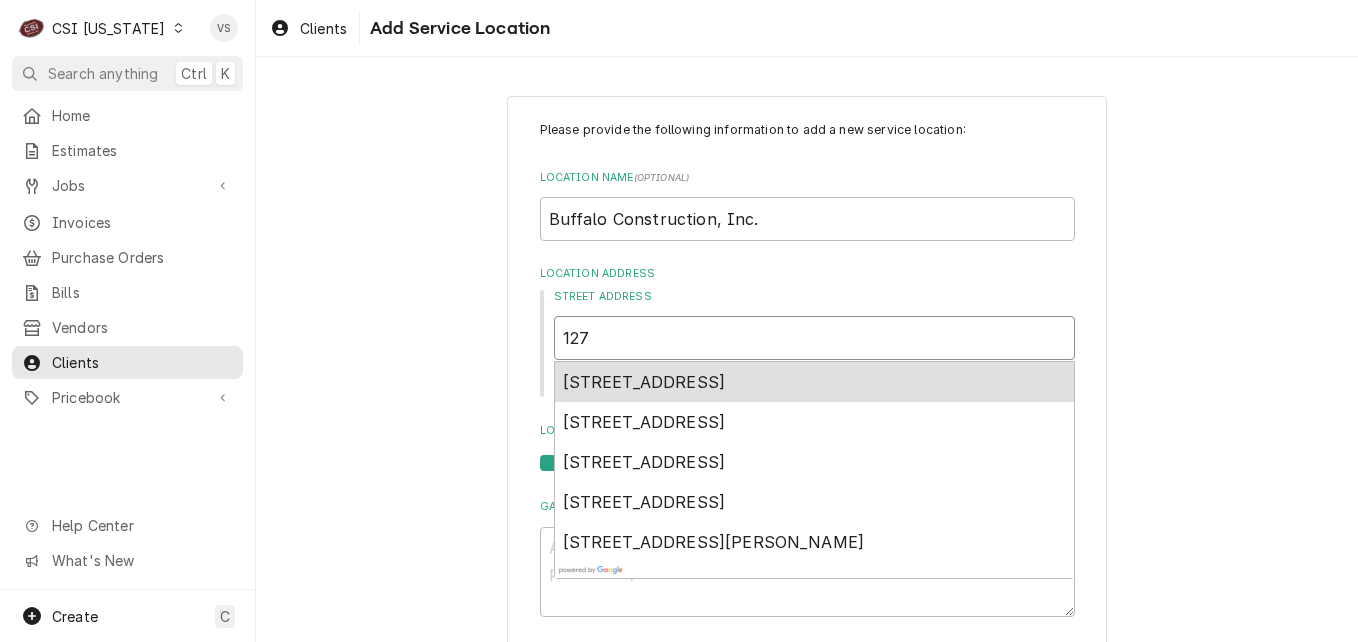 type on "x" 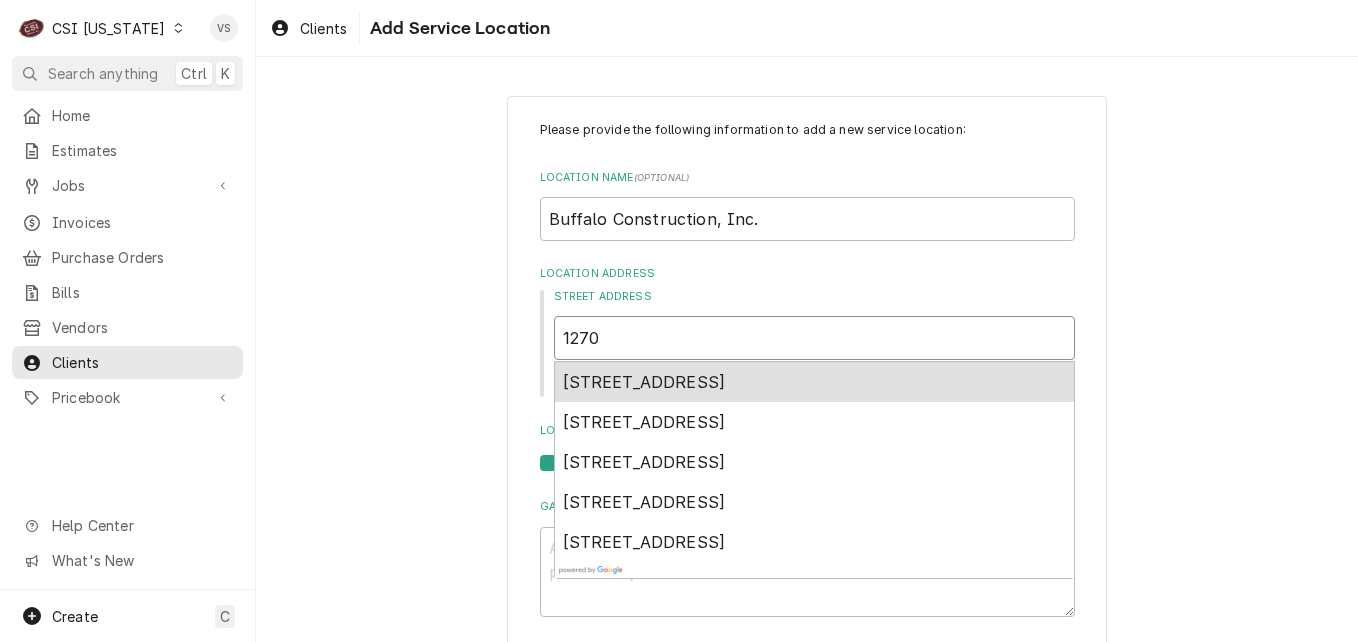 type on "x" 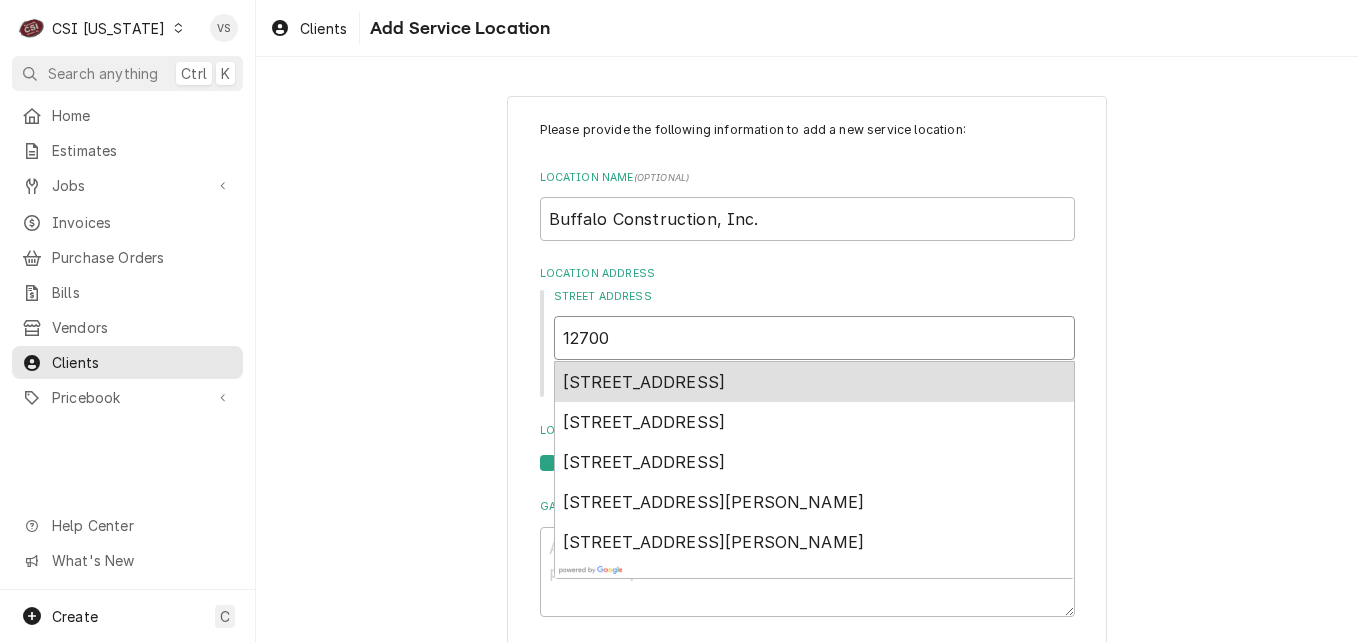 type on "x" 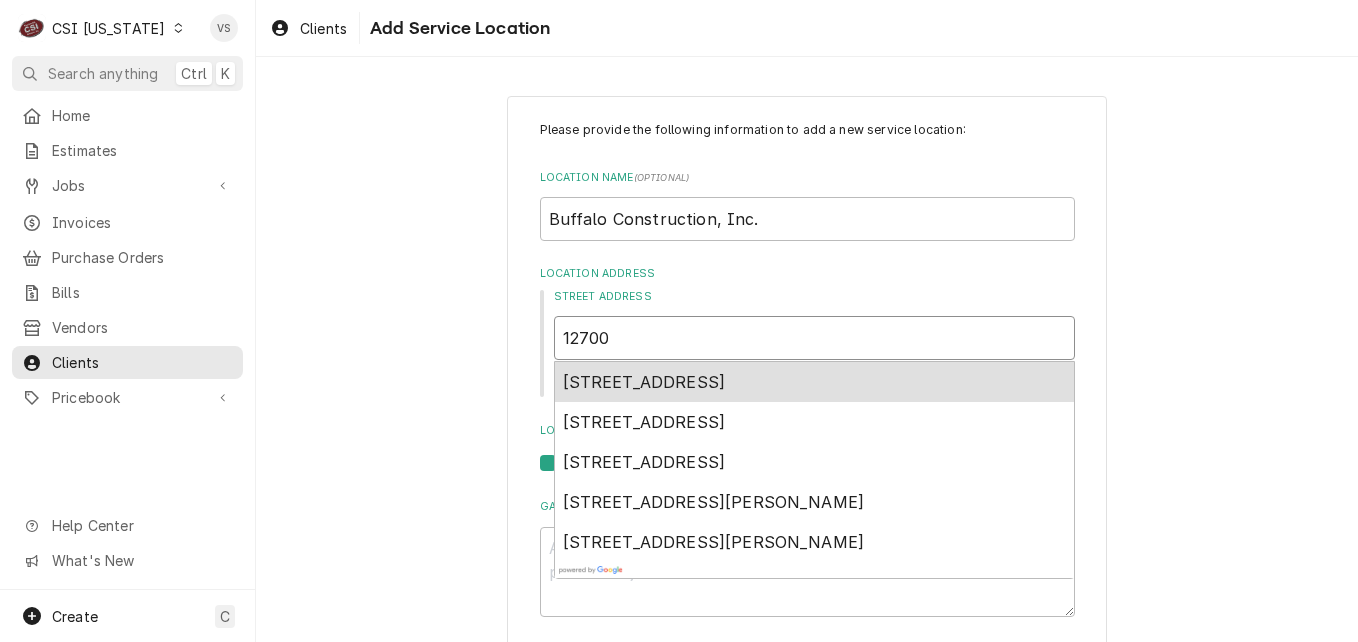 type on "12700" 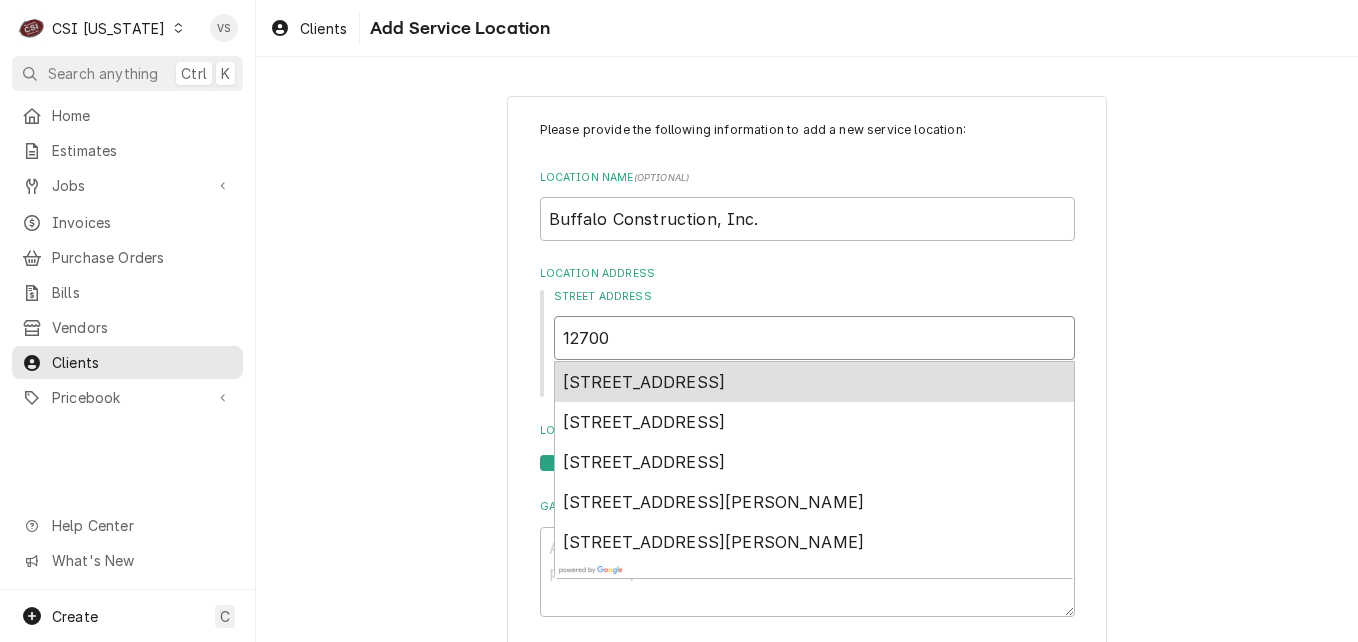 type on "x" 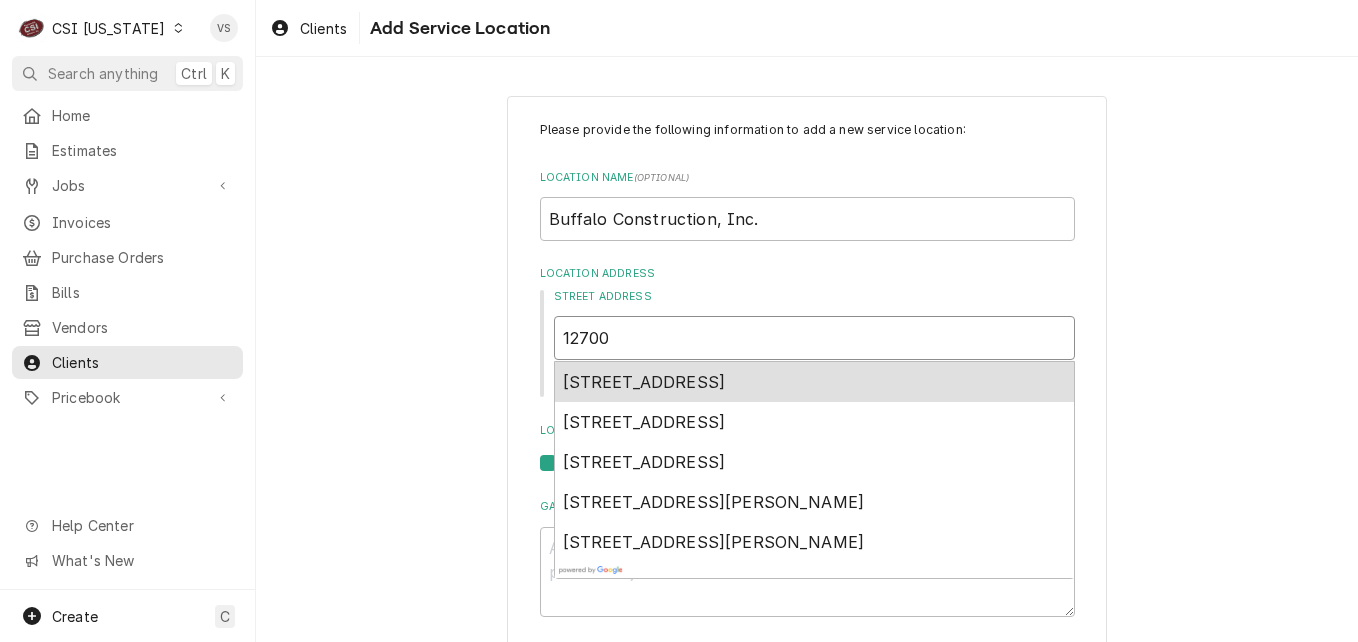 type on "12700 O" 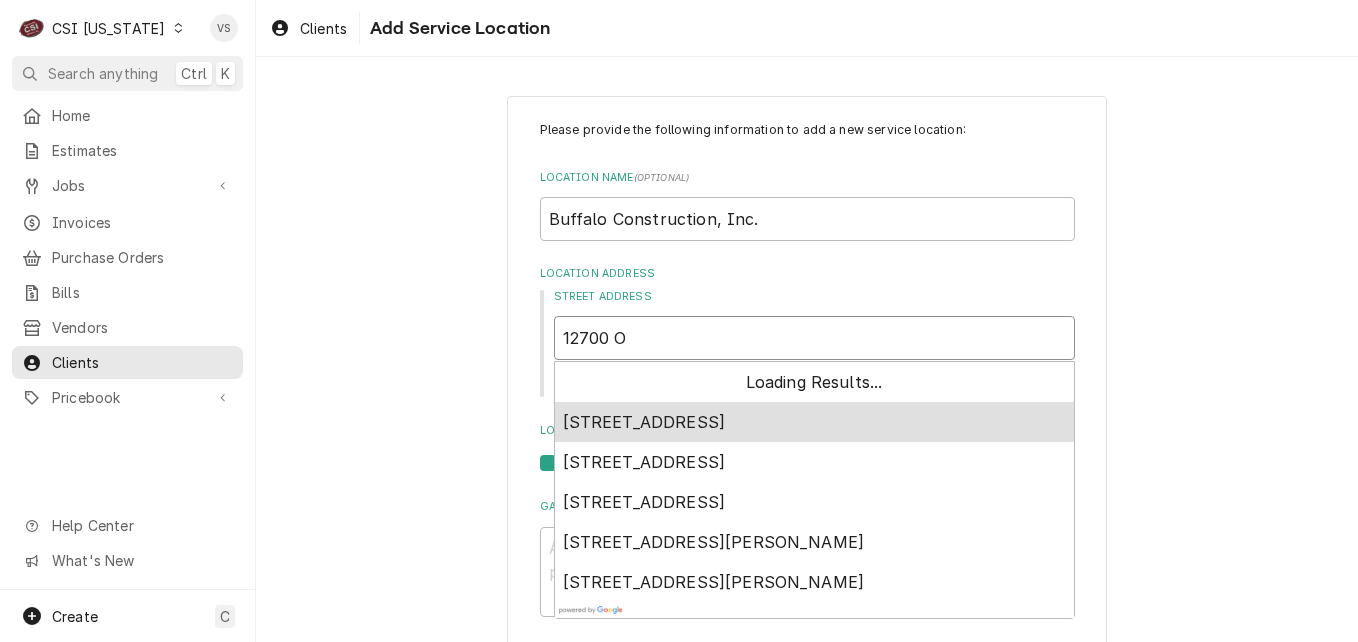 type on "x" 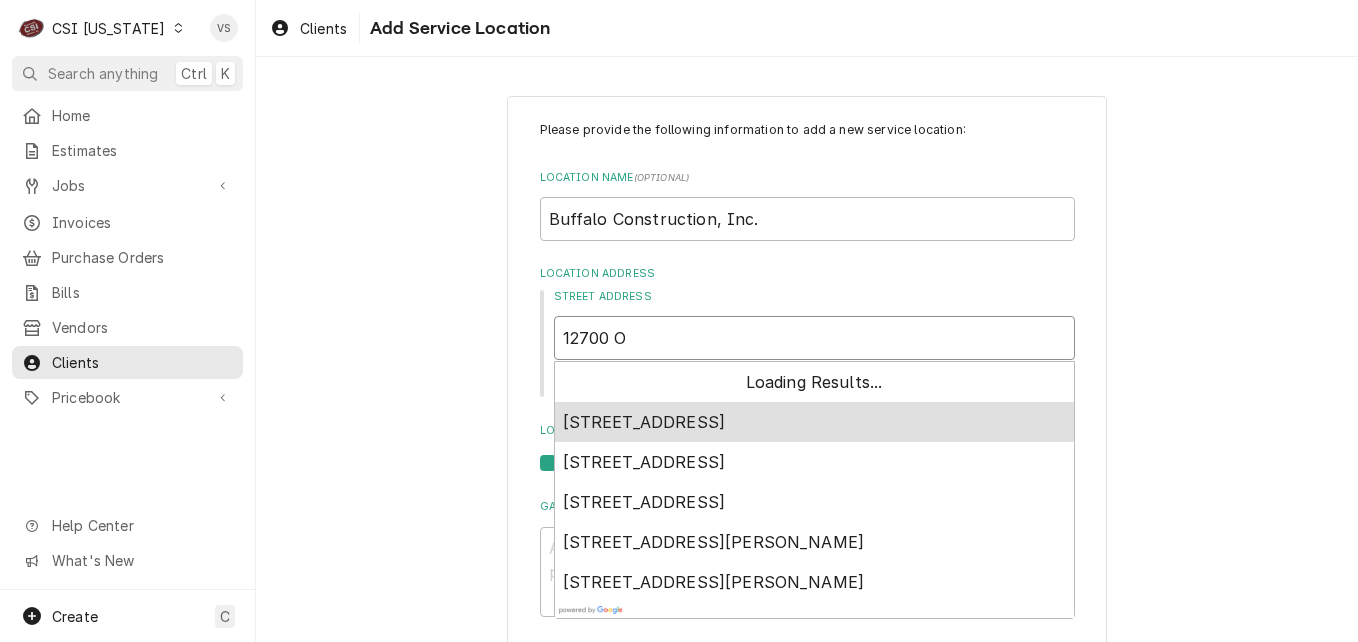 type on "12700 Ot" 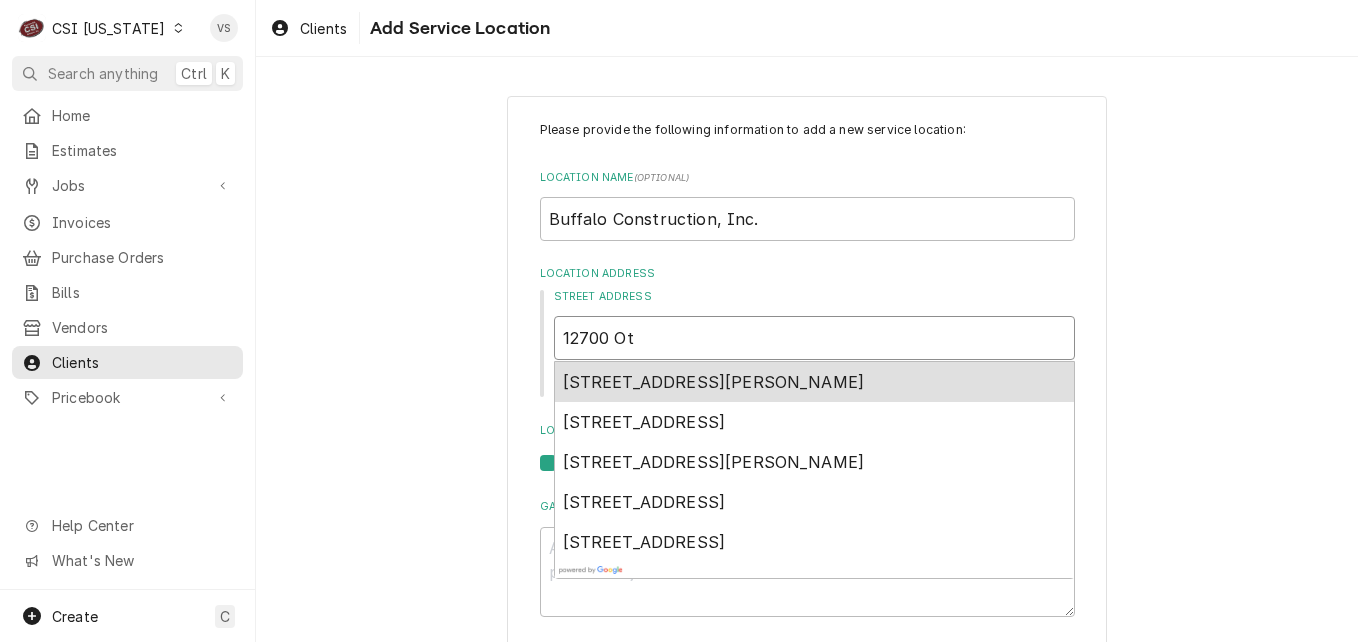 type on "x" 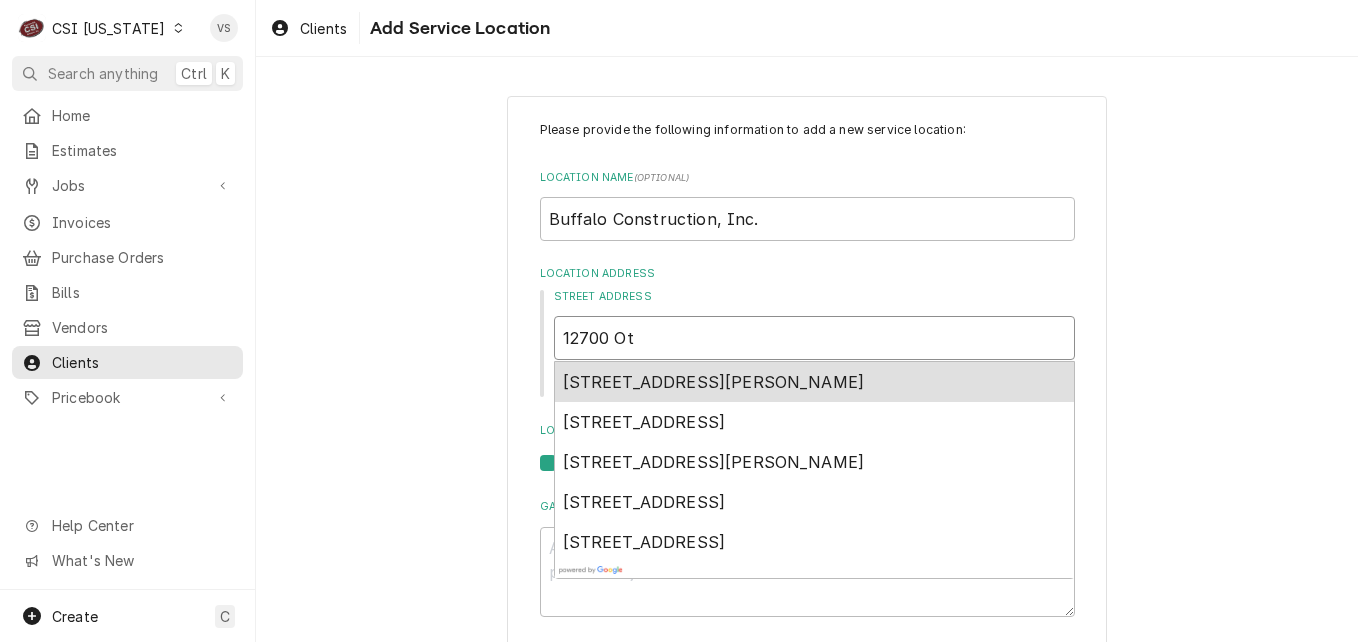 type on "12700 Ott" 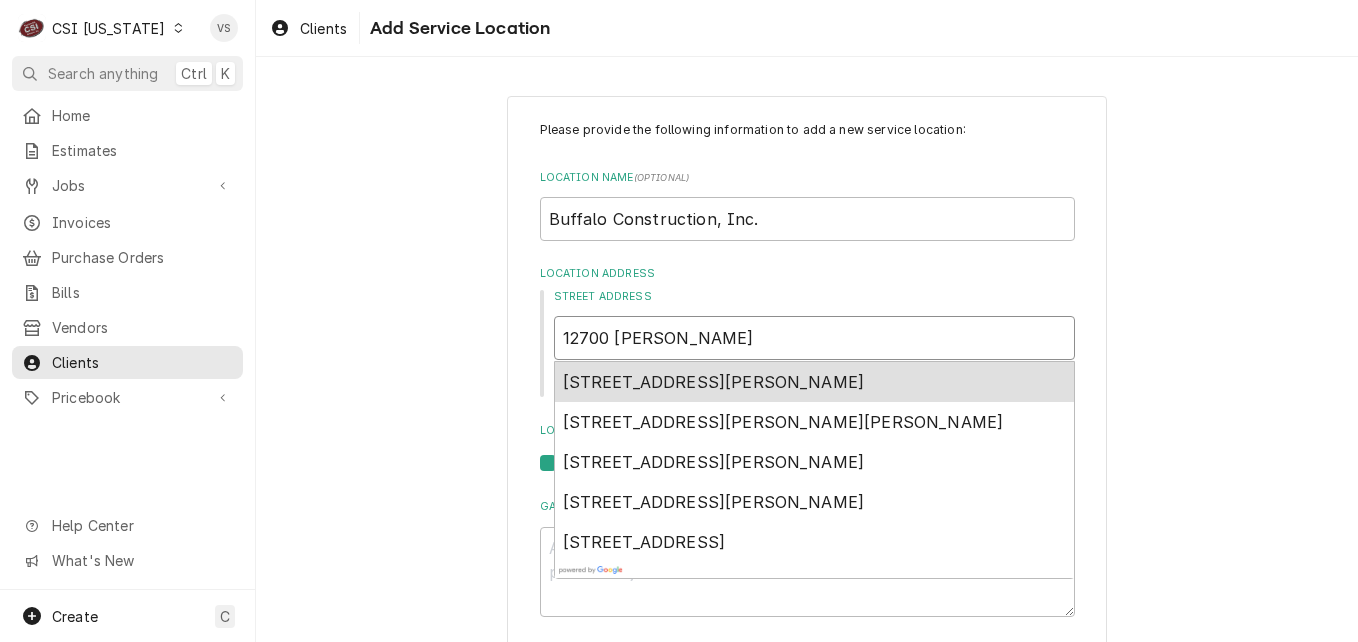 click on "12700 Otto Knop Drive, Louisville, KY, USA" at bounding box center (714, 382) 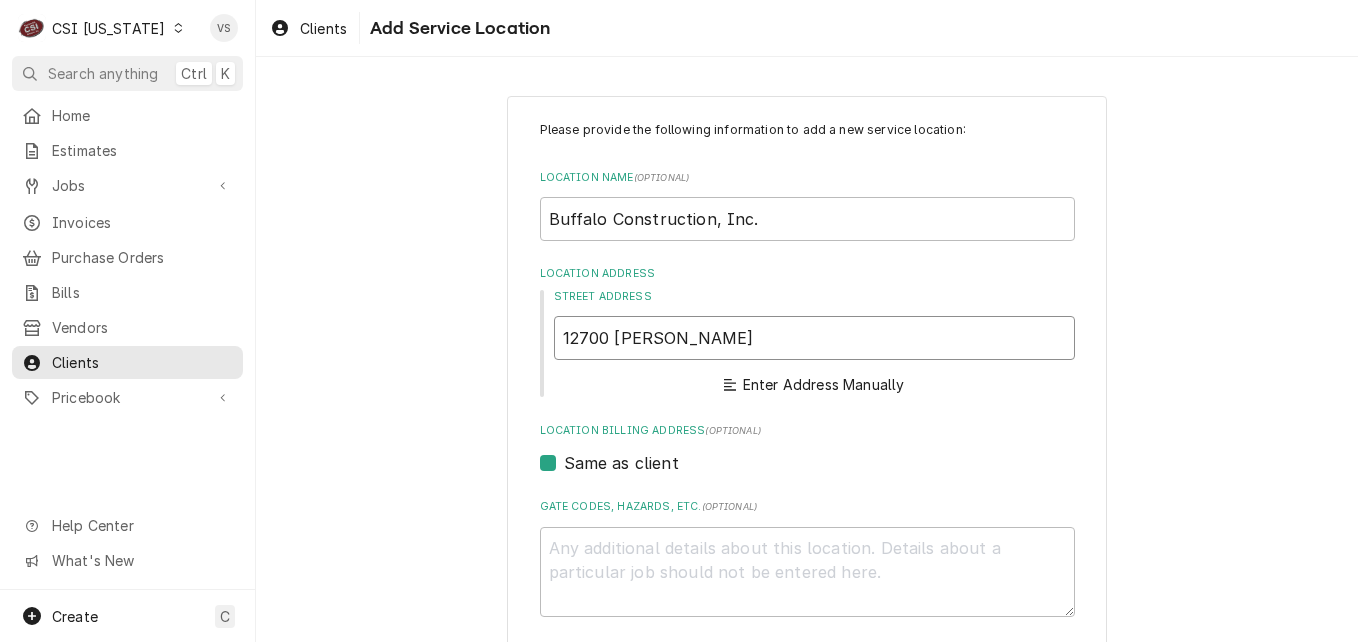 type on "x" 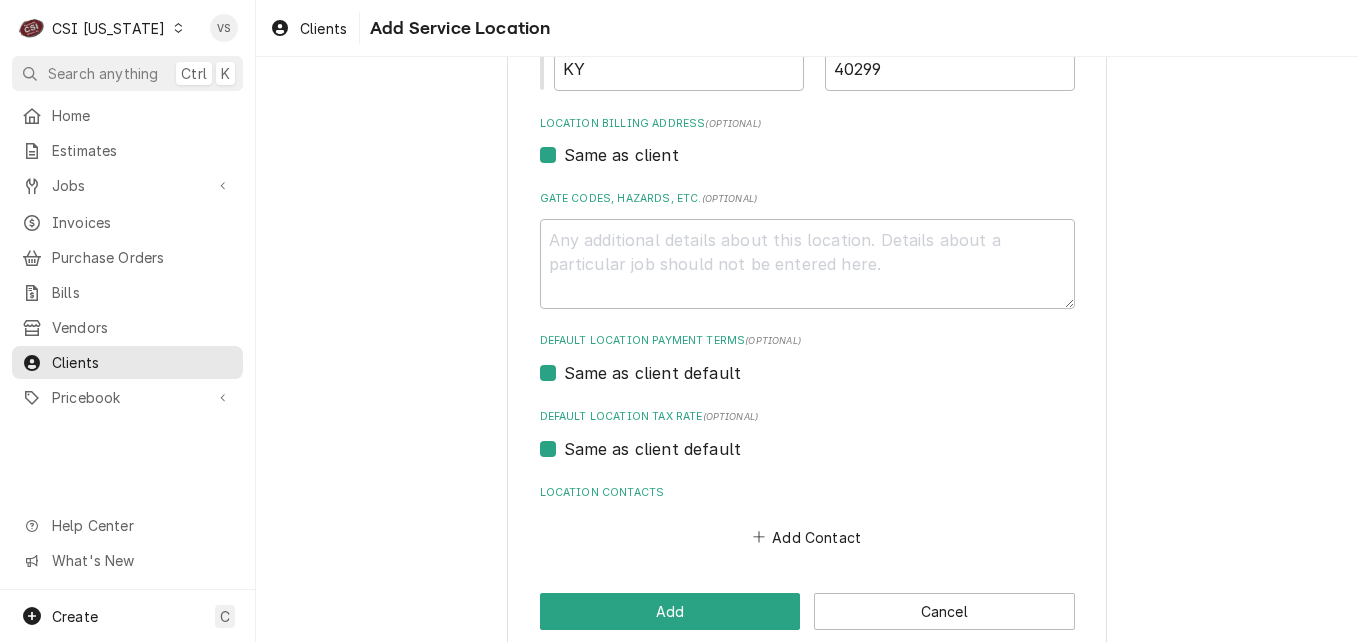 scroll, scrollTop: 588, scrollLeft: 0, axis: vertical 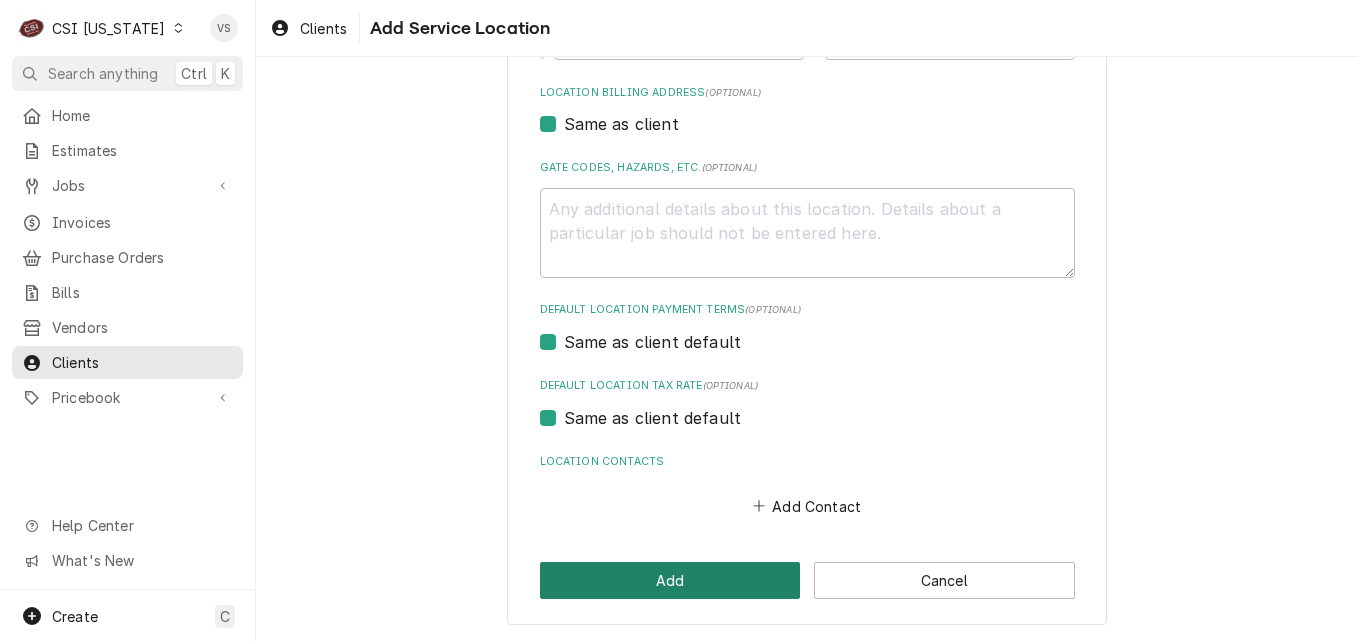 type on "12700 Otto Knop Drive" 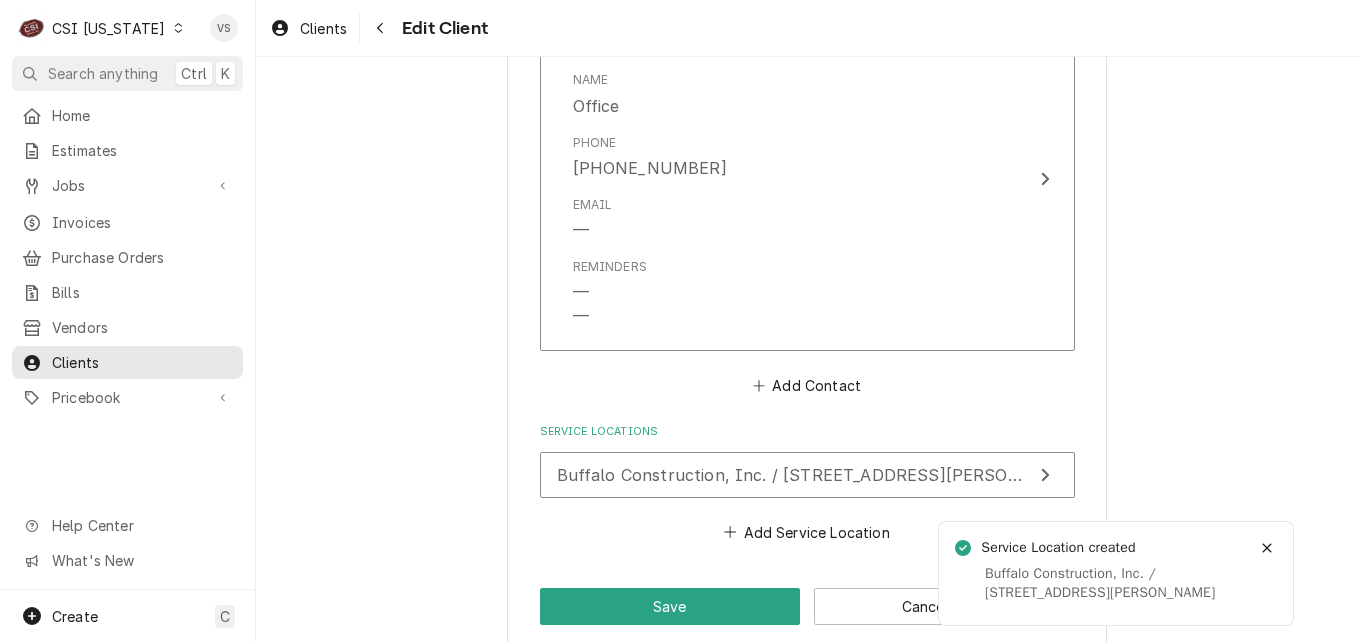 scroll, scrollTop: 1463, scrollLeft: 0, axis: vertical 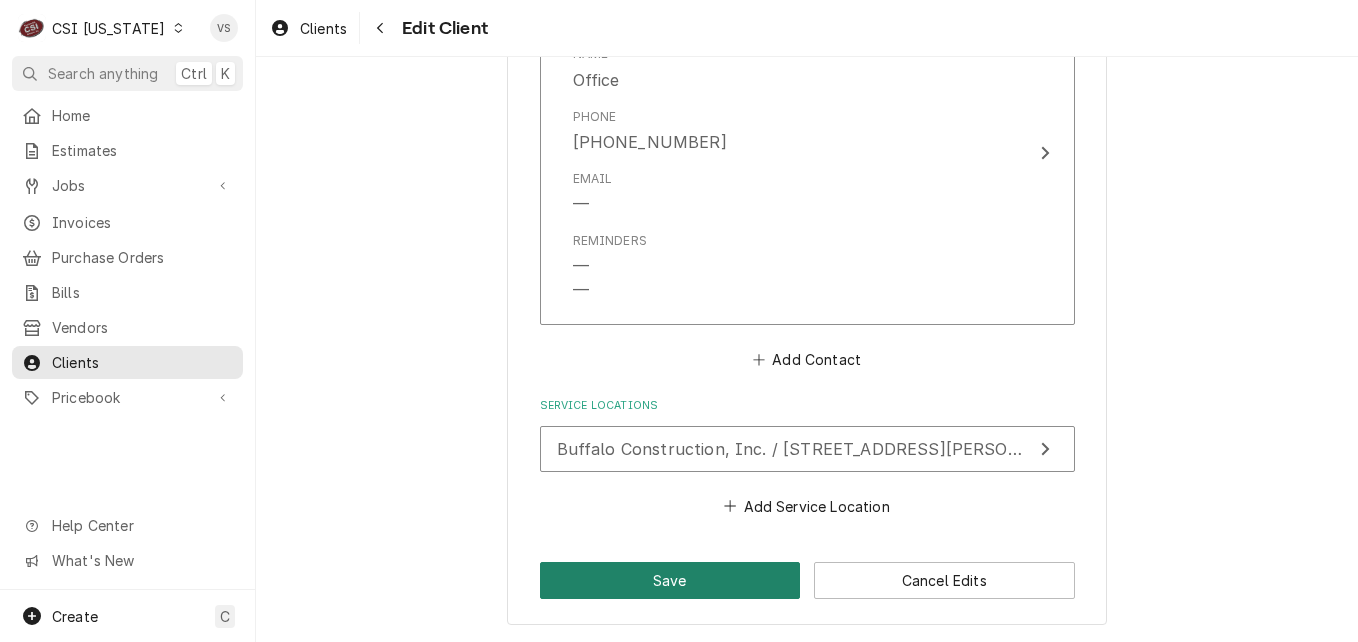 click on "Save" at bounding box center (670, 580) 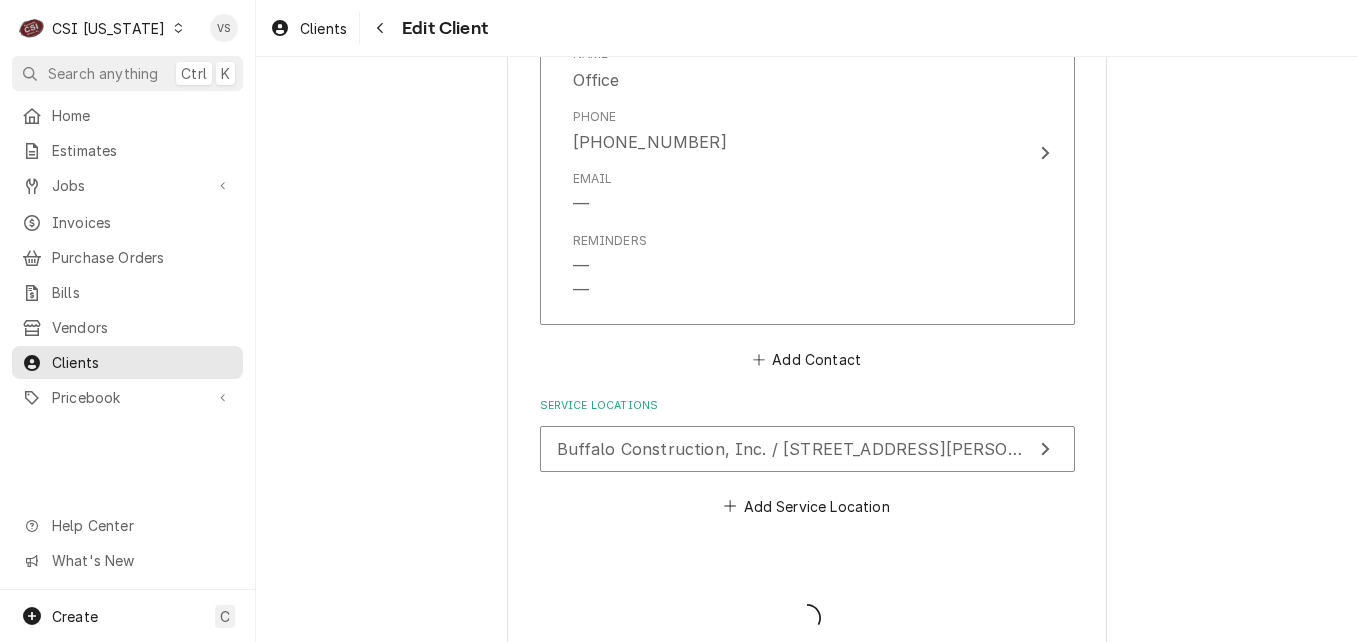 type on "x" 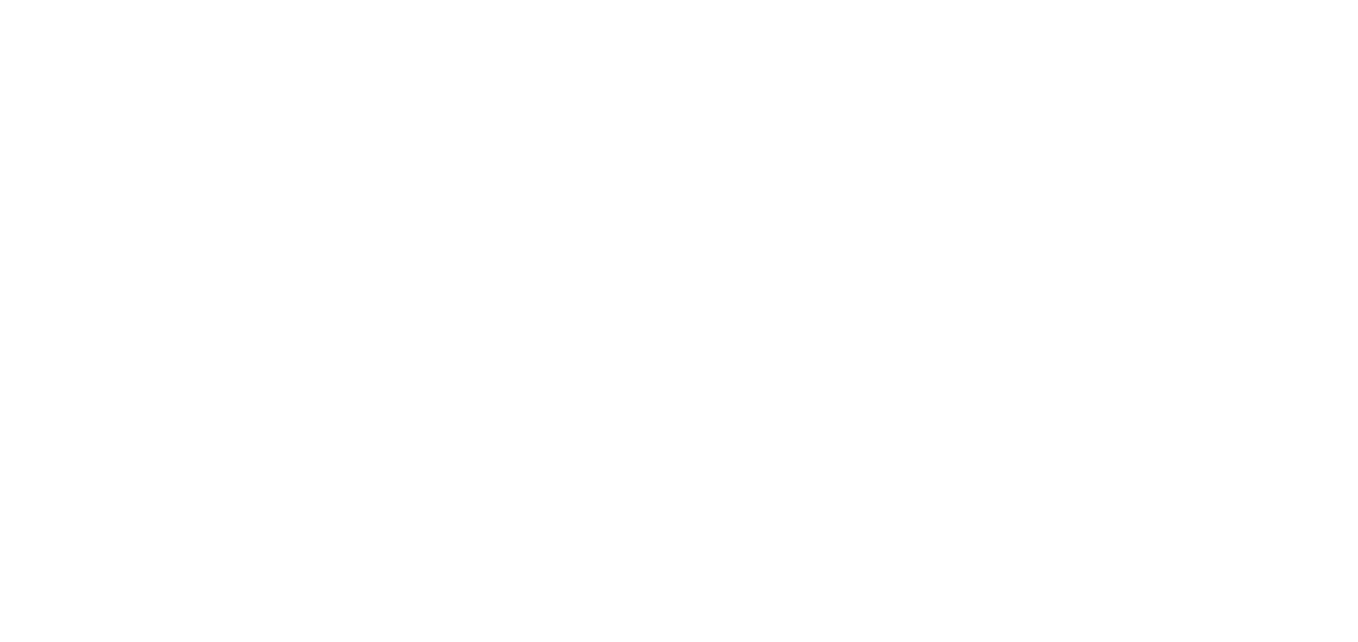 scroll, scrollTop: 0, scrollLeft: 0, axis: both 